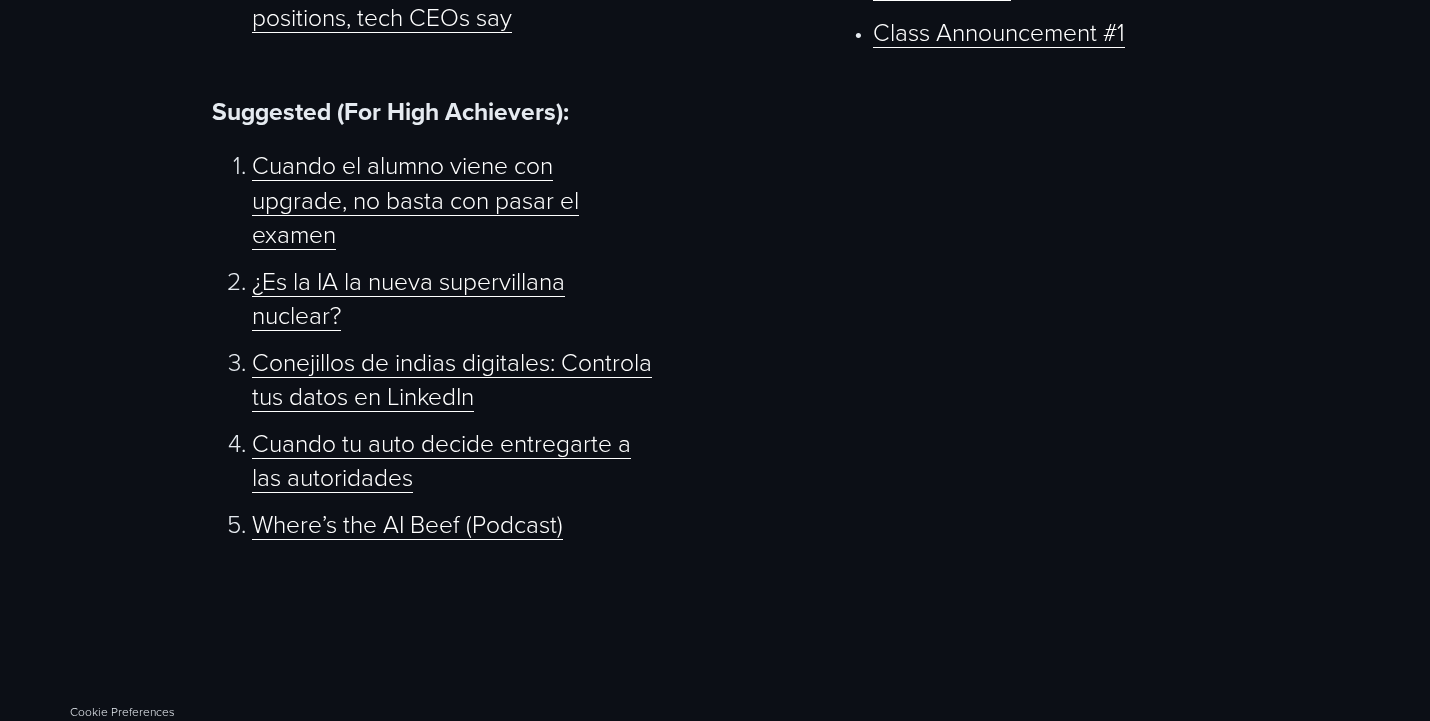 scroll, scrollTop: 1430, scrollLeft: 0, axis: vertical 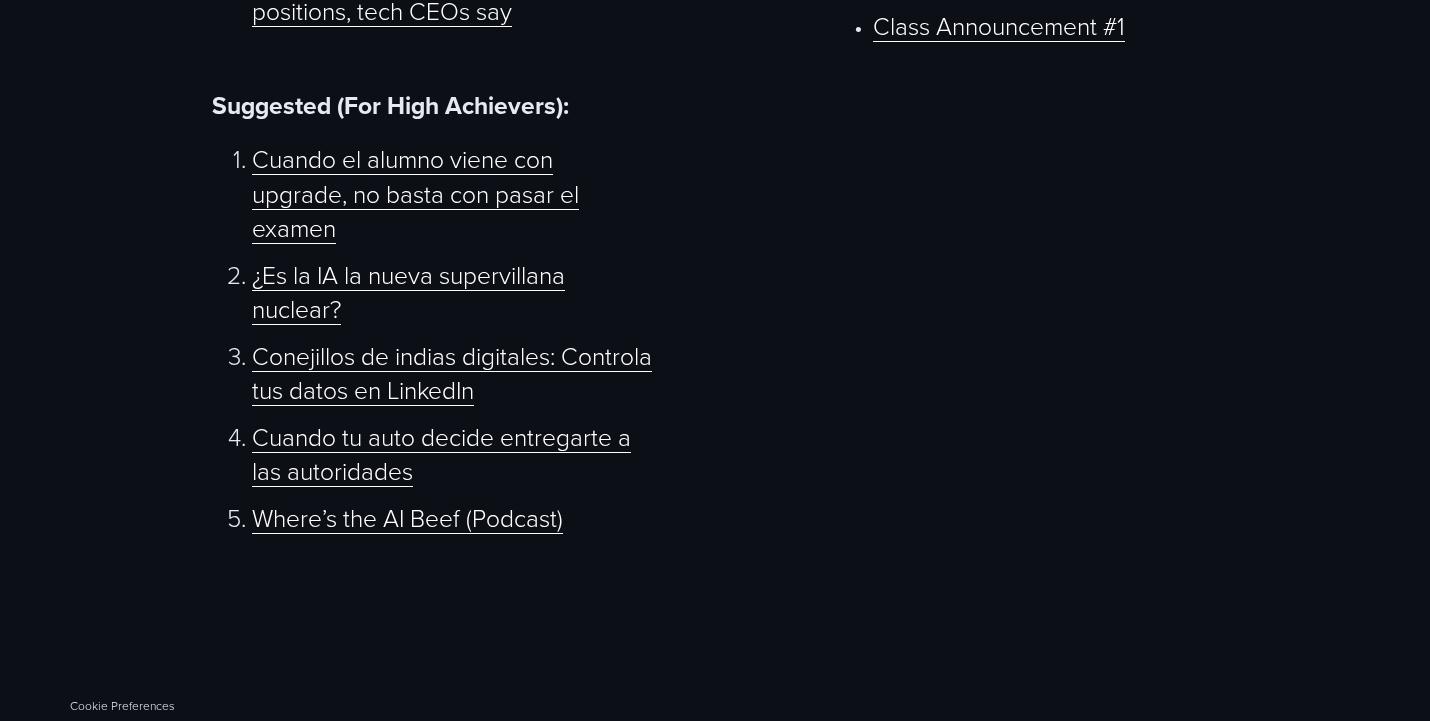 click on "Cuando el alumno viene con upgrade, no basta con pasar el examen" at bounding box center (415, 192) 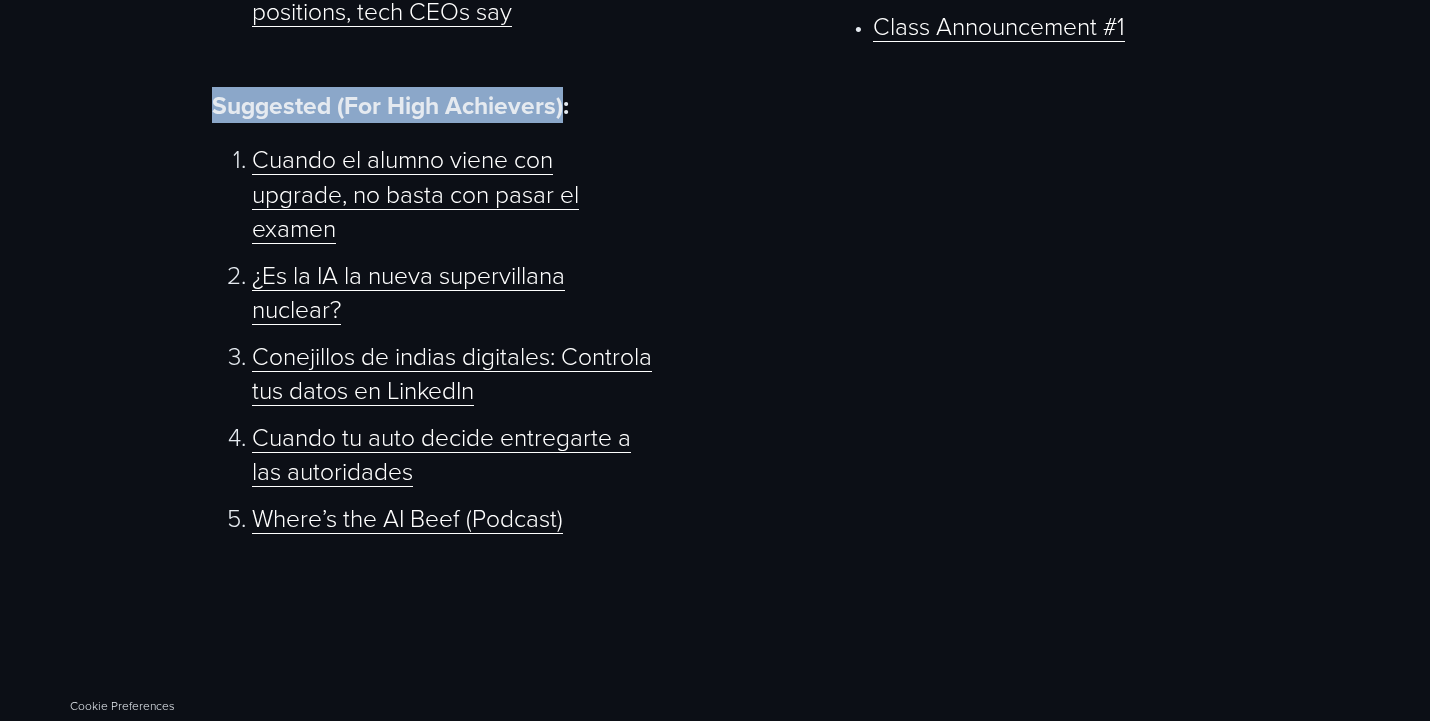 drag, startPoint x: 215, startPoint y: 102, endPoint x: 565, endPoint y: 93, distance: 350.1157 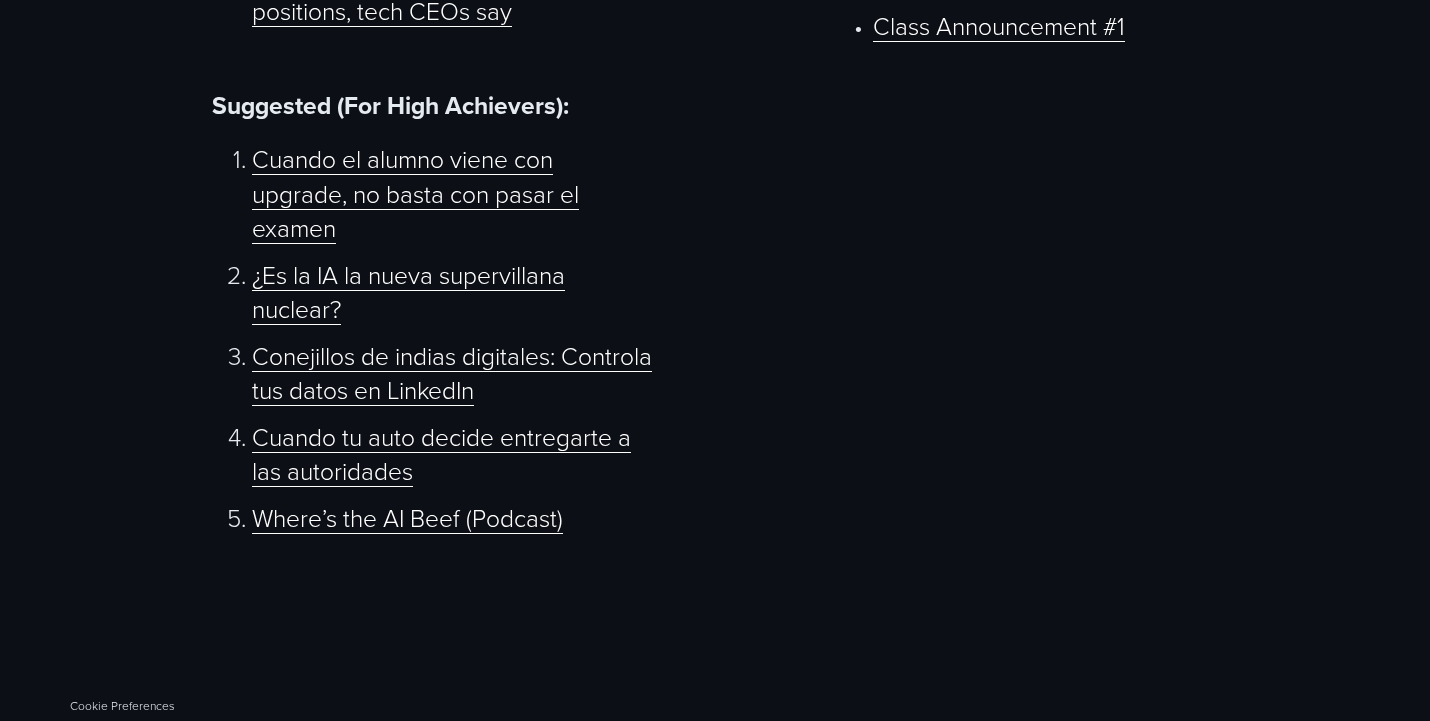 click on "Materials for Today’s Session
Required For Class Discussion: Claude Guidelines for Using AI in Hiring People interviewed by AI for jobs face discrimination risks, Australian study warns Fake job seekers are flooding U.S. companies that are hiring for remote positions, tech CEOs say Suggested (For High Achievers): Cuando el alumno viene con upgrade, no basta con pasar el examen ¿Es la IA la nueva supervillana nuclear? Conejillos de indias digitales: Controla tus datos en LinkedIn Cuando tu auto decide entregarte a las autoridades Where’s the AI Beef (Podcast)
Useful Links
Grading Outline for Group Presentations HR AI Governance Framework for a LATAM Company Board - Group Presentation (Instructions)     Professor McEthical - HR 2025 Course Page Class Announcement #1" at bounding box center (715, 68) 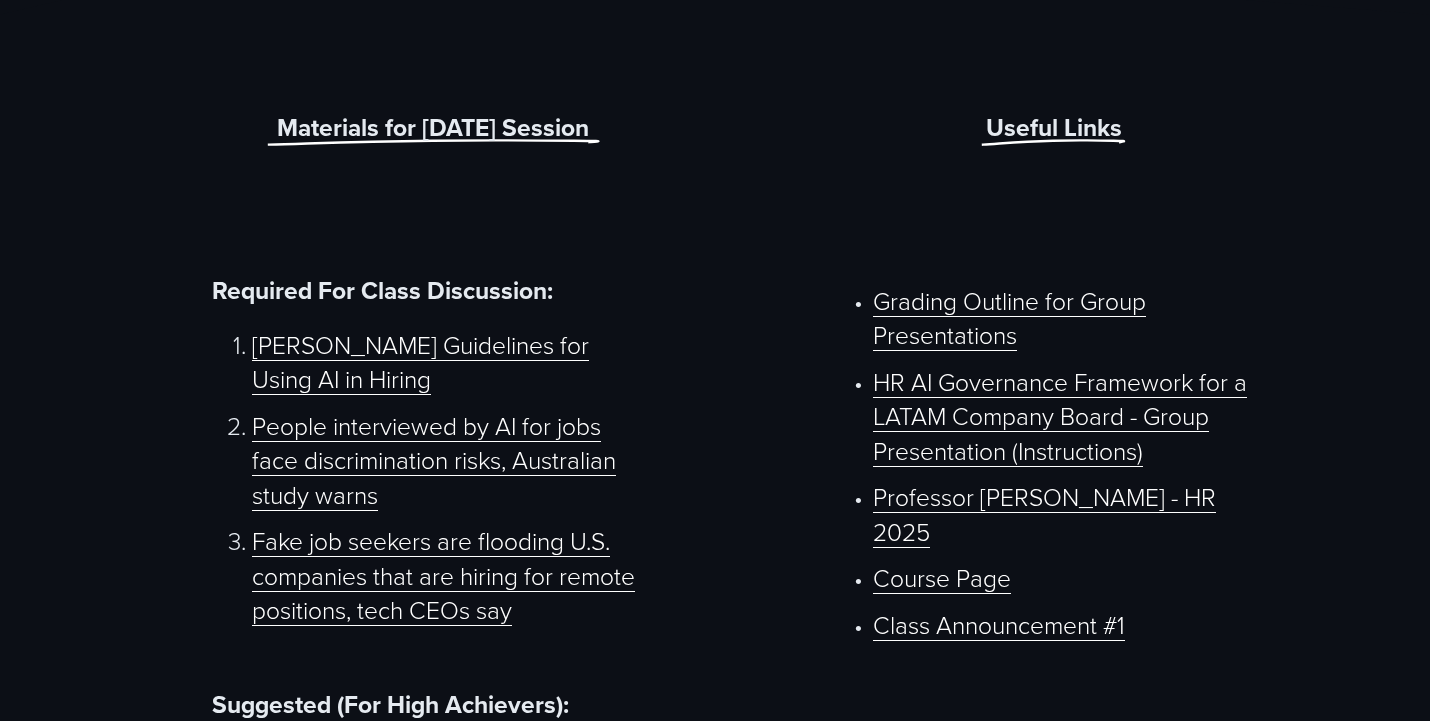 scroll, scrollTop: 780, scrollLeft: 0, axis: vertical 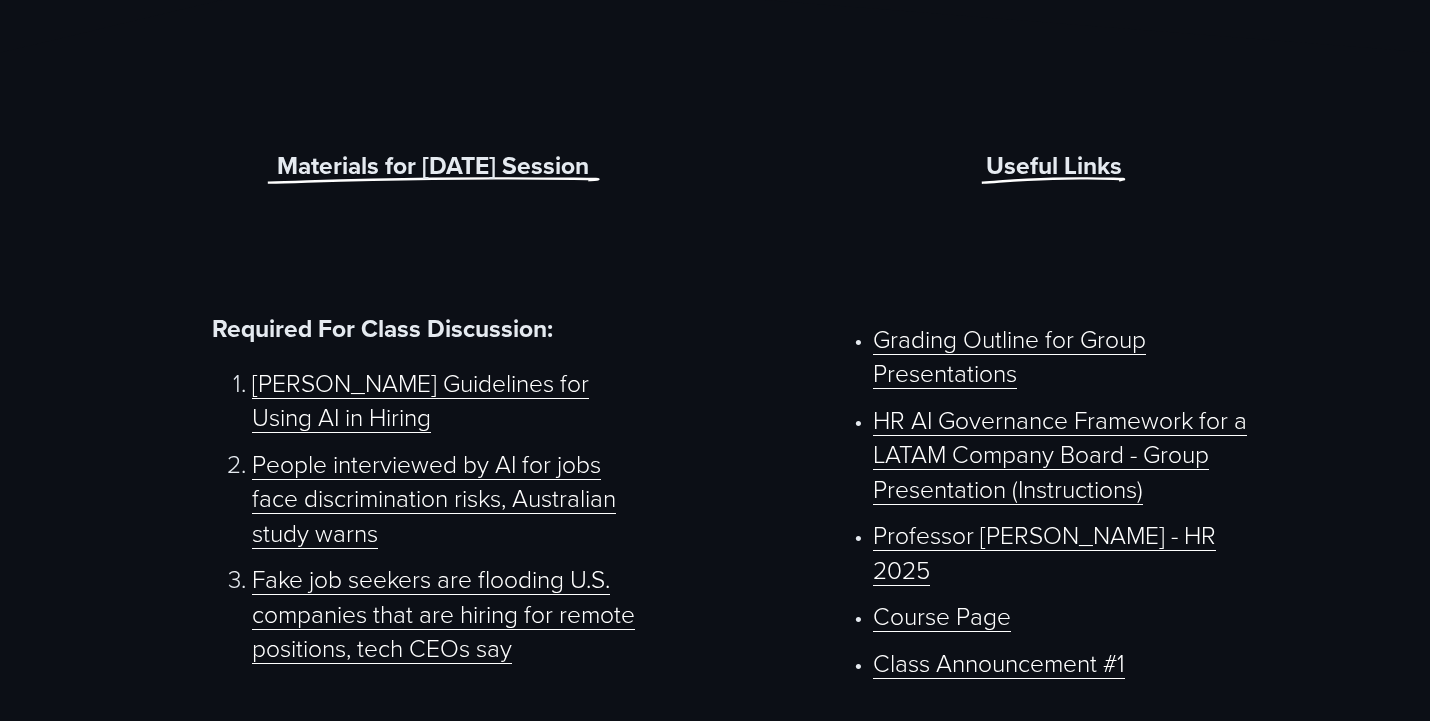 click on "Class Announcement #1" at bounding box center (999, 662) 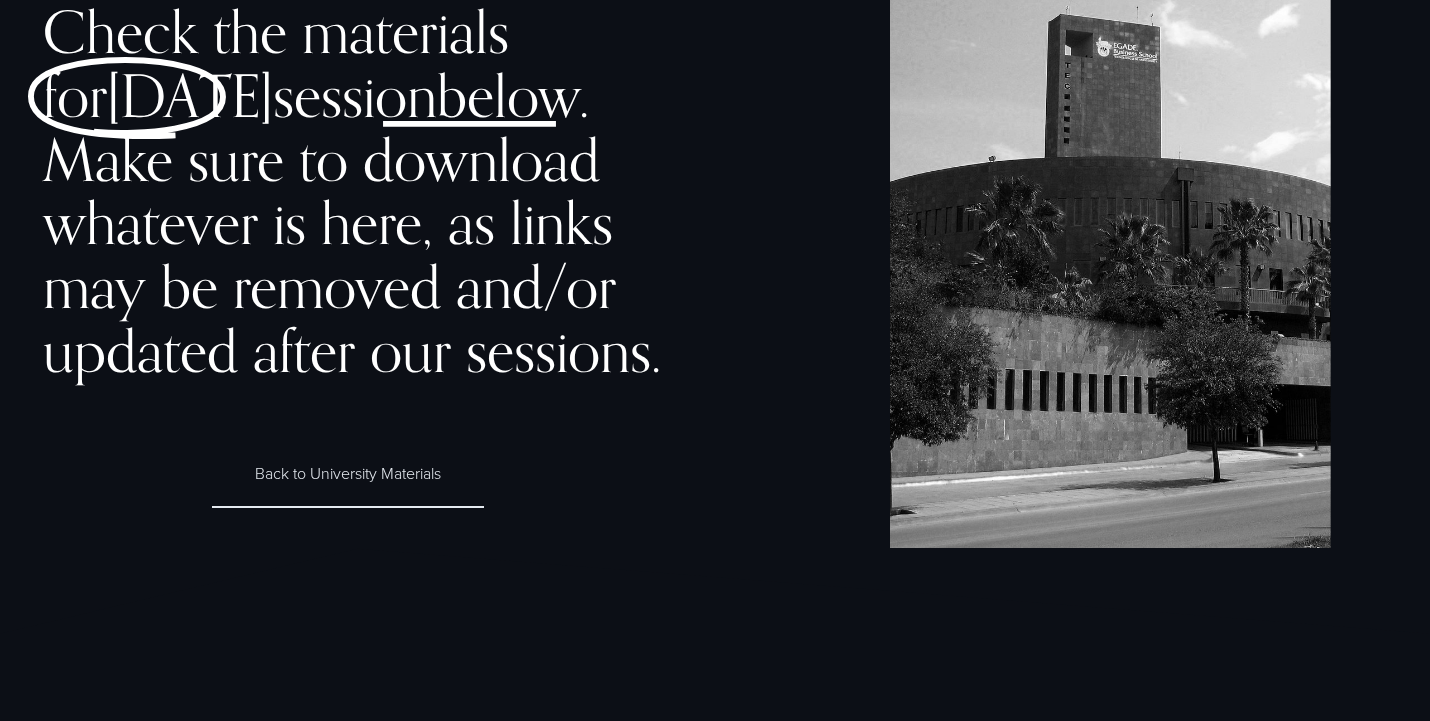 scroll, scrollTop: 0, scrollLeft: 0, axis: both 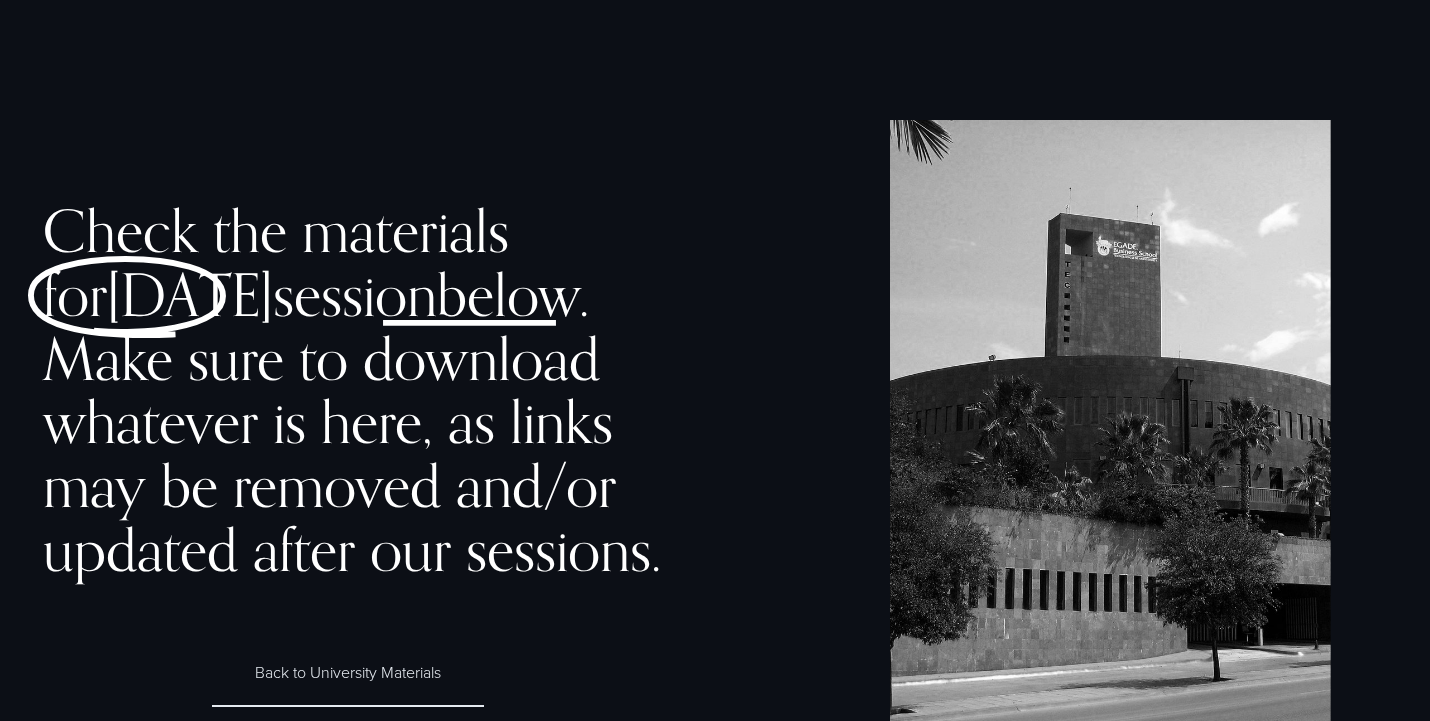 click on "Check the materials for  today’s  session  below . Make sure to download whatever is here, as links may be removed and/or updated after our sessions." at bounding box center (376, 390) 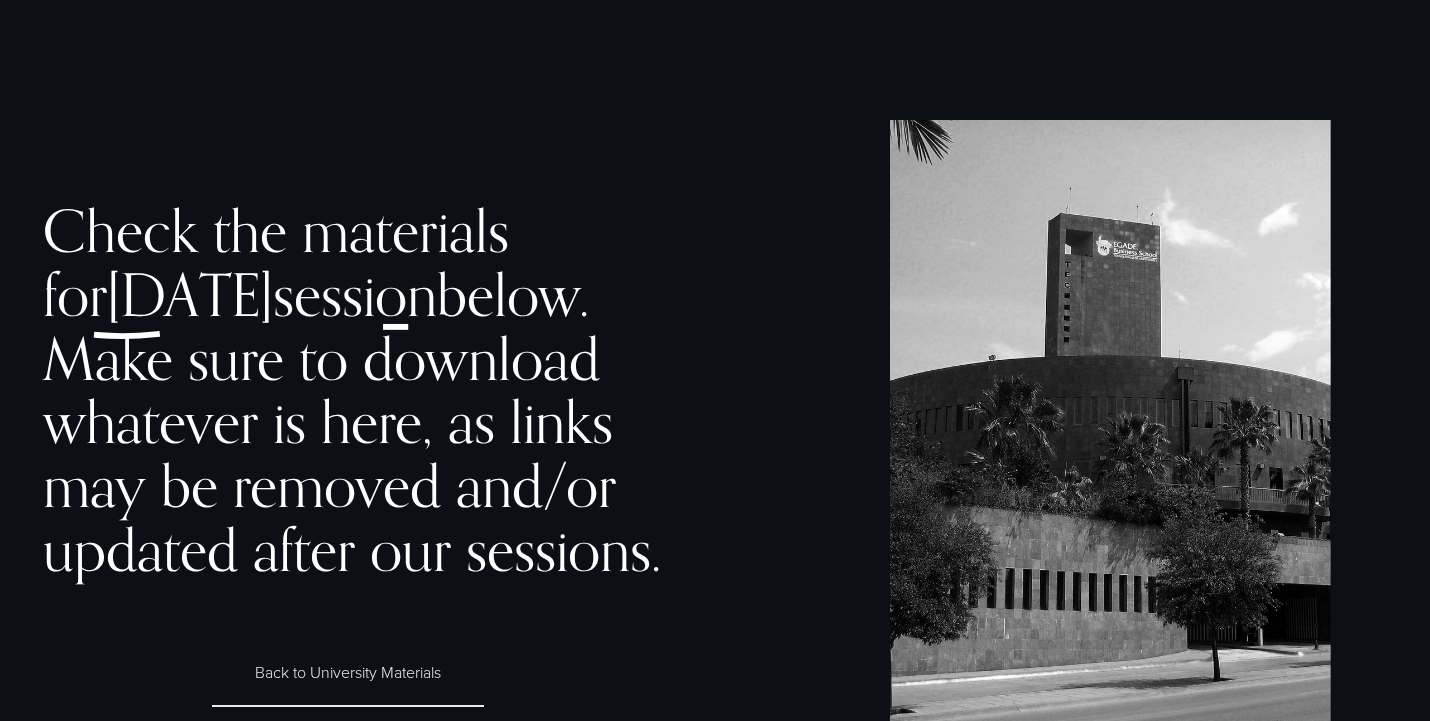 scroll, scrollTop: 0, scrollLeft: 0, axis: both 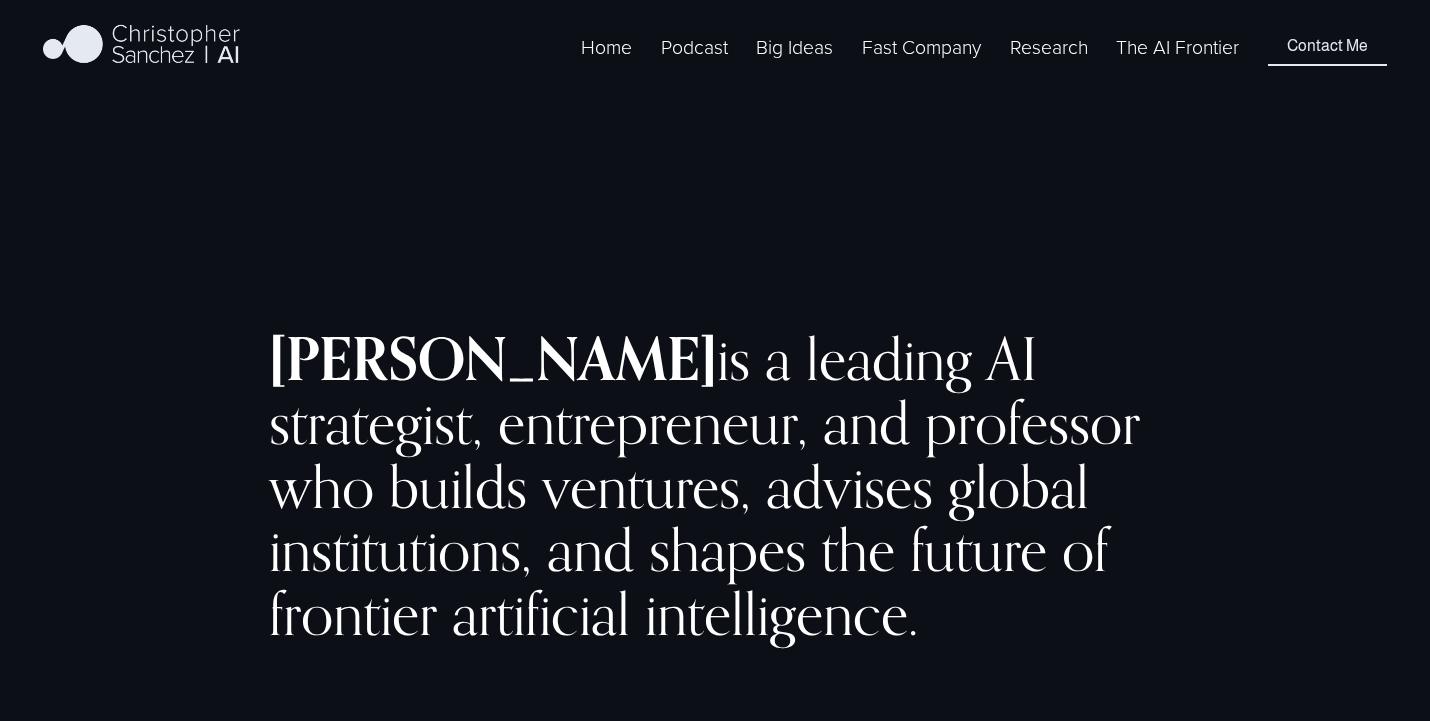 click on "Podcast" at bounding box center [694, 46] 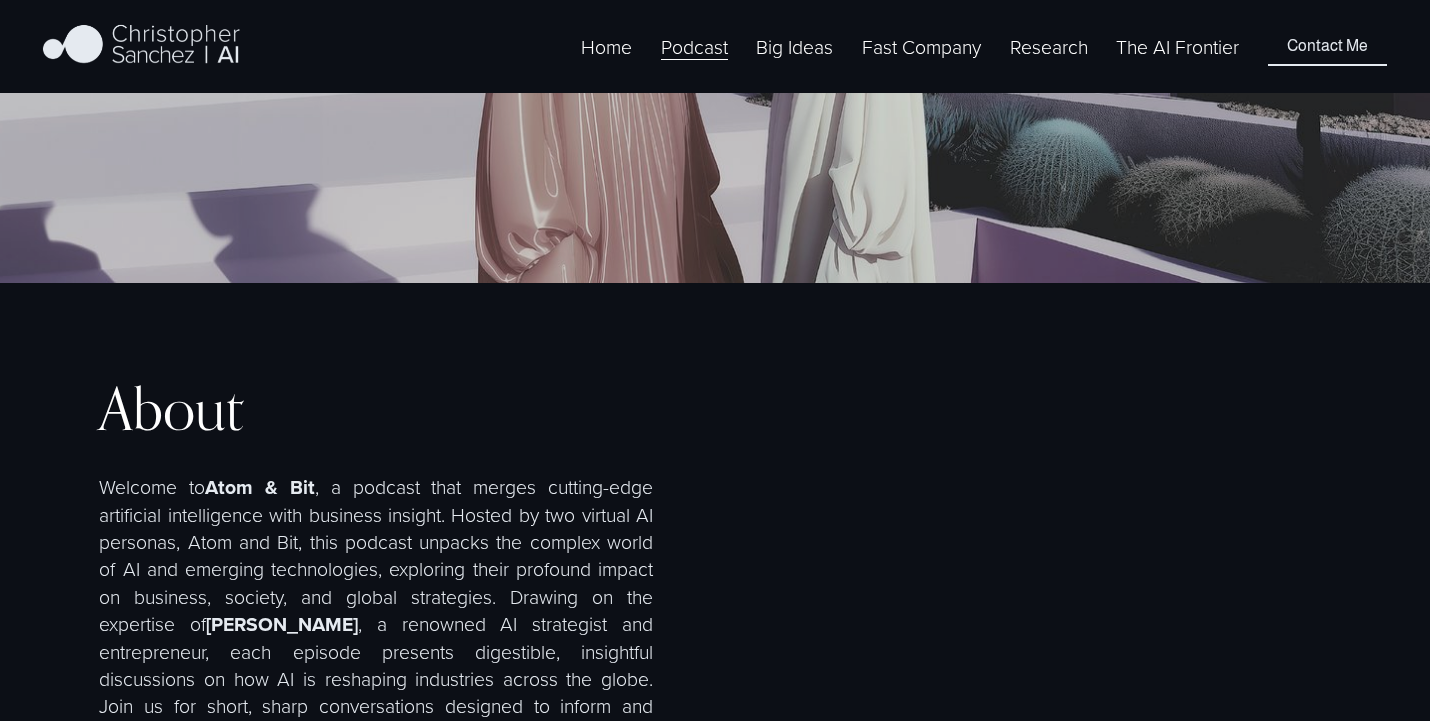 scroll, scrollTop: 0, scrollLeft: 0, axis: both 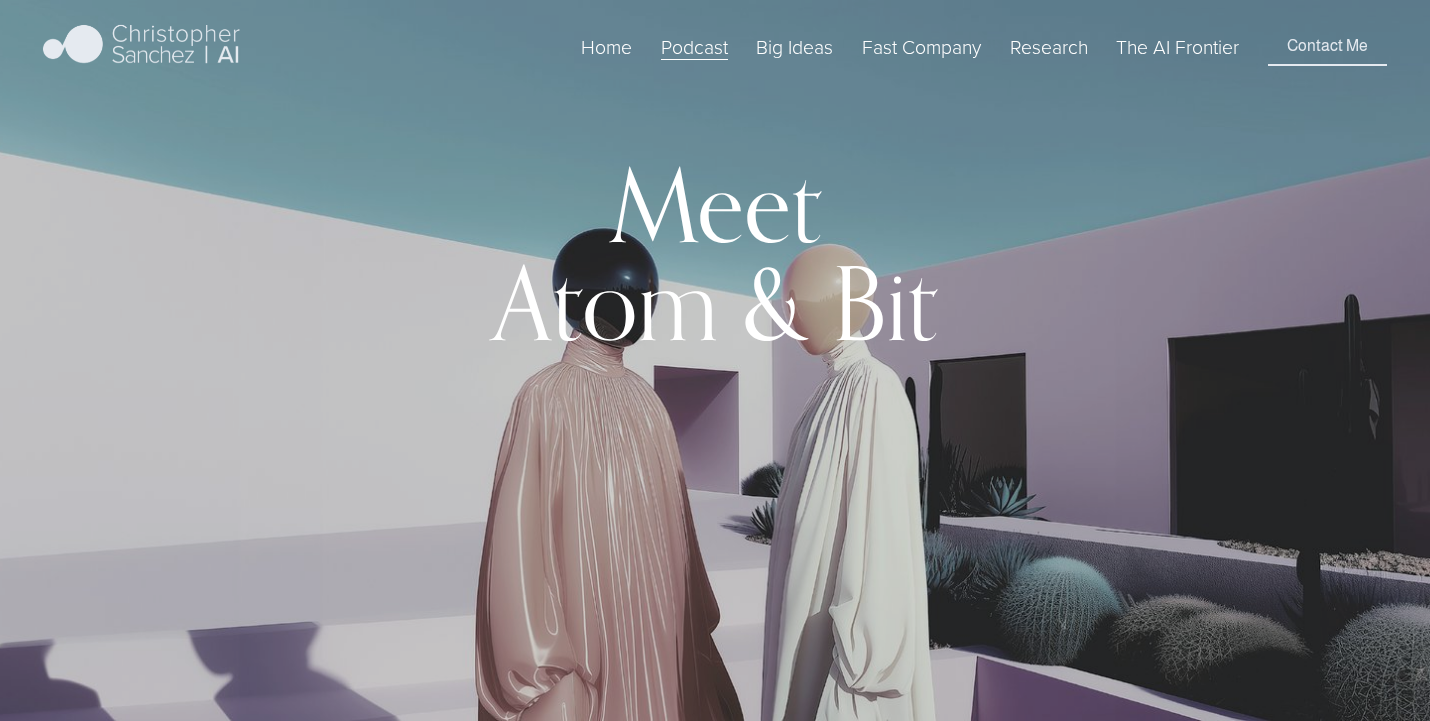 click on "The AI Frontier" at bounding box center (1177, 46) 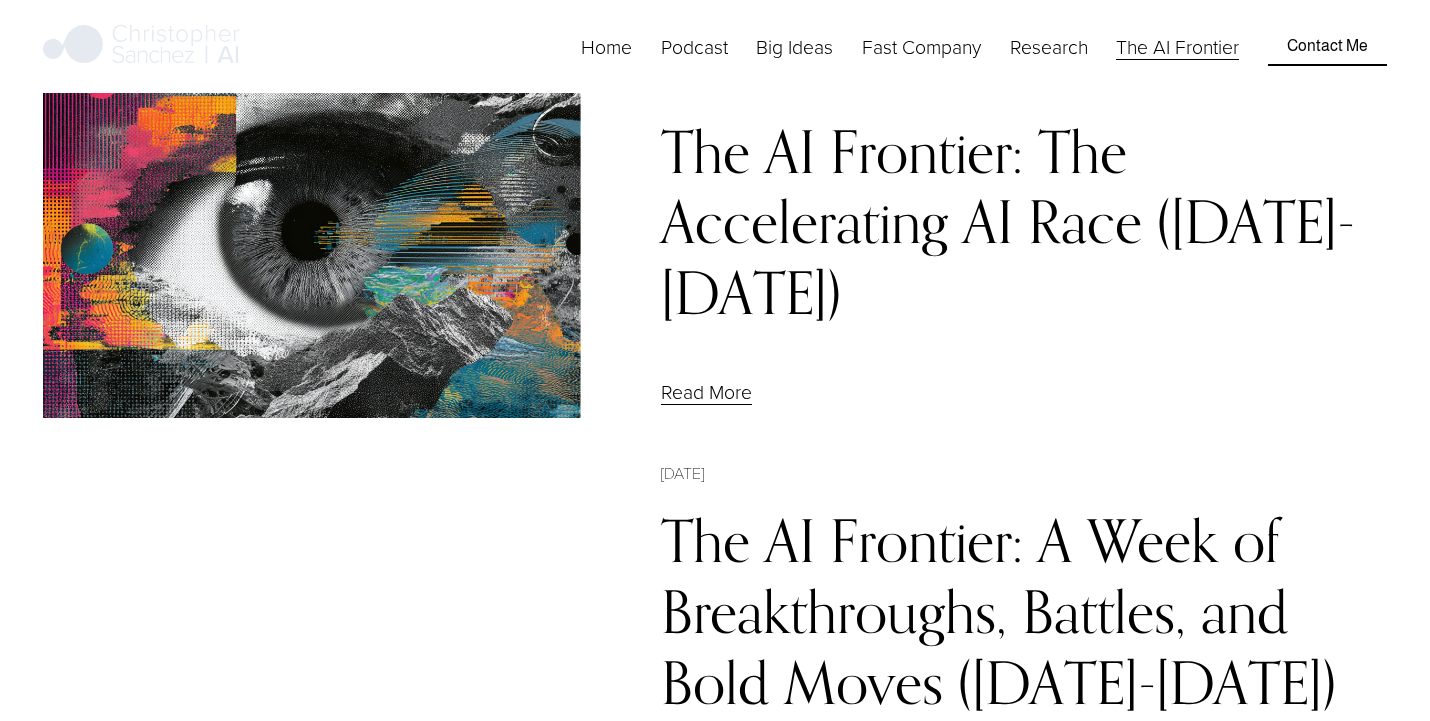 scroll, scrollTop: 1135, scrollLeft: 0, axis: vertical 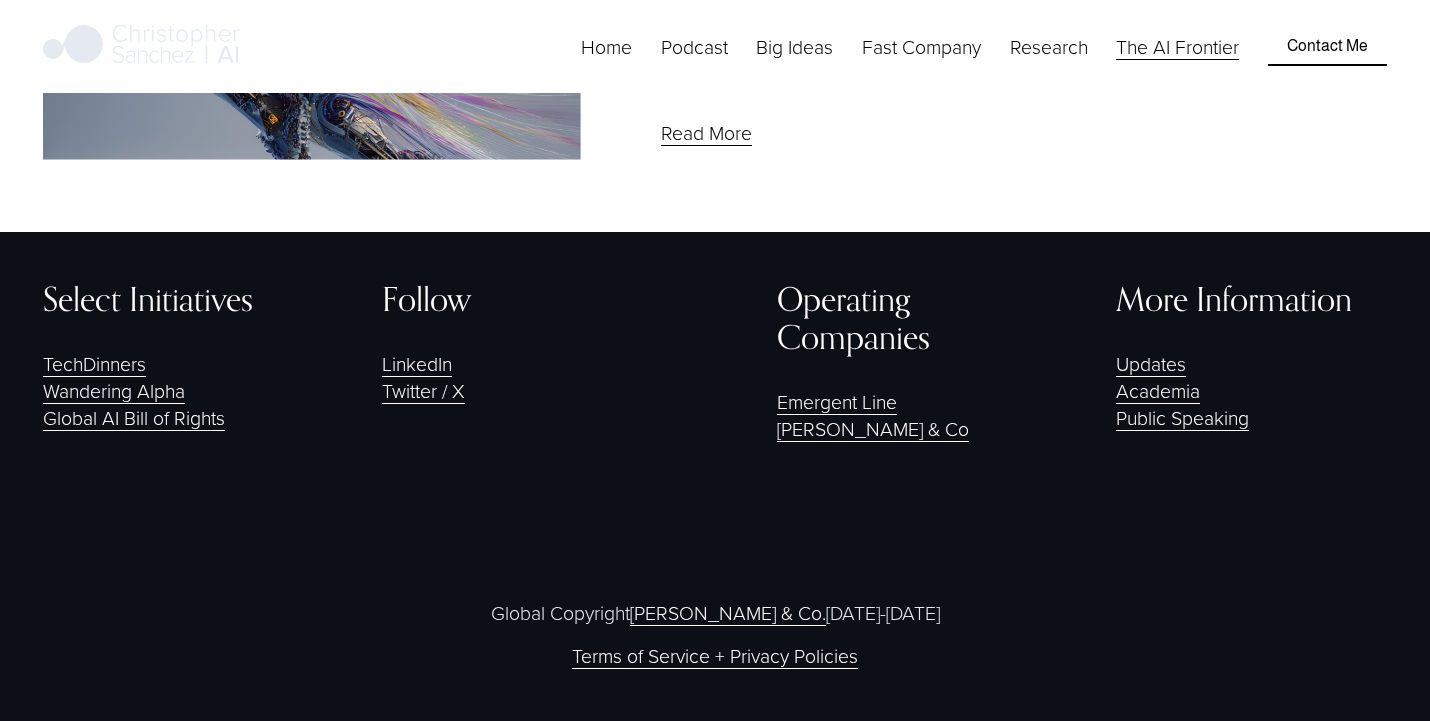 click on "TechDinners" at bounding box center [94, 363] 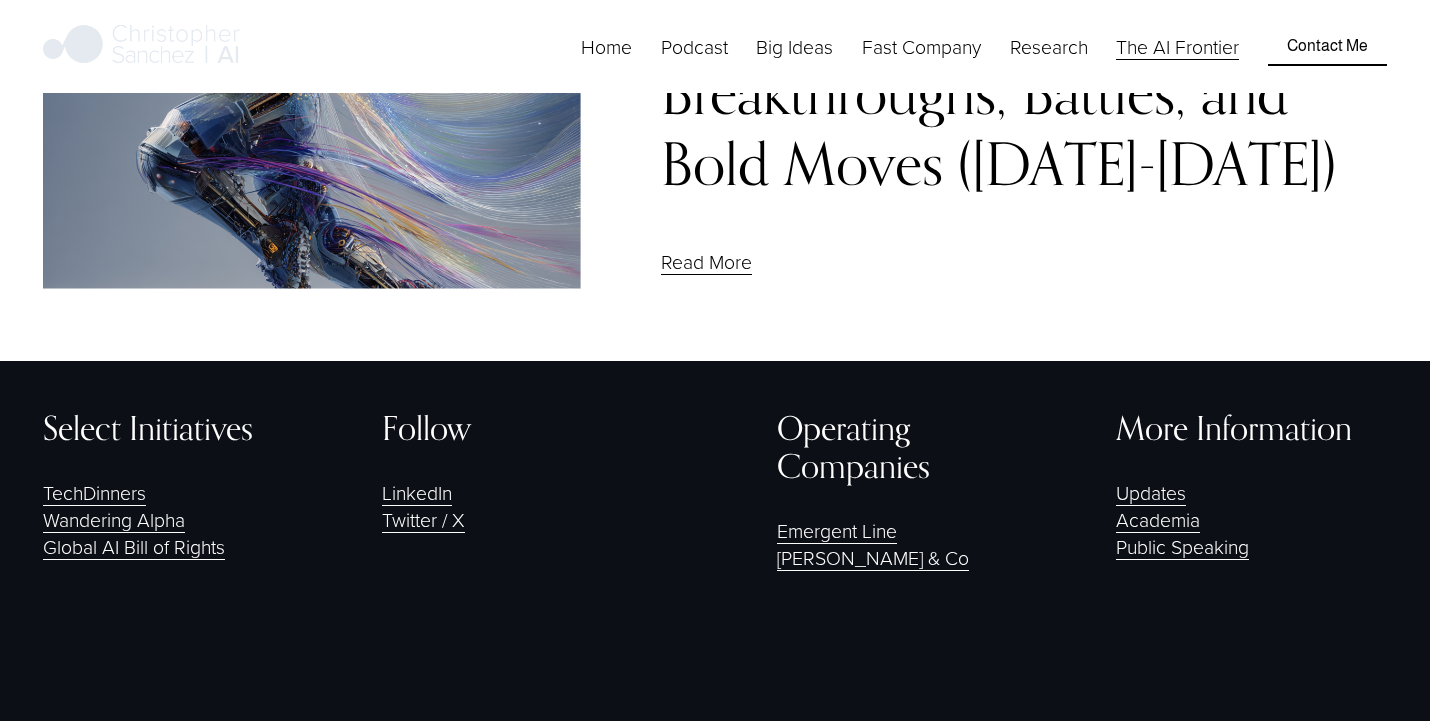 scroll, scrollTop: 0, scrollLeft: 0, axis: both 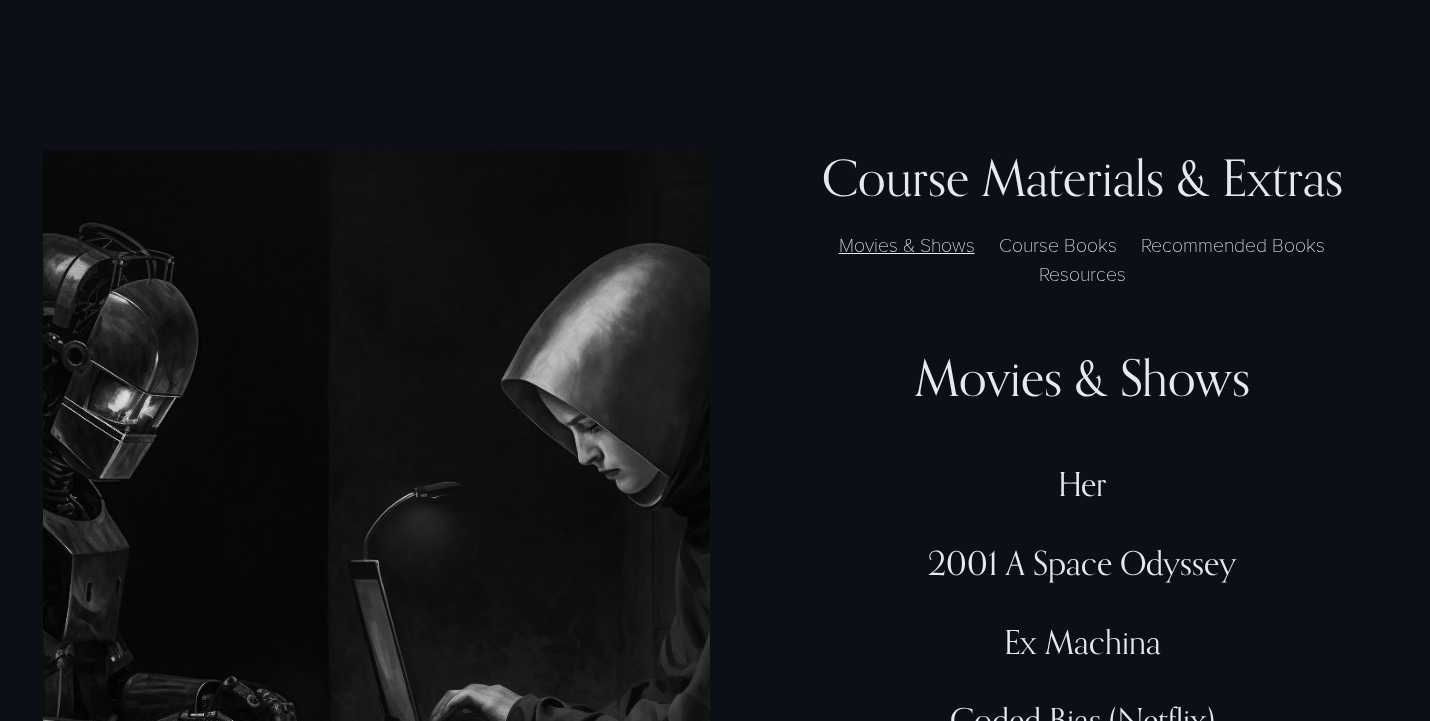 click on "Course Books" at bounding box center (1057, 244) 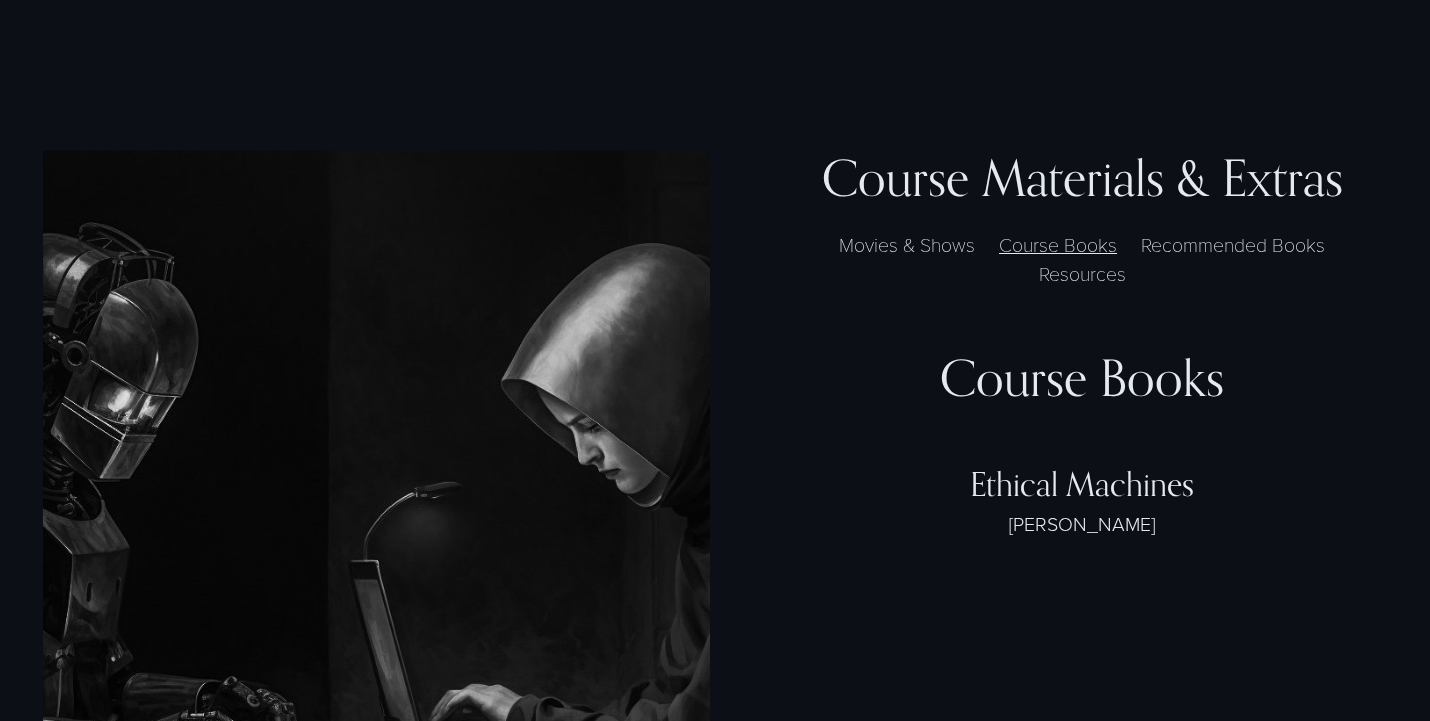click on "Movies & Shows" at bounding box center (906, 244) 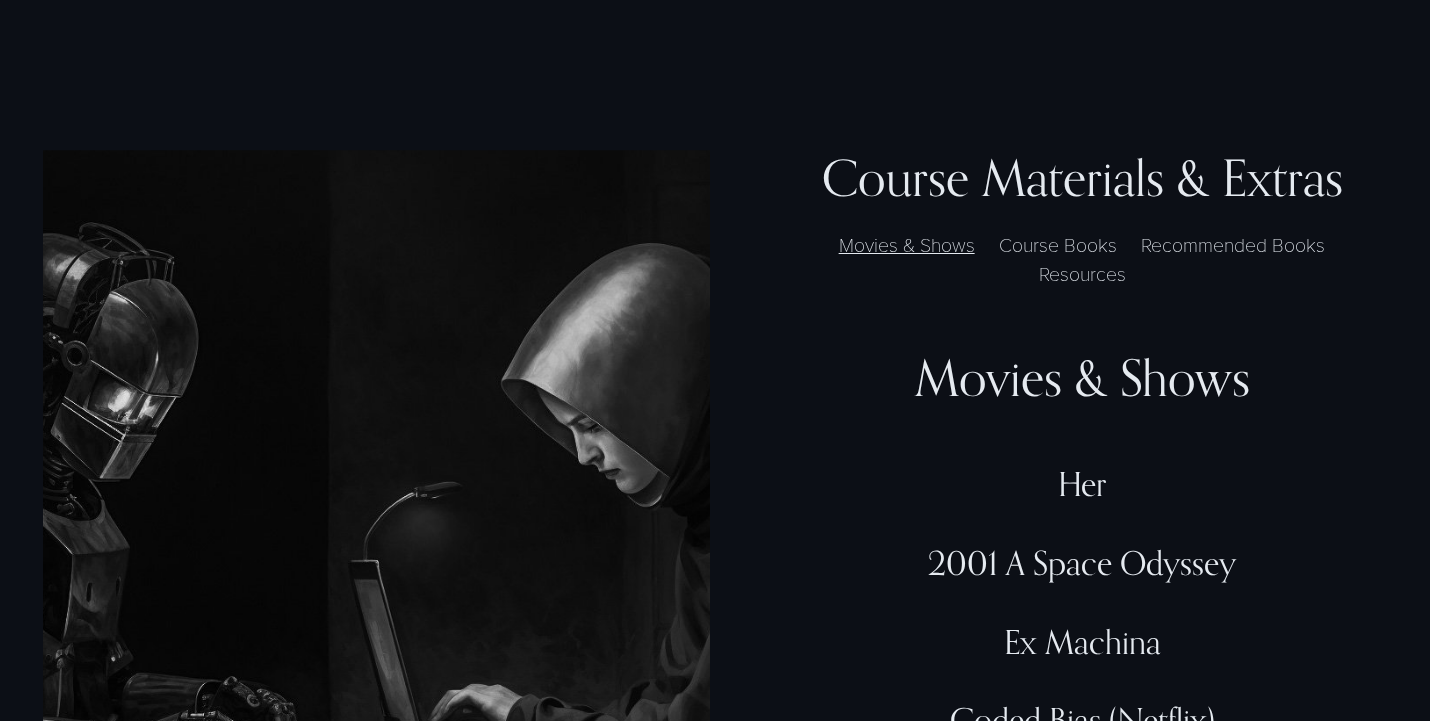 click on "Recommended Books" at bounding box center [1233, 244] 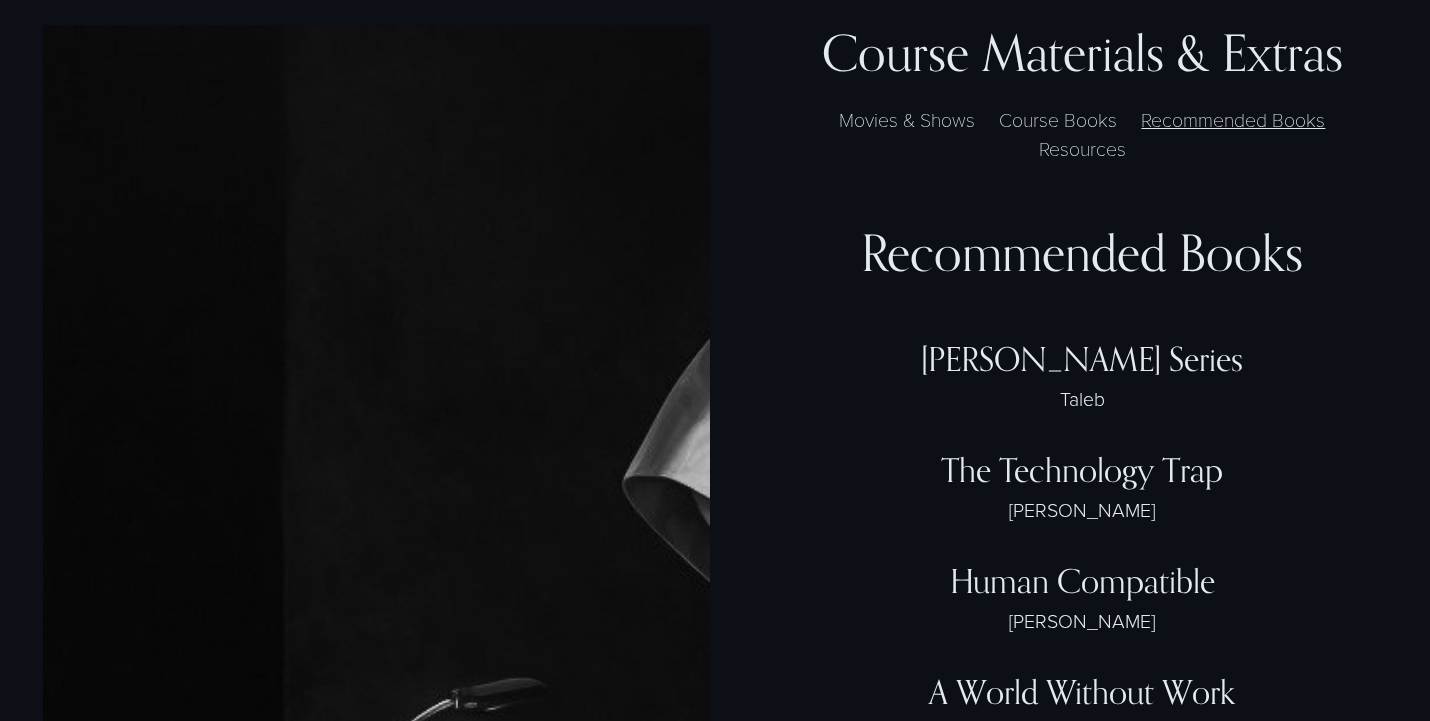 scroll, scrollTop: 4599, scrollLeft: 0, axis: vertical 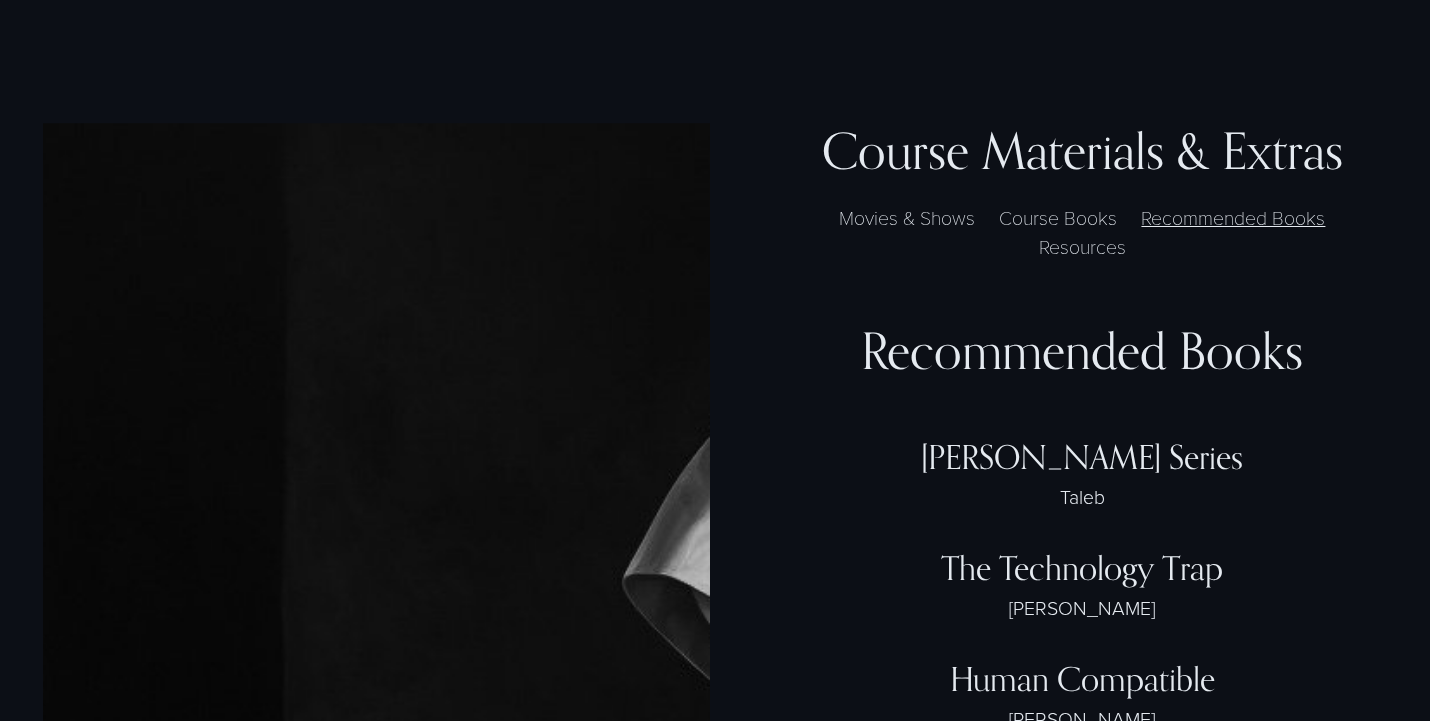 click on "Movies & Shows" at bounding box center [906, 217] 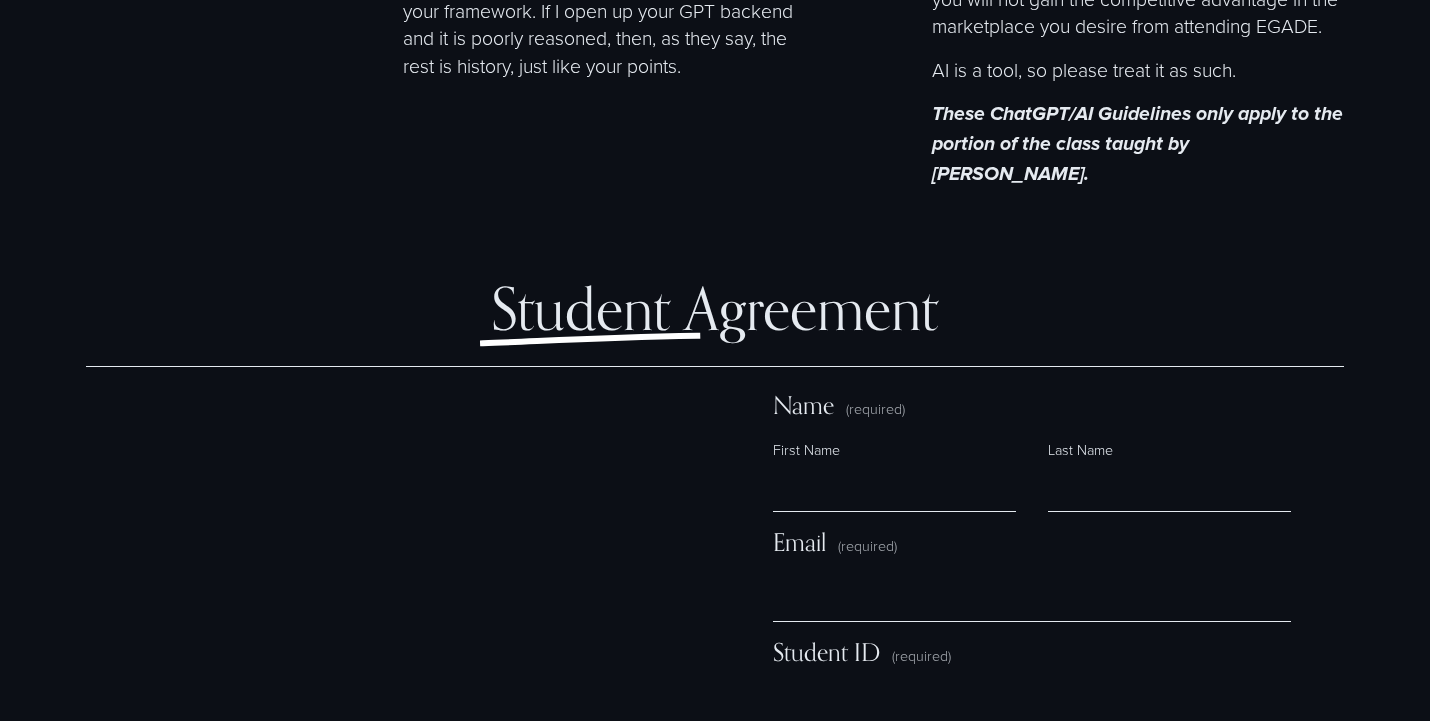 scroll, scrollTop: 11196, scrollLeft: 0, axis: vertical 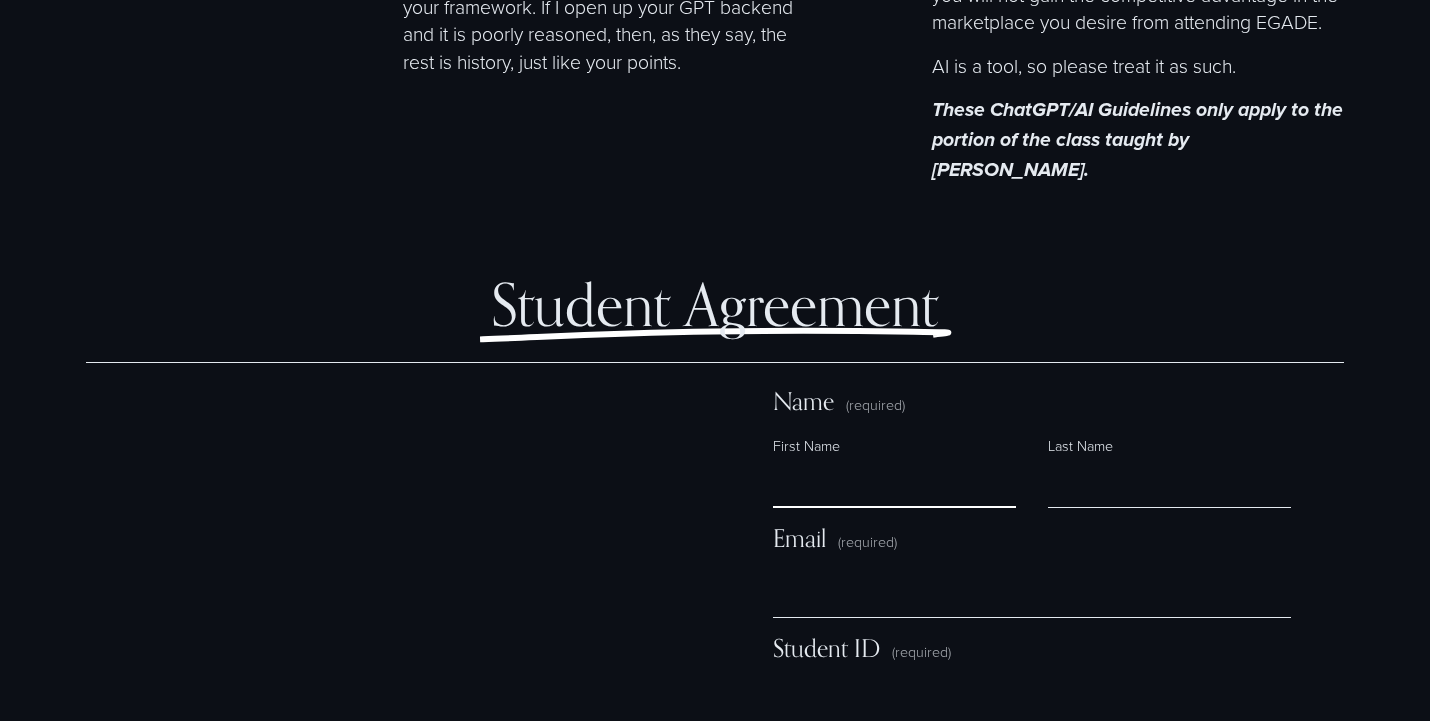click on "First Name" at bounding box center [894, 484] 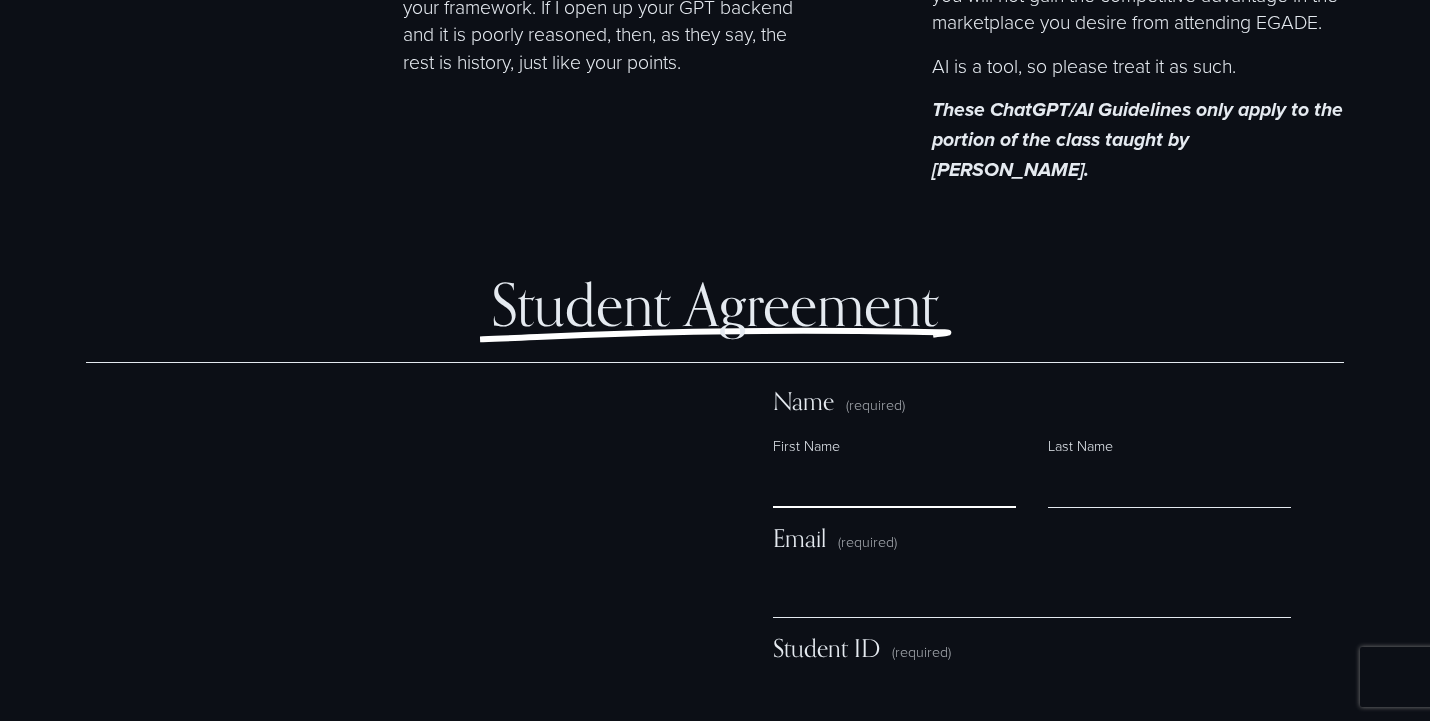 type on "**********" 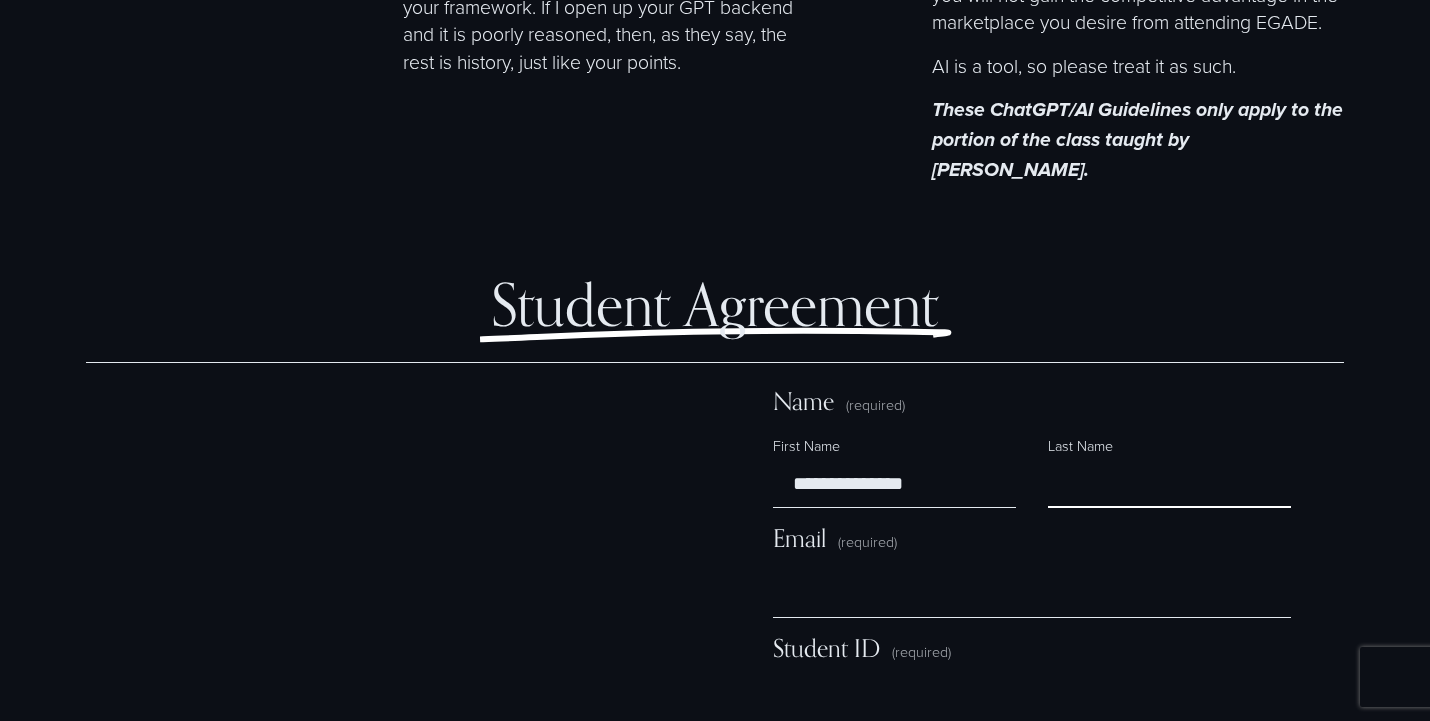 type on "**********" 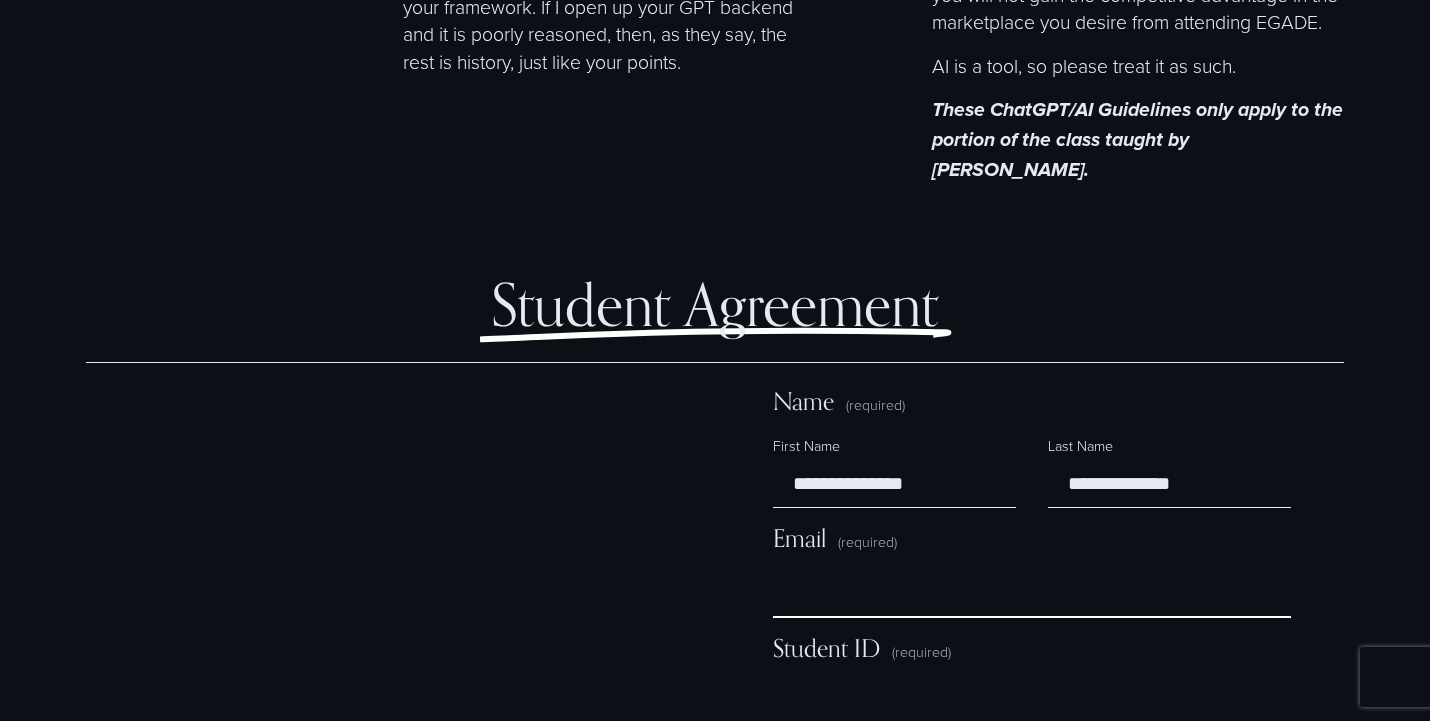 click on "Email (required)" at bounding box center (1032, 594) 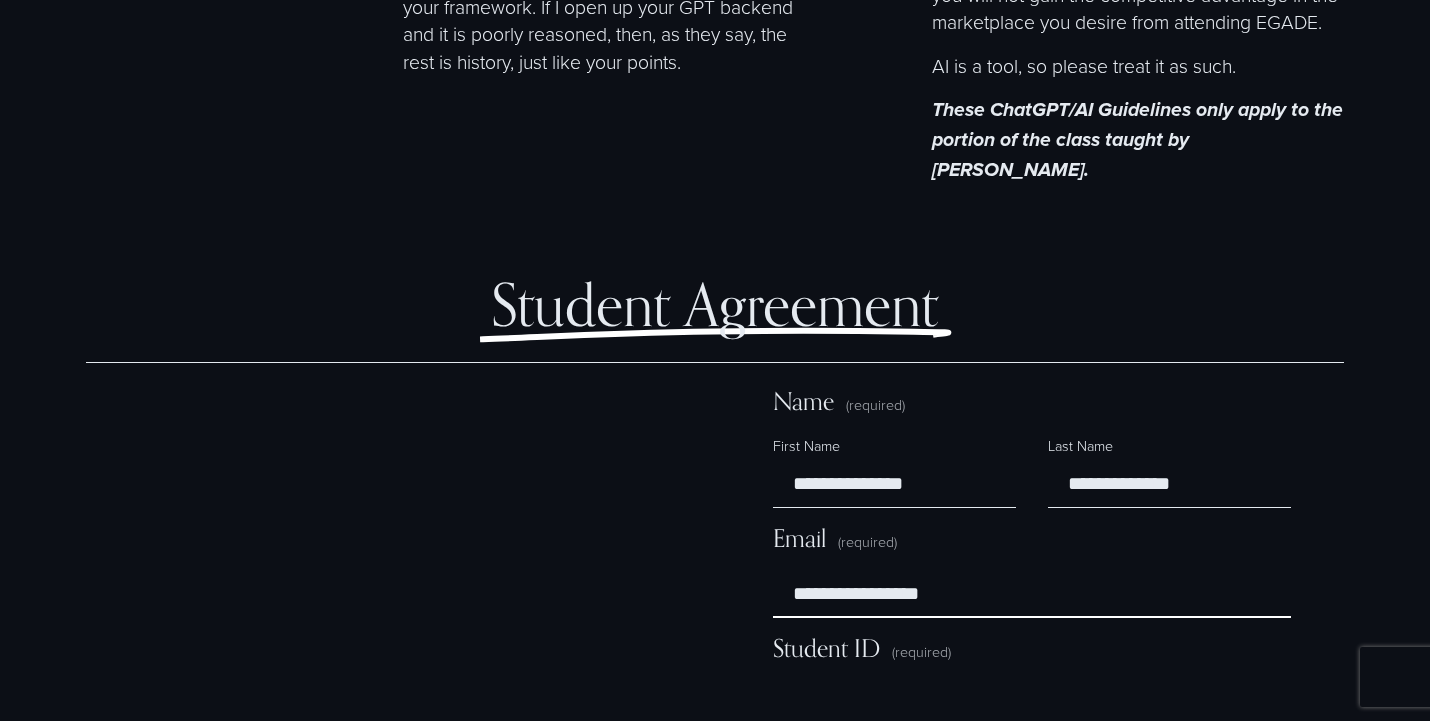 type on "**********" 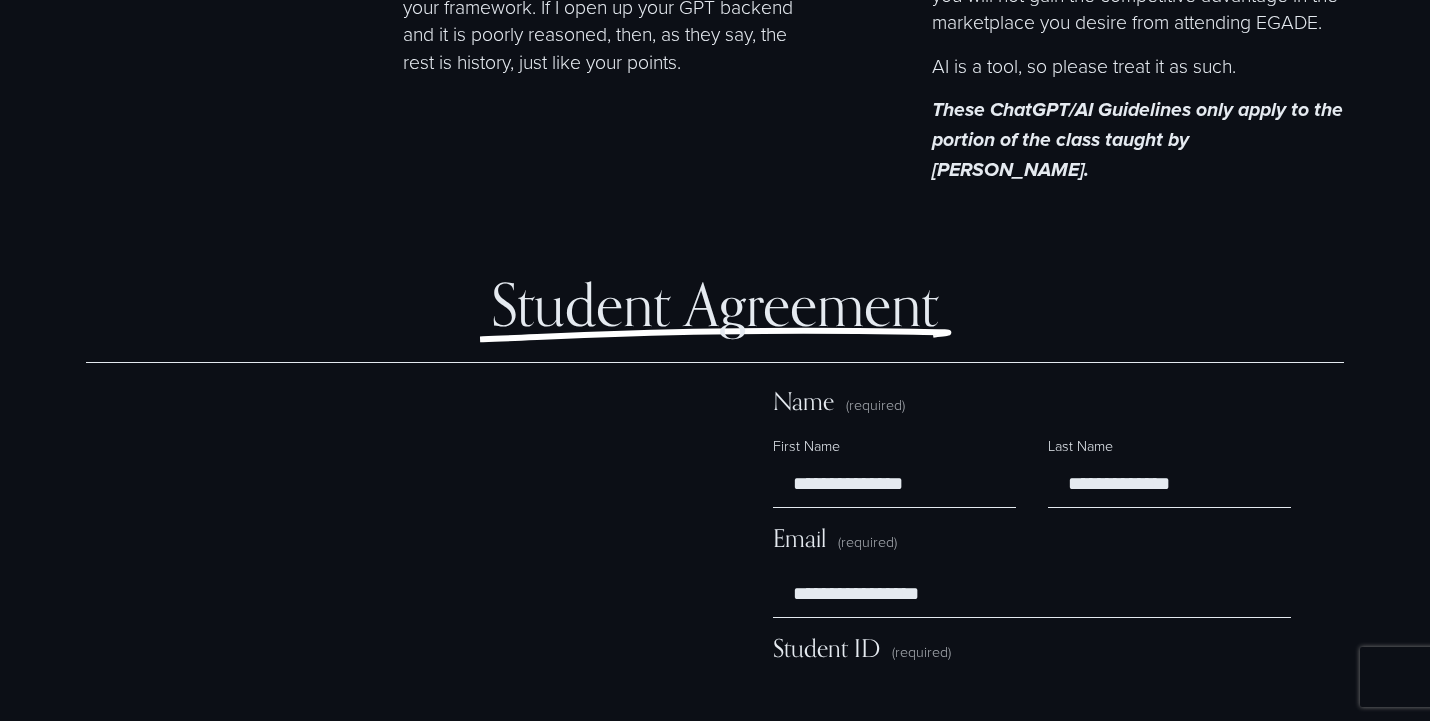 click on "FAQs
Do I need to read the assigned book? Yes. It will be assumed that you’ve read the assigned book or at least skimmed everything to grasp the main concepts. You can also listen to it on Audible. Just saying/hinting. Will I be tested on the book? Yes, the book serves as the foundation for in-class discussions, assignments, and the understanding of AI Ethics. If you don't read it, you will likely not be able to complete your group presentation. You may also find it very hard to participate in class when asked to discuss the topics at hand, participate in debates, or apply critical thinking to complex AI systems. This may impact your grade.  What should I do for the group HR project focused on AI? Your project will be designed for a midcap to large enterprise based in Mexico. You and your teammates will have 15 minutes to present your framework and HR AI model.  Cover the structure and content of your AI governance.  Is there extra credit? How do you grade?" at bounding box center [715, 272] 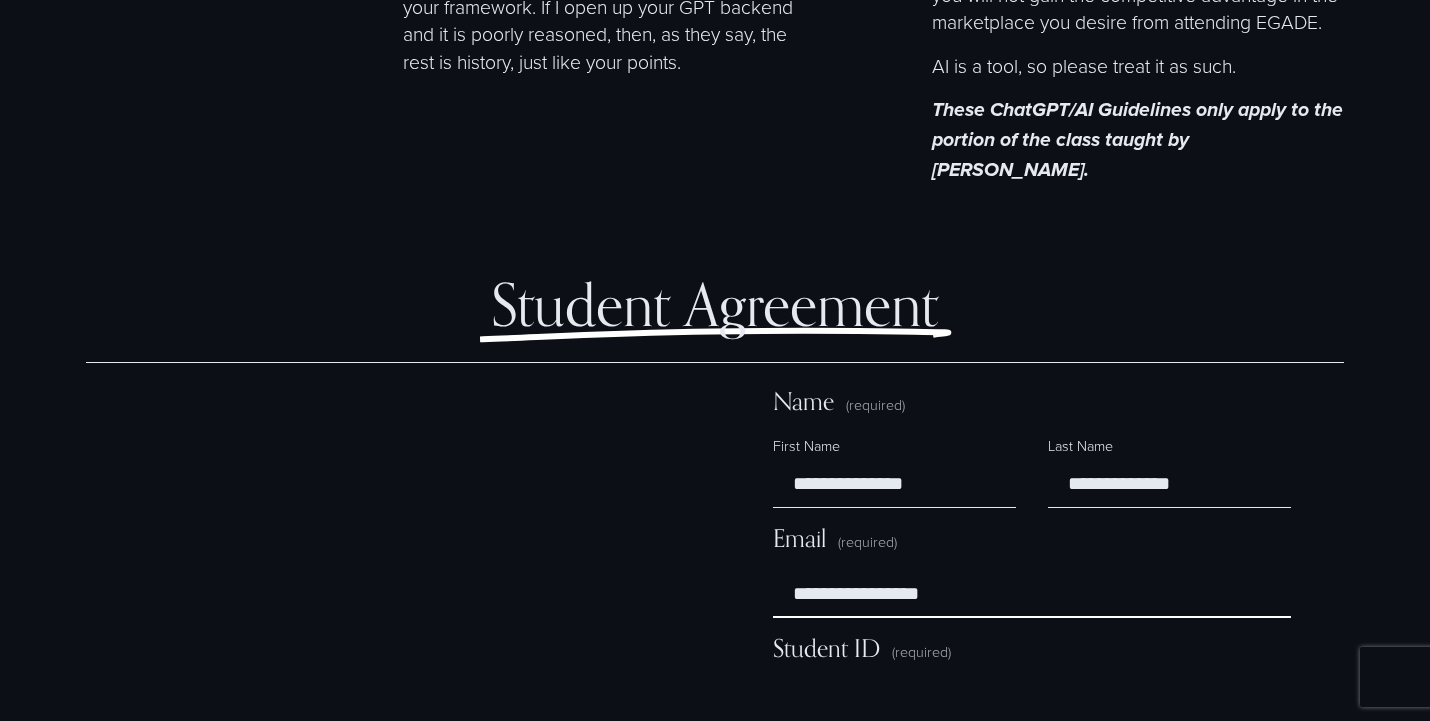 click on "**********" at bounding box center (1032, 594) 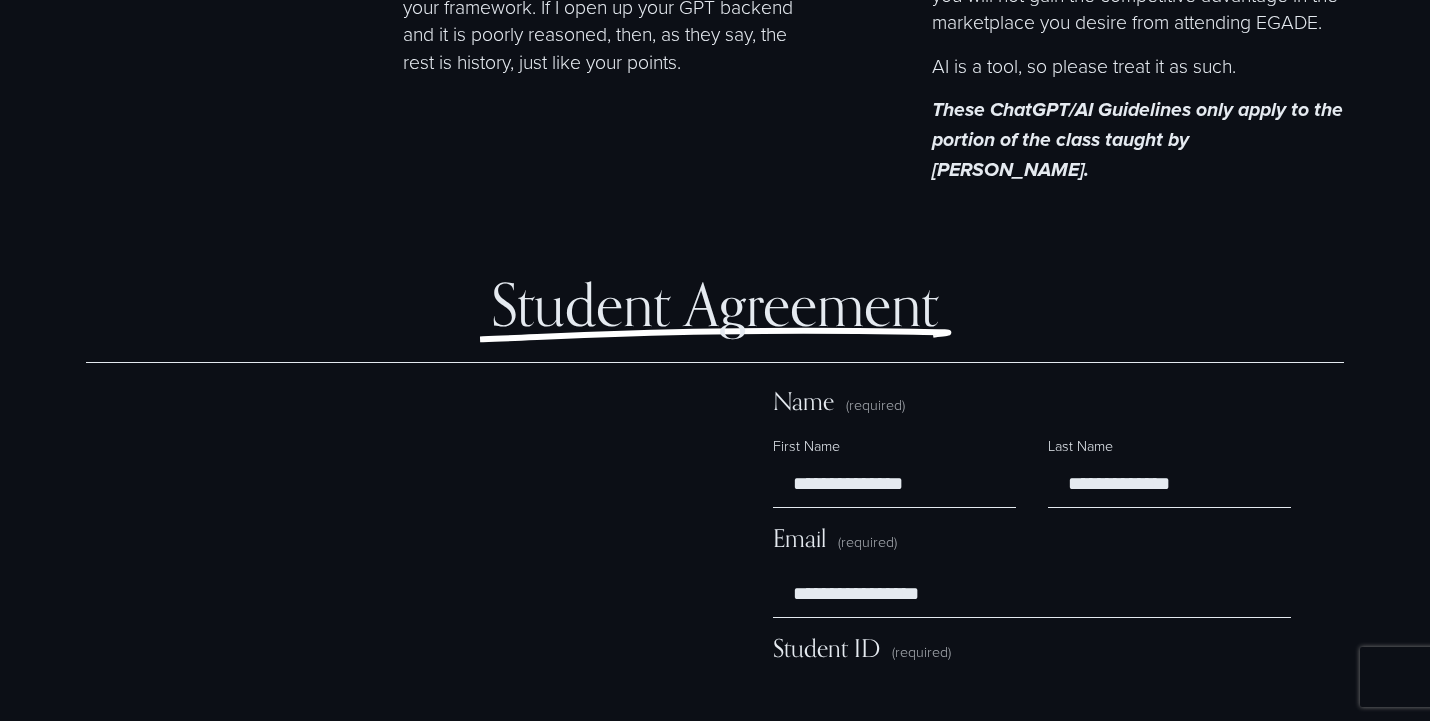 click on "Student ID (required)" at bounding box center (1032, 704) 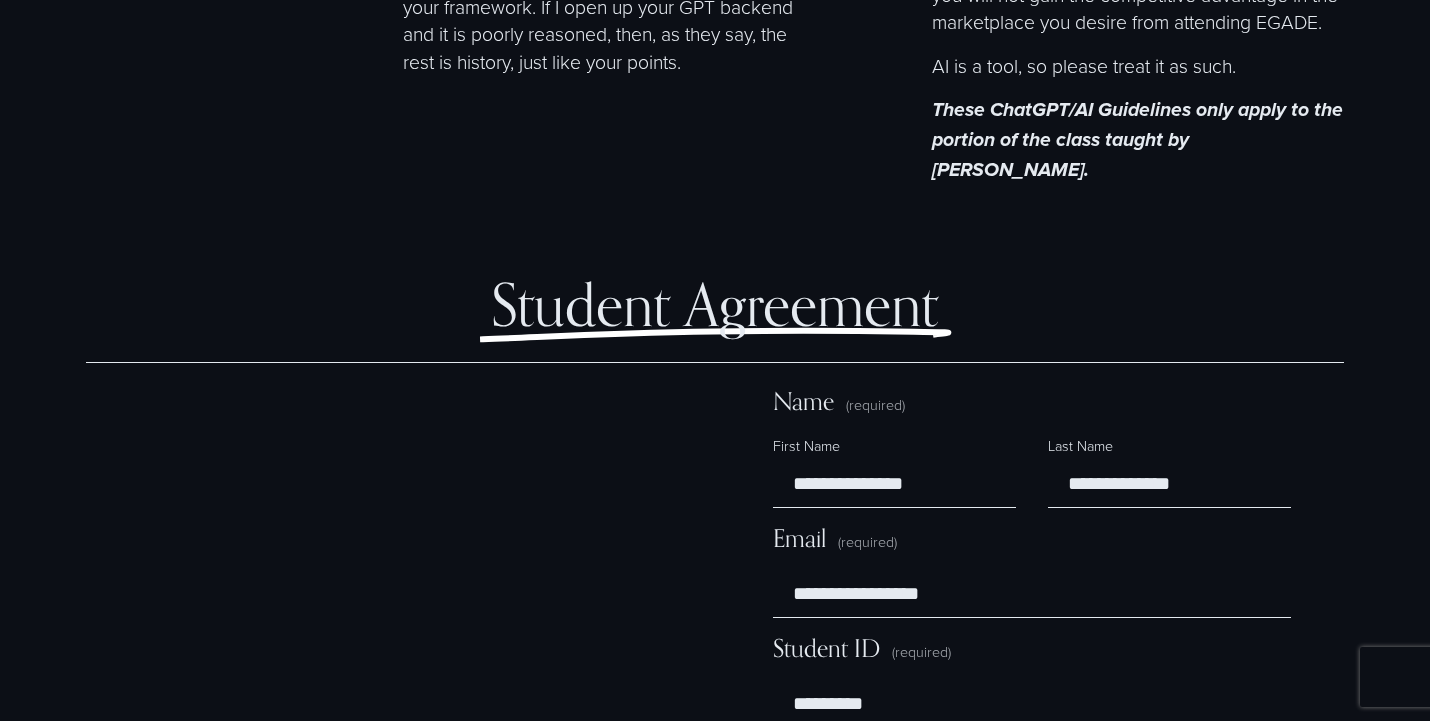 type on "*********" 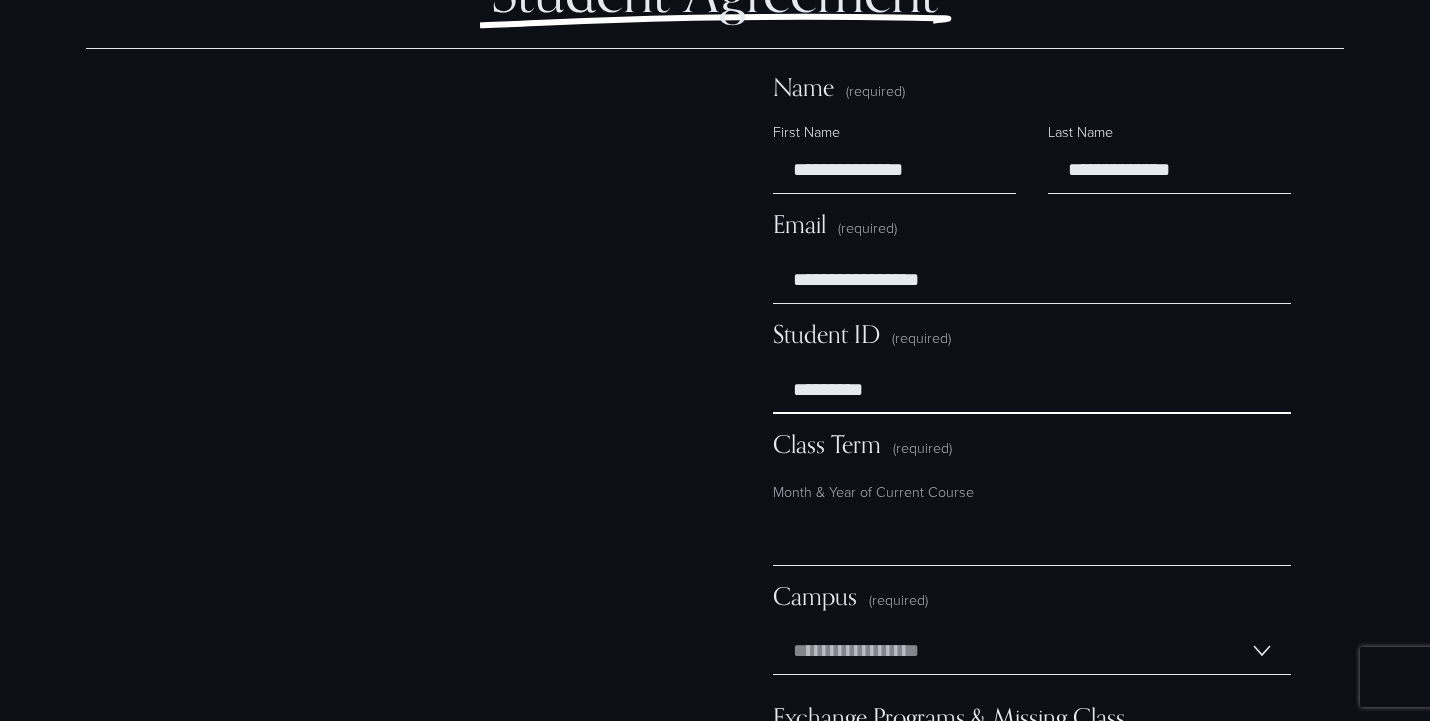 scroll, scrollTop: 11756, scrollLeft: 0, axis: vertical 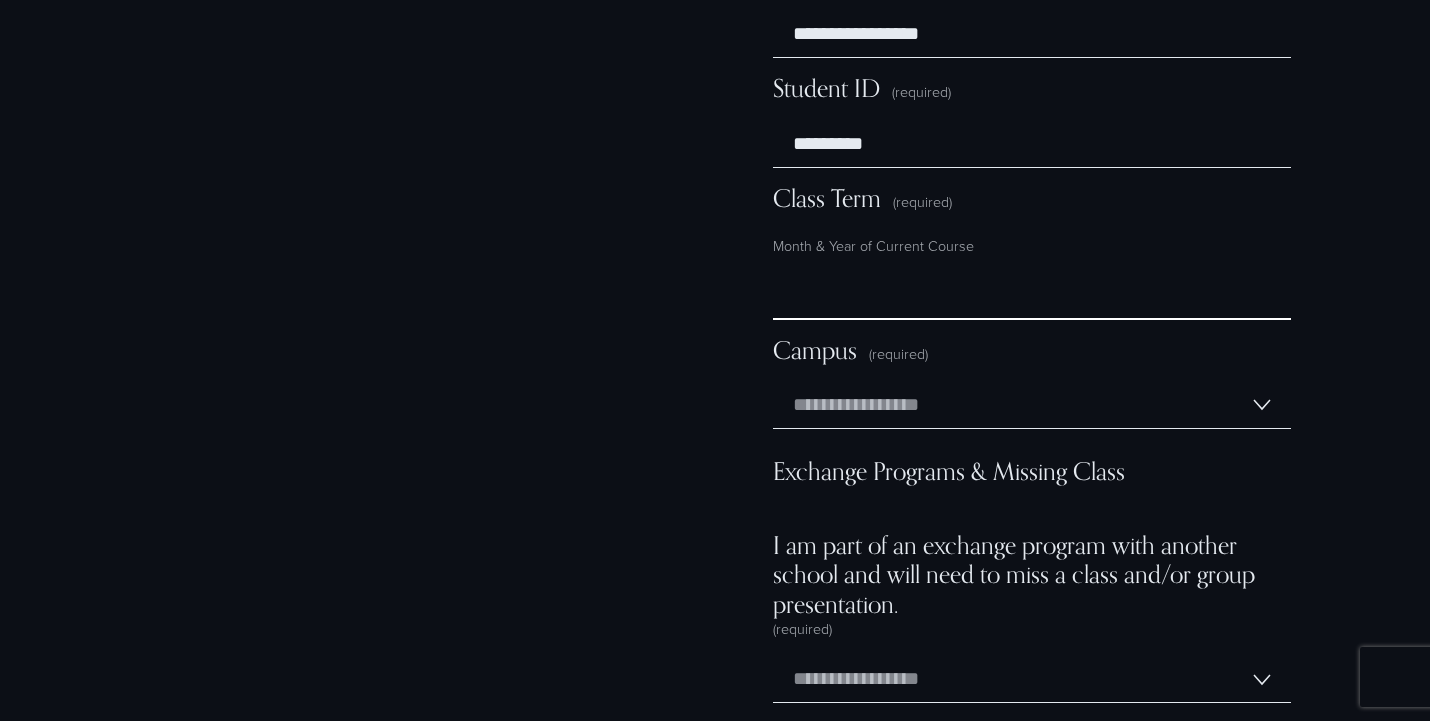 click on "Class Term  (required)" at bounding box center (1032, 296) 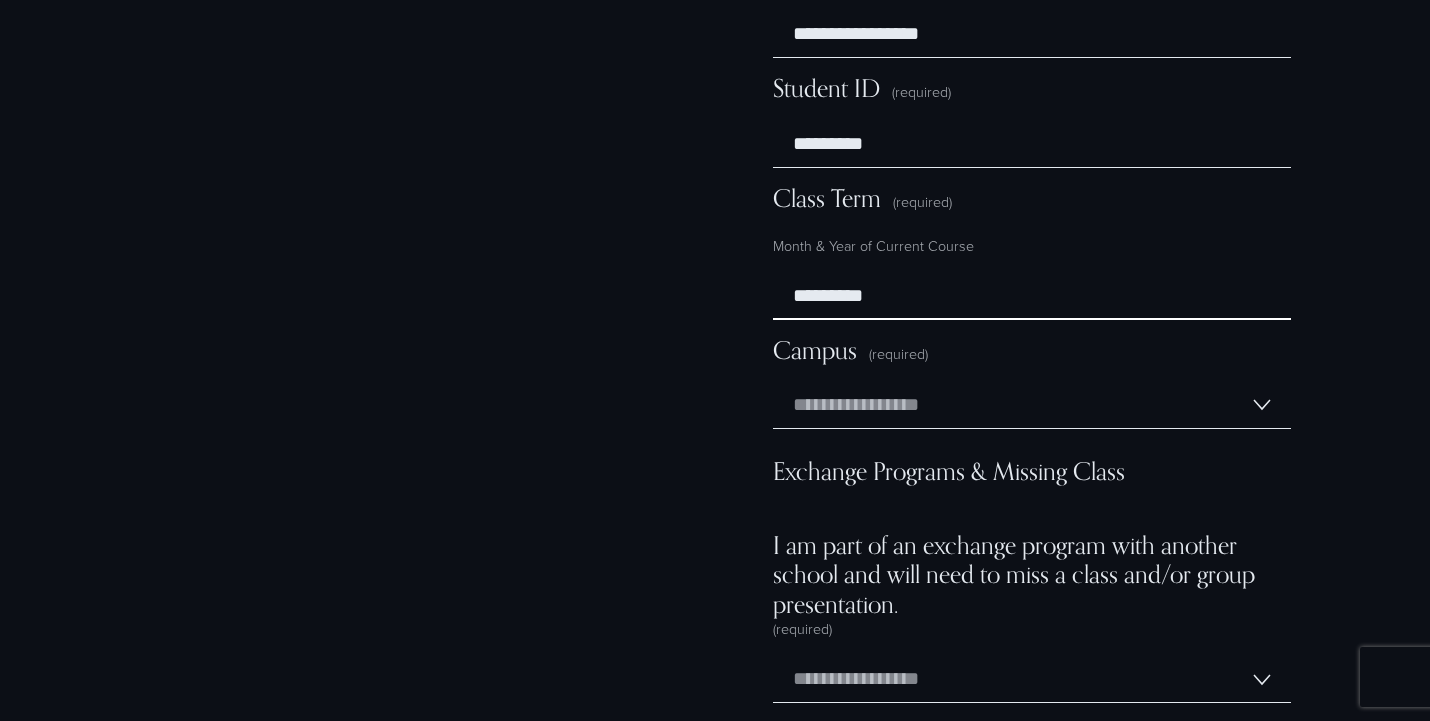 type on "*********" 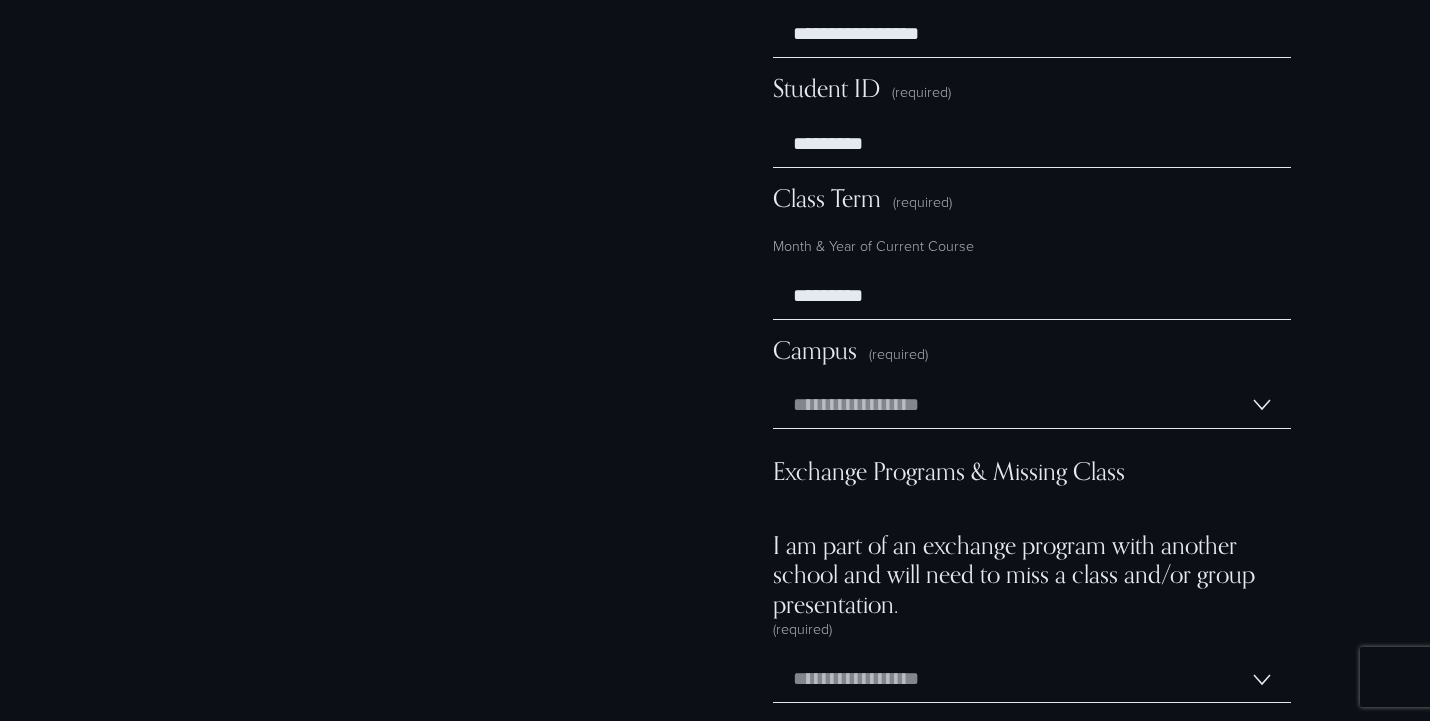 click on "FAQs
Do I need to read the assigned book? Yes. It will be assumed that you’ve read the assigned book or at least skimmed everything to grasp the main concepts. You can also listen to it on Audible. Just saying/hinting. Will I be tested on the book? Yes, the book serves as the foundation for in-class discussions, assignments, and the understanding of AI Ethics. If you don't read it, you will likely not be able to complete your group presentation. You may also find it very hard to participate in class when asked to discuss the topics at hand, participate in debates, or apply critical thinking to complex AI systems. This may impact your grade.  What should I do for the group HR project focused on AI? Your project will be designed for a midcap to large enterprise based in Mexico. You and your teammates will have 15 minutes to present your framework and HR AI model.  Cover the structure and content of your AI governance.  Is there extra credit? How do you grade?" at bounding box center (715, -288) 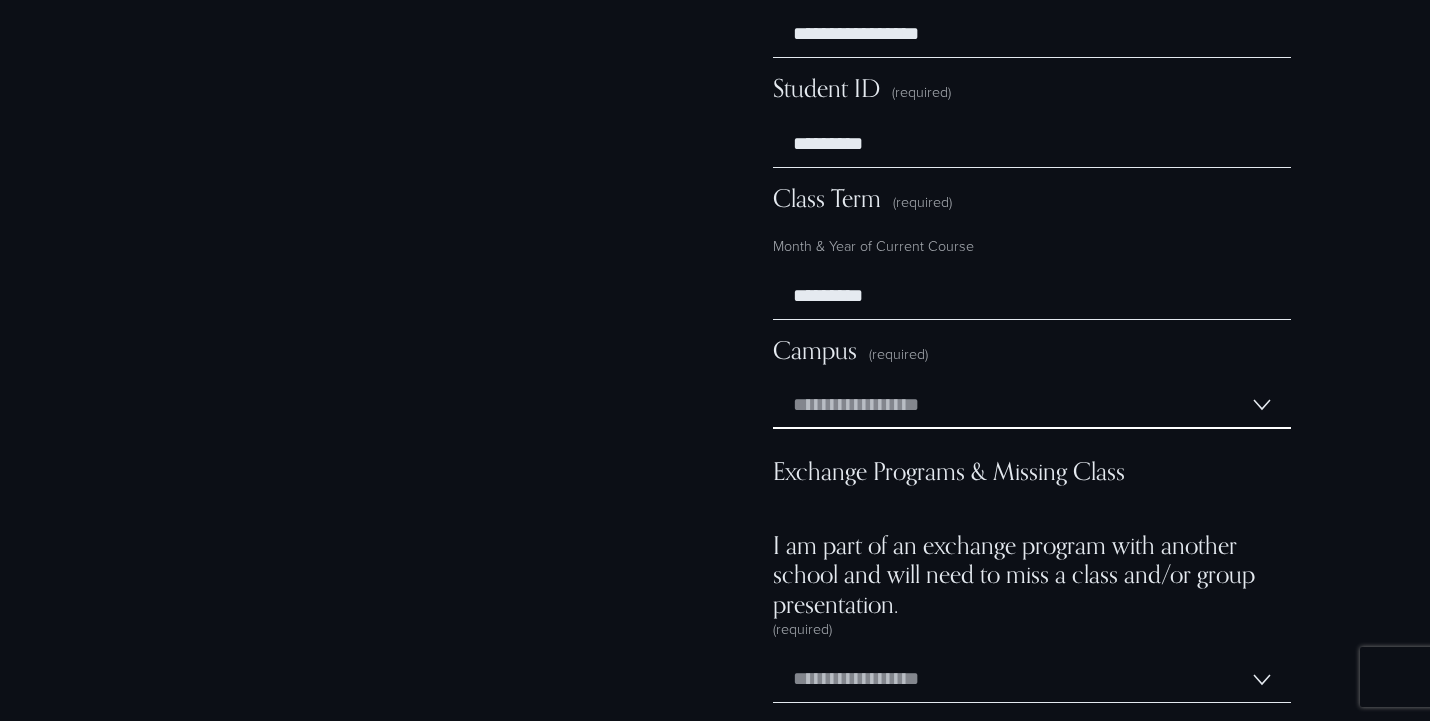 click on "**********" at bounding box center (1032, 405) 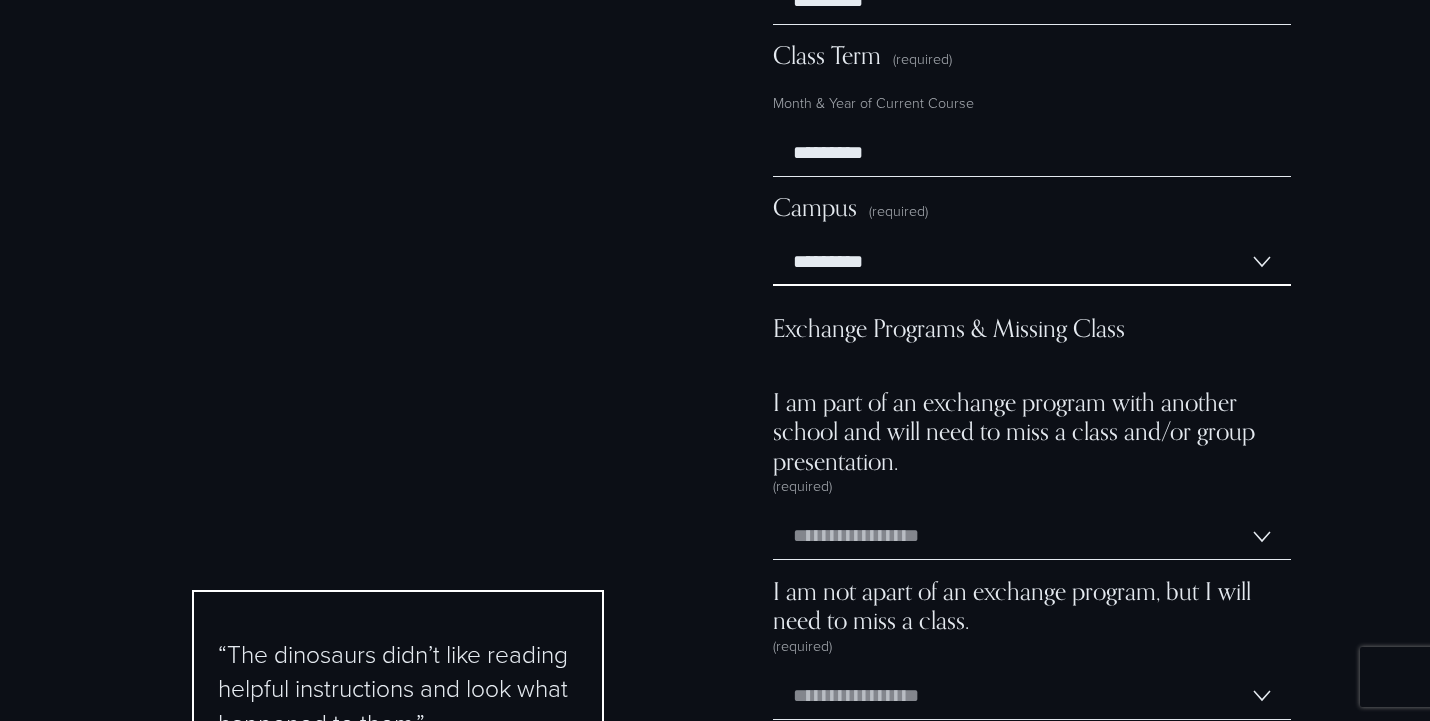 scroll, scrollTop: 11904, scrollLeft: 0, axis: vertical 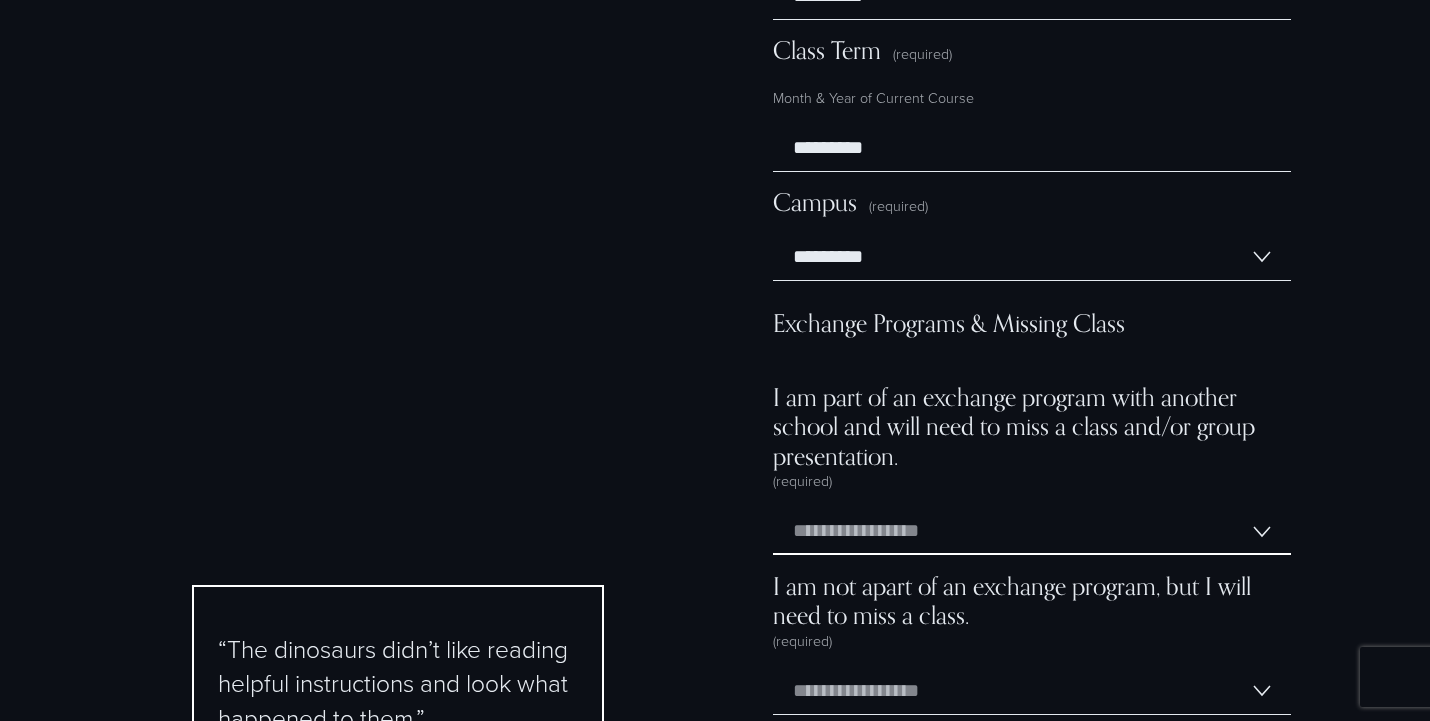 click on "**********" at bounding box center [1032, 531] 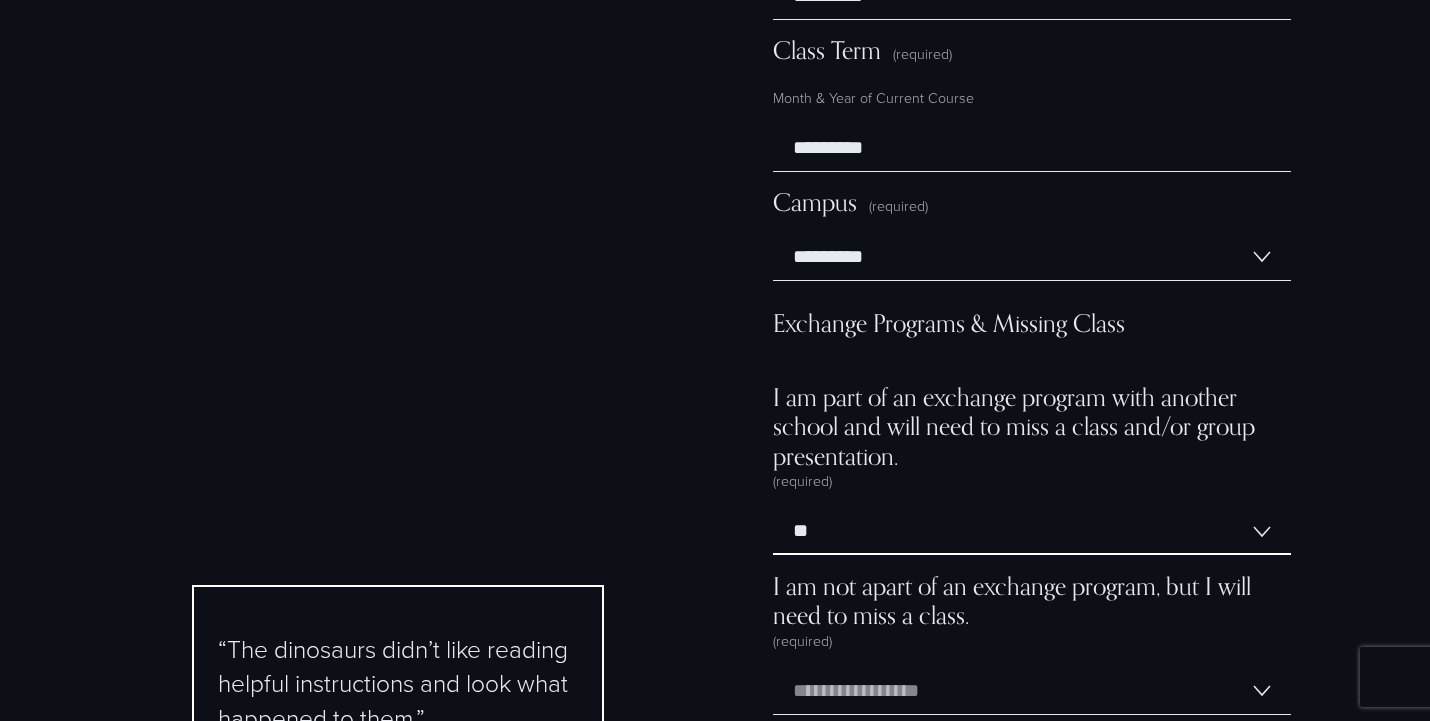 click on "*** **" at bounding box center (1032, 531) 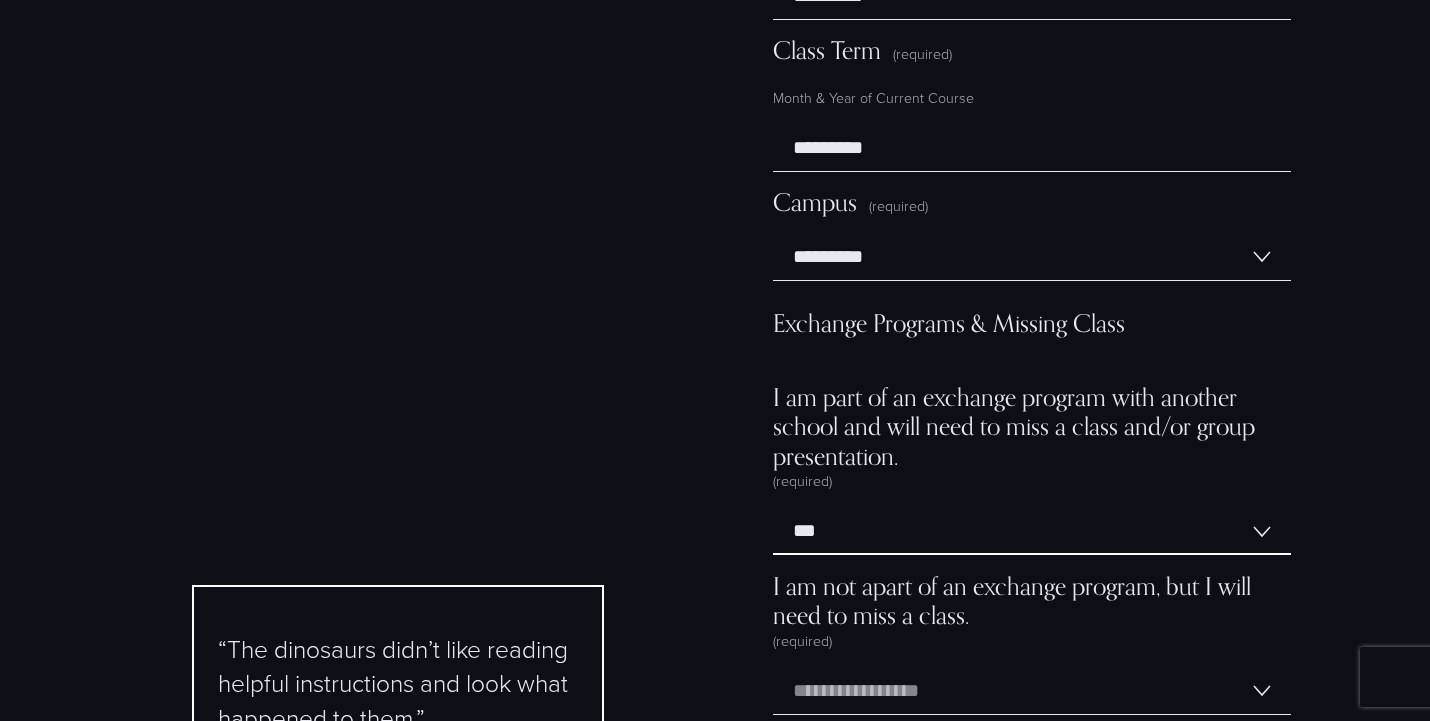 scroll, scrollTop: 11908, scrollLeft: 0, axis: vertical 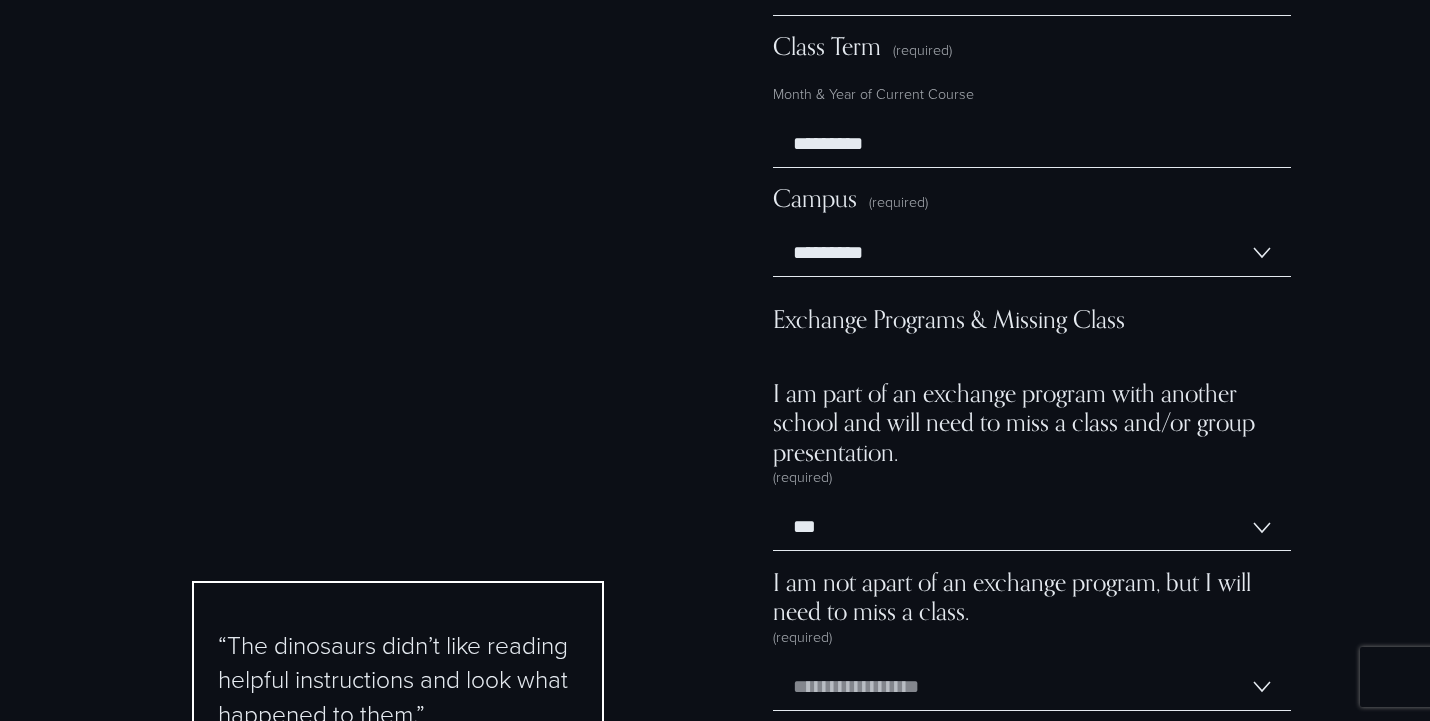 click on "I am part of an exchange program with another school and will need to miss a class and/or group presentation. (required)" at bounding box center (1032, 441) 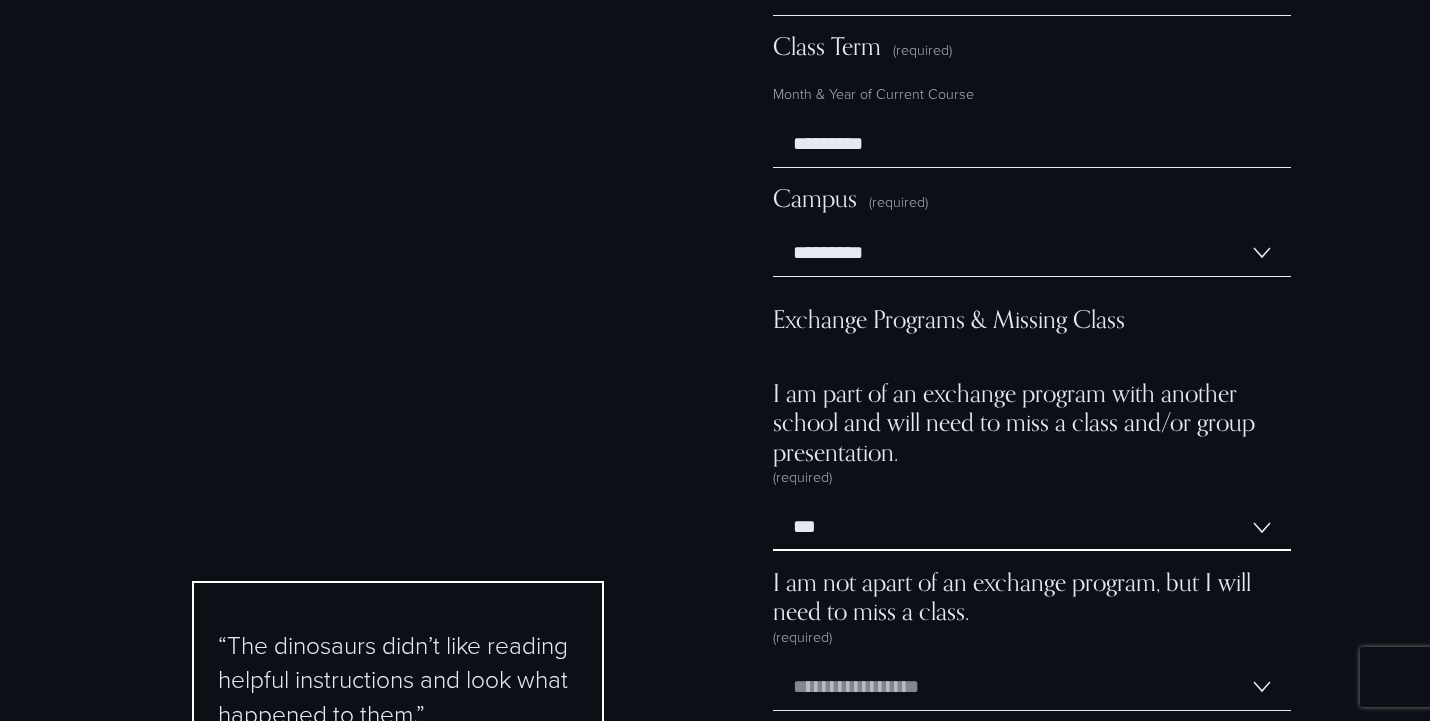 click on "*** **" at bounding box center (1032, 527) 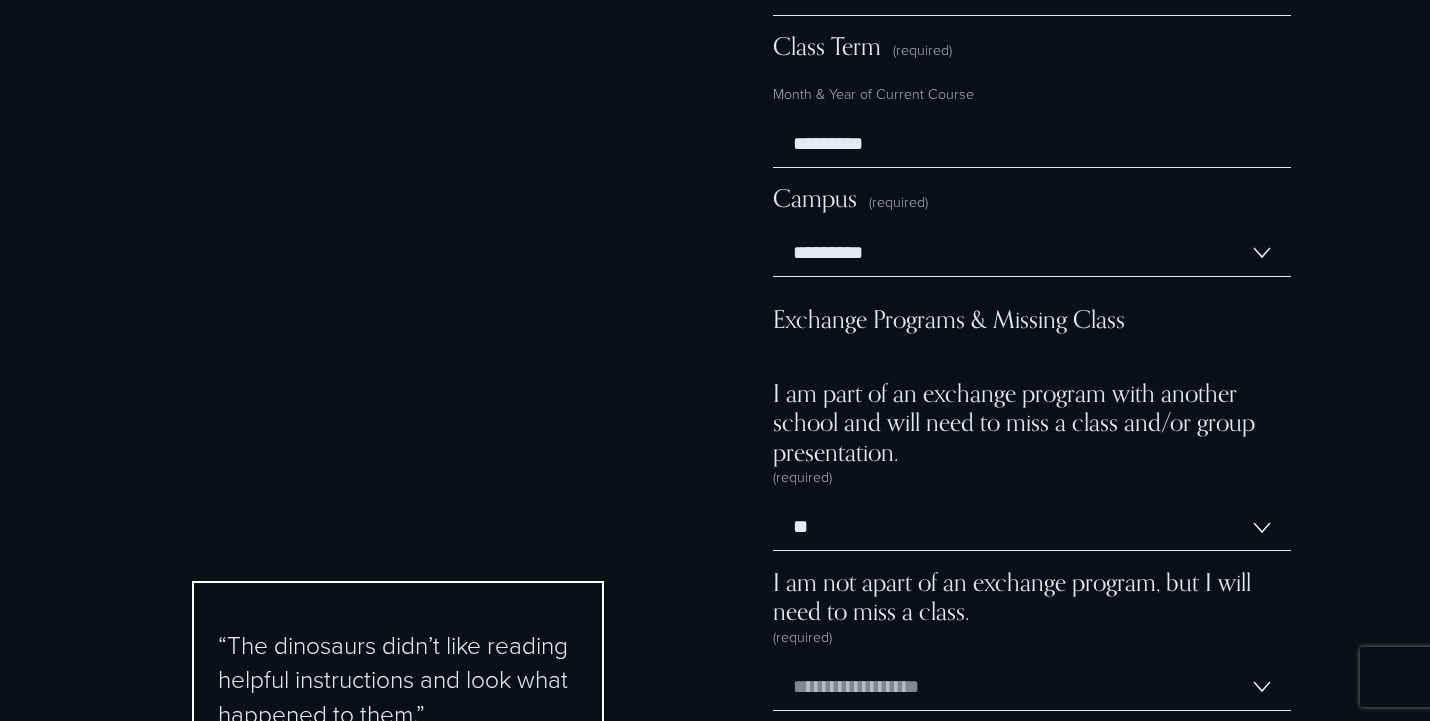 click on "FAQs
Do I need to read the assigned book? Yes. It will be assumed that you’ve read the assigned book or at least skimmed everything to grasp the main concepts. You can also listen to it on Audible. Just saying/hinting. Will I be tested on the book? Yes, the book serves as the foundation for in-class discussions, assignments, and the understanding of AI Ethics. If you don't read it, you will likely not be able to complete your group presentation. You may also find it very hard to participate in class when asked to discuss the topics at hand, participate in debates, or apply critical thinking to complex AI systems. This may impact your grade.  What should I do for the group HR project focused on AI? Your project will be designed for a midcap to large enterprise based in Mexico. You and your teammates will have 15 minutes to present your framework and HR AI model.  Cover the structure and content of your AI governance.  Is there extra credit? How do you grade?" at bounding box center [715, -440] 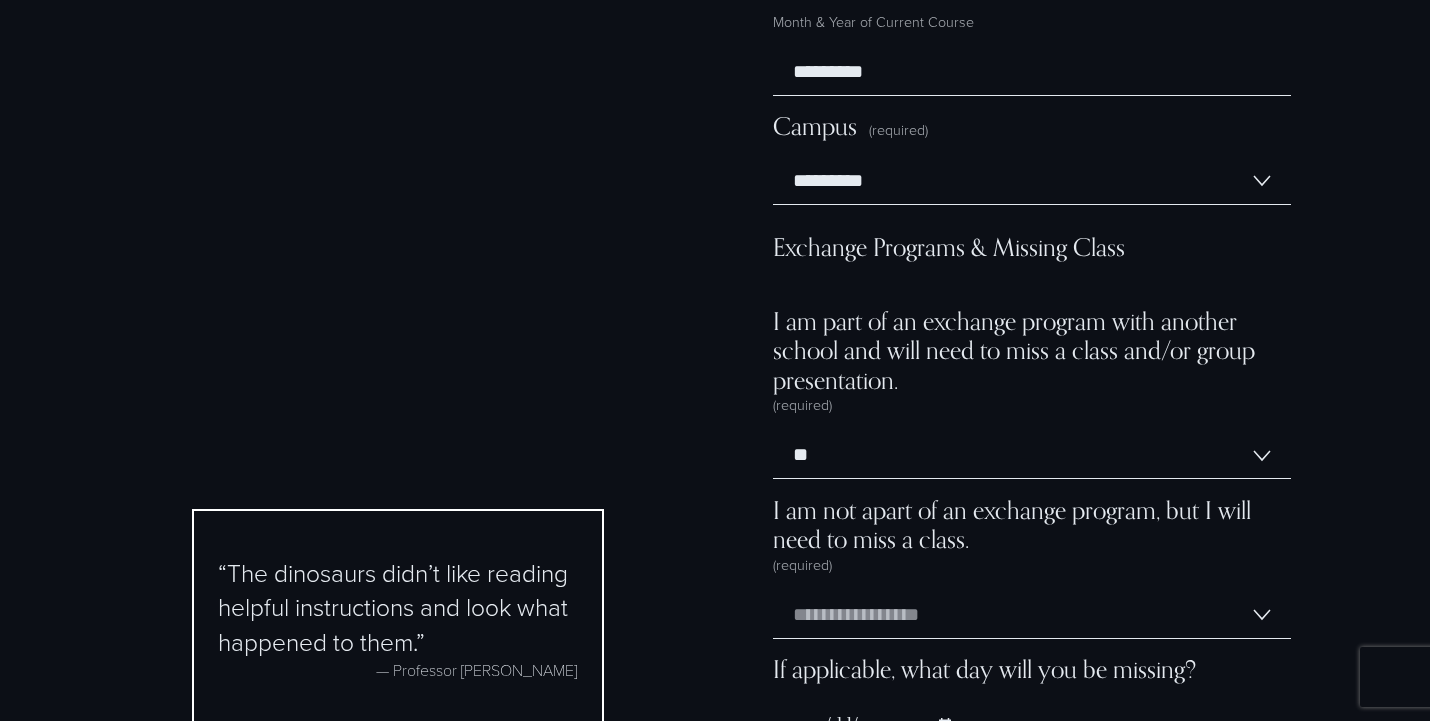 scroll, scrollTop: 12063, scrollLeft: 0, axis: vertical 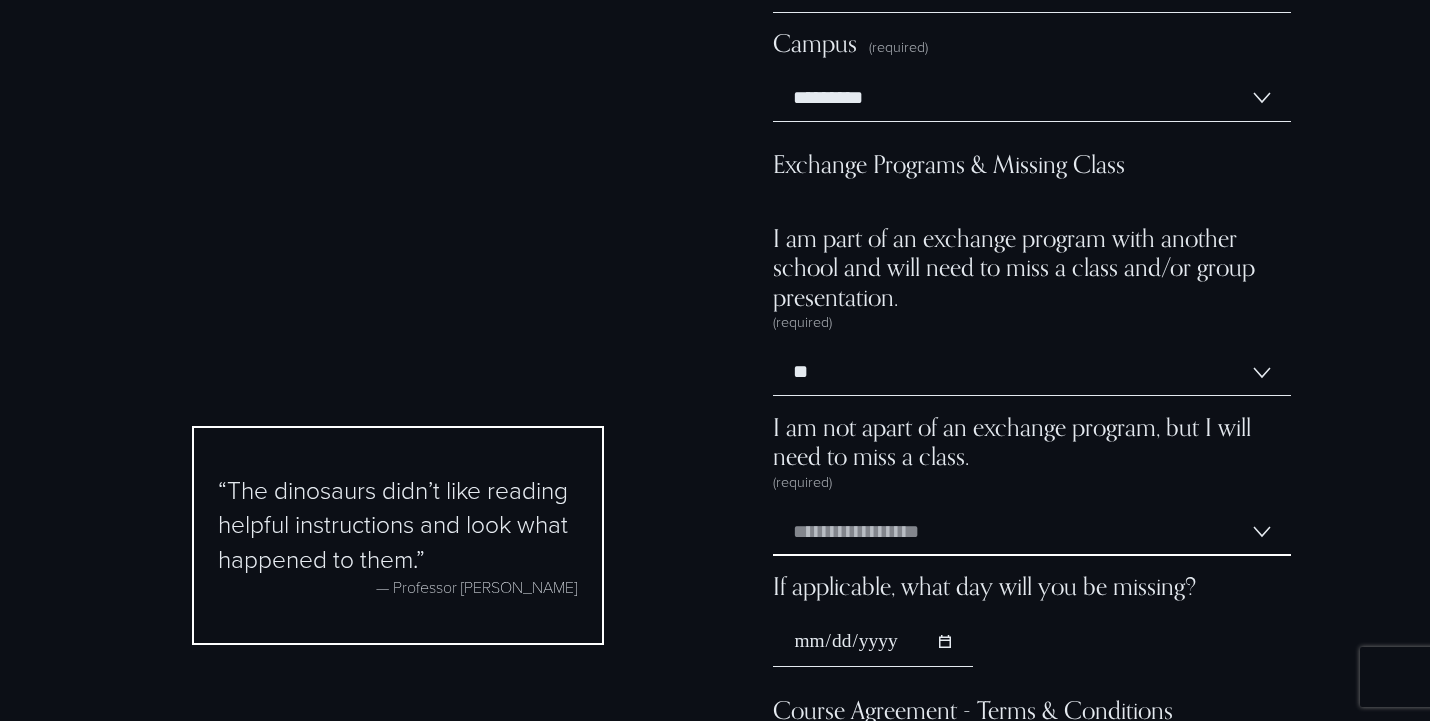 click on "**********" at bounding box center (1032, 532) 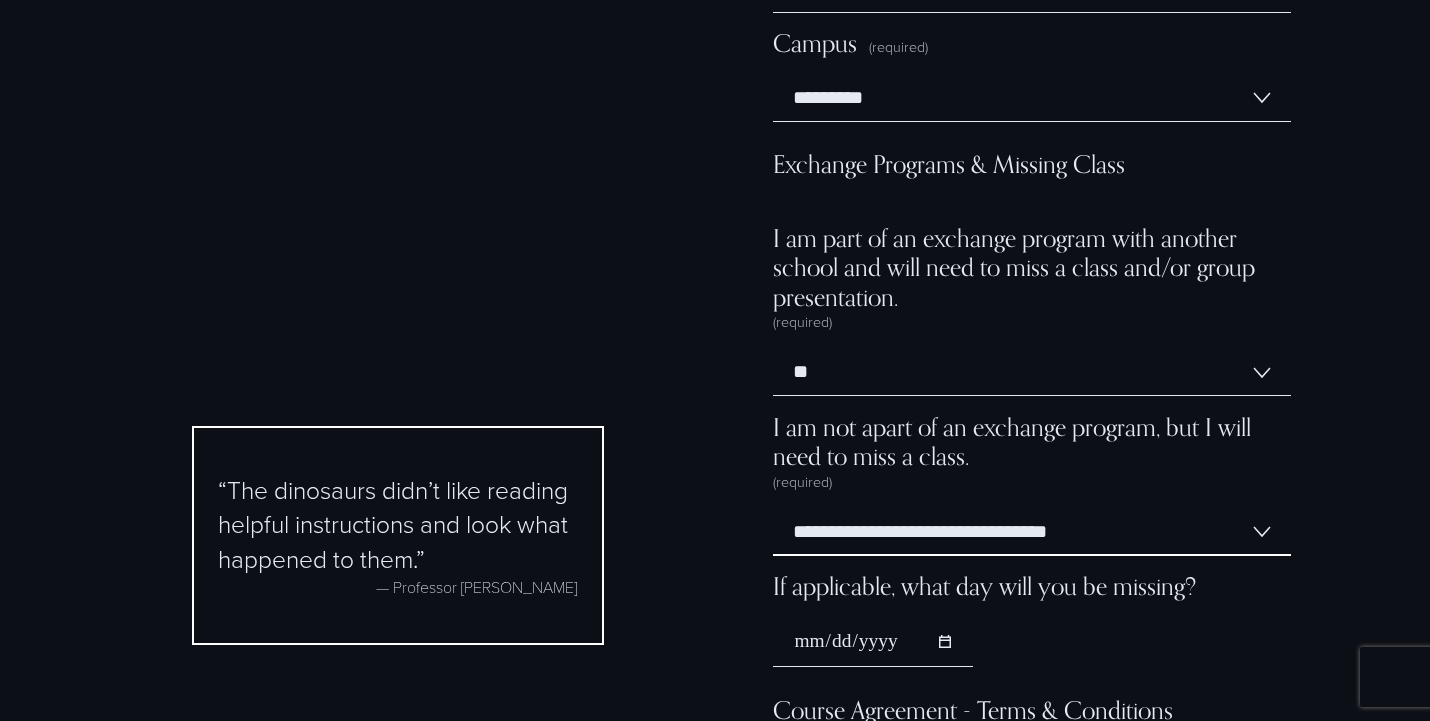 click on "**********" at bounding box center [1032, 532] 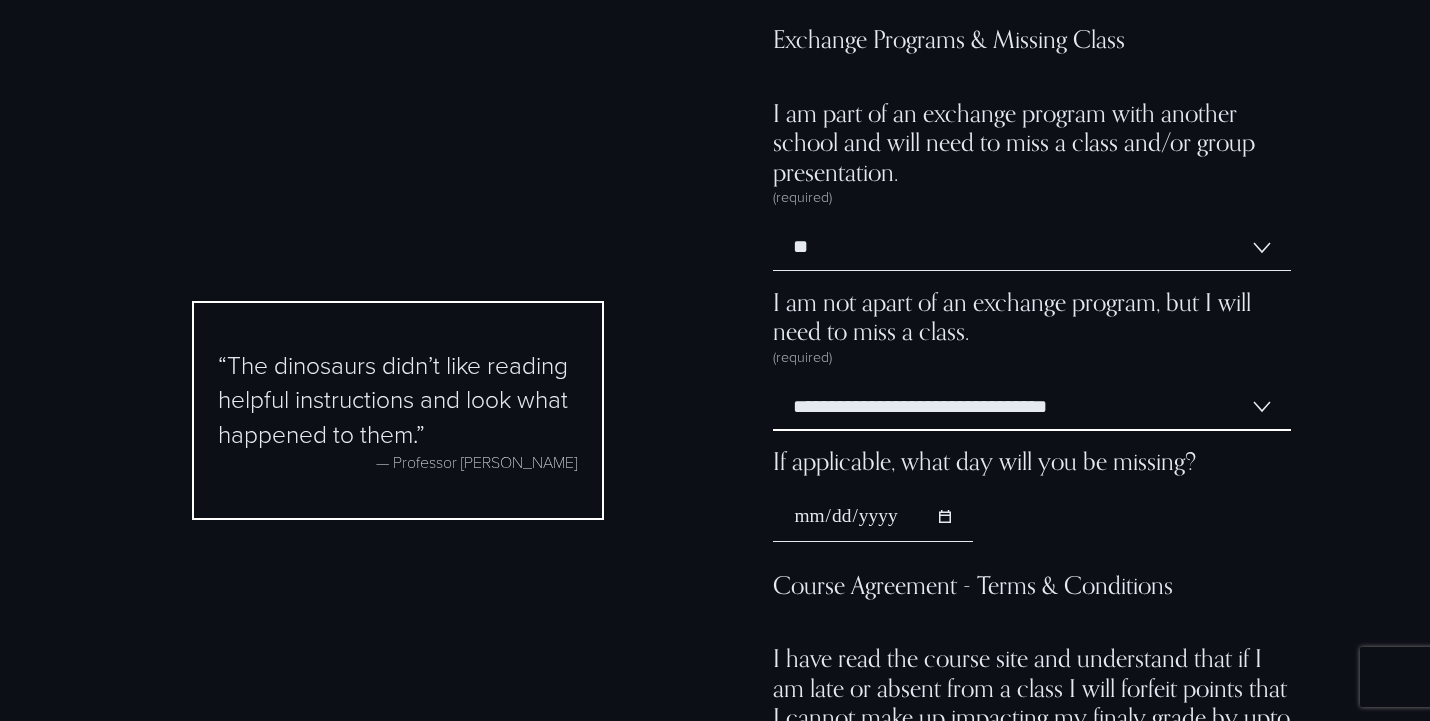 scroll, scrollTop: 12204, scrollLeft: 0, axis: vertical 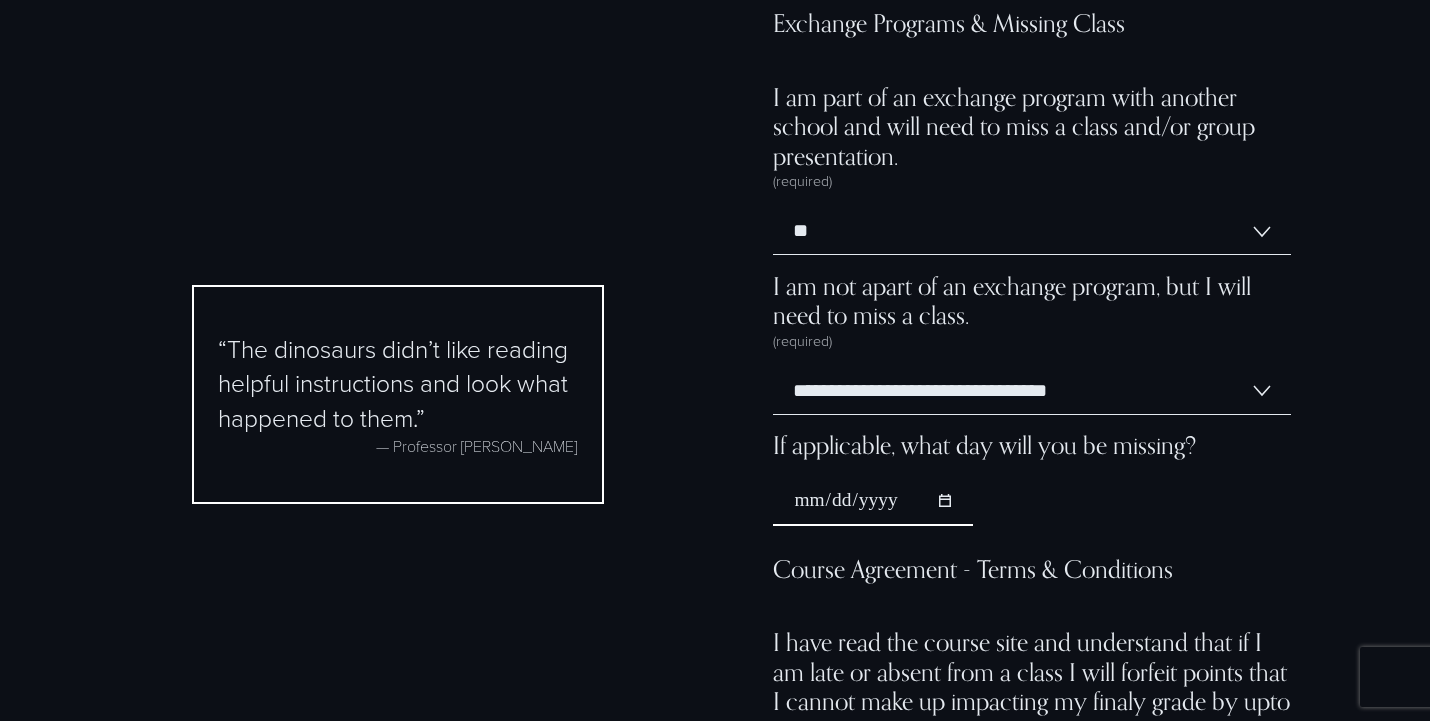 click on "If applicable, what day will you be missing?" at bounding box center [873, 501] 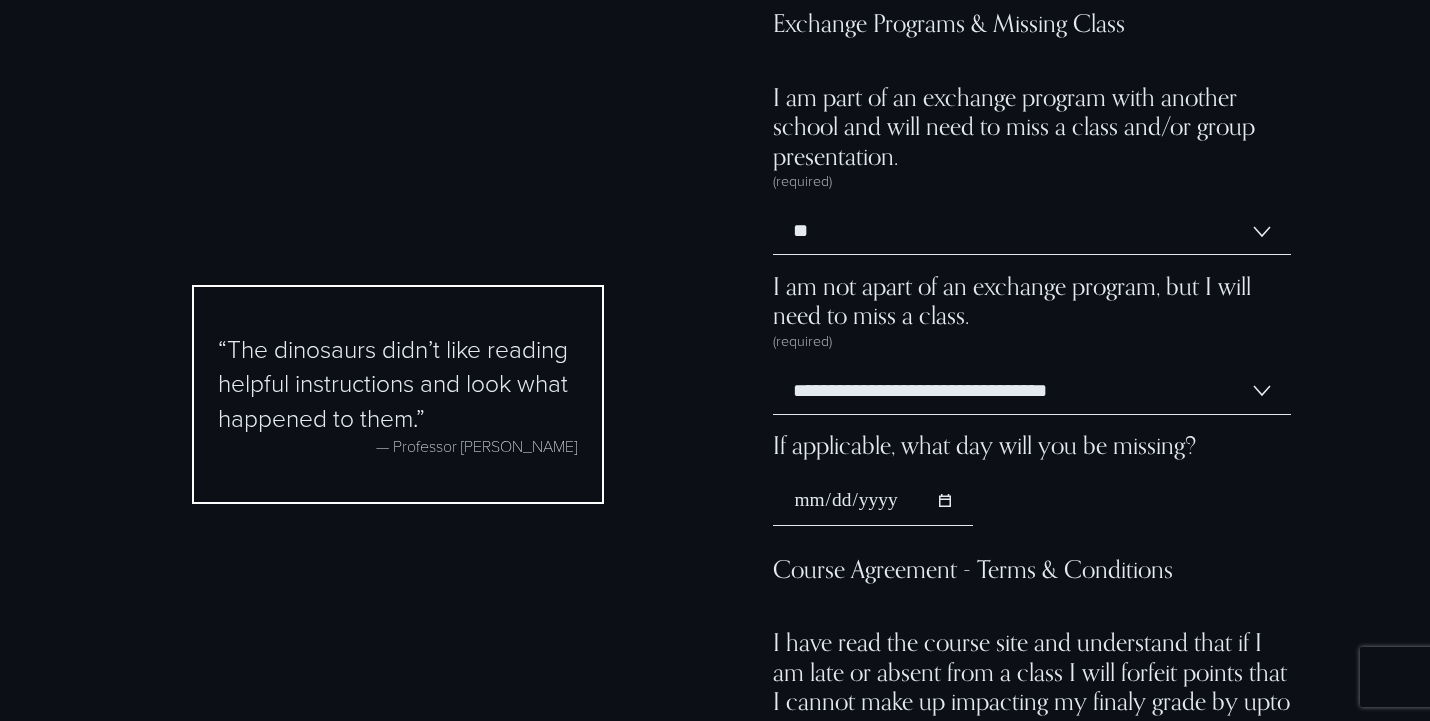 click on "**********" at bounding box center (1032, 479) 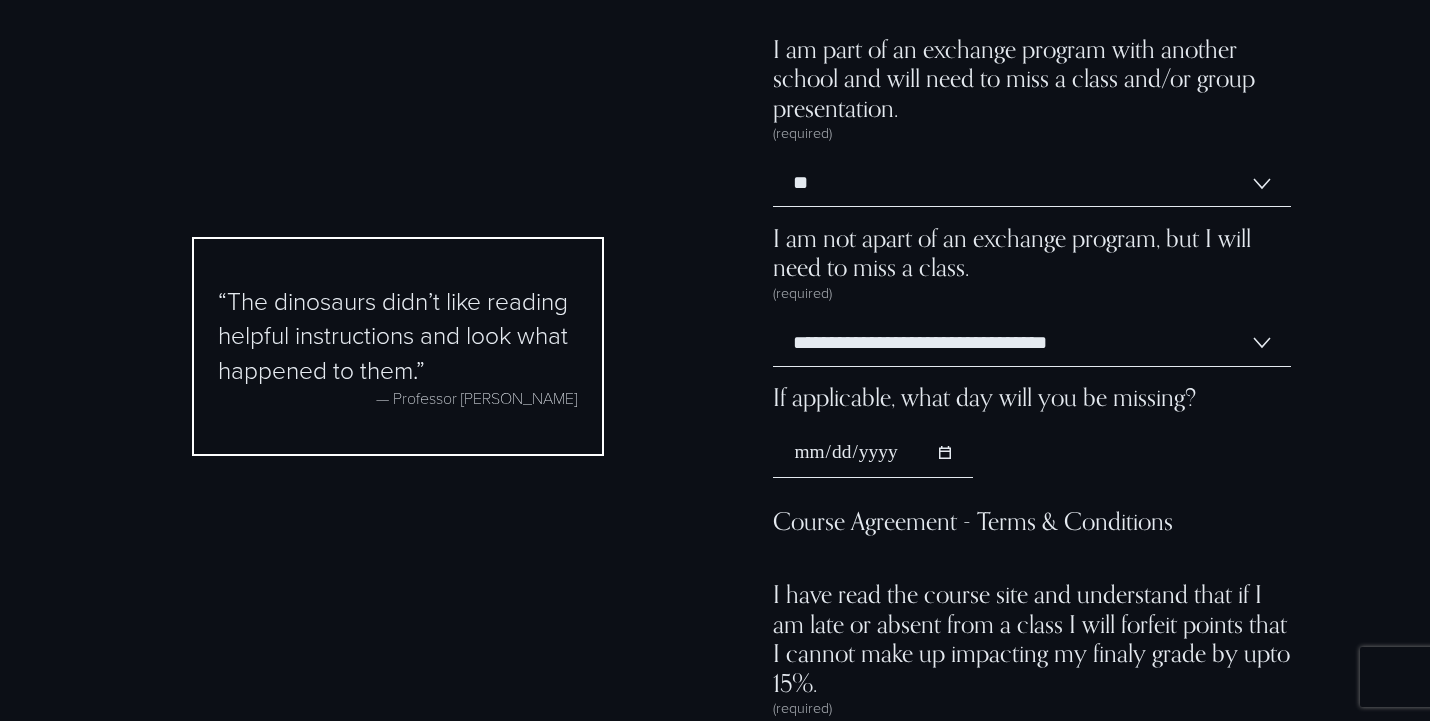 scroll, scrollTop: 12369, scrollLeft: 0, axis: vertical 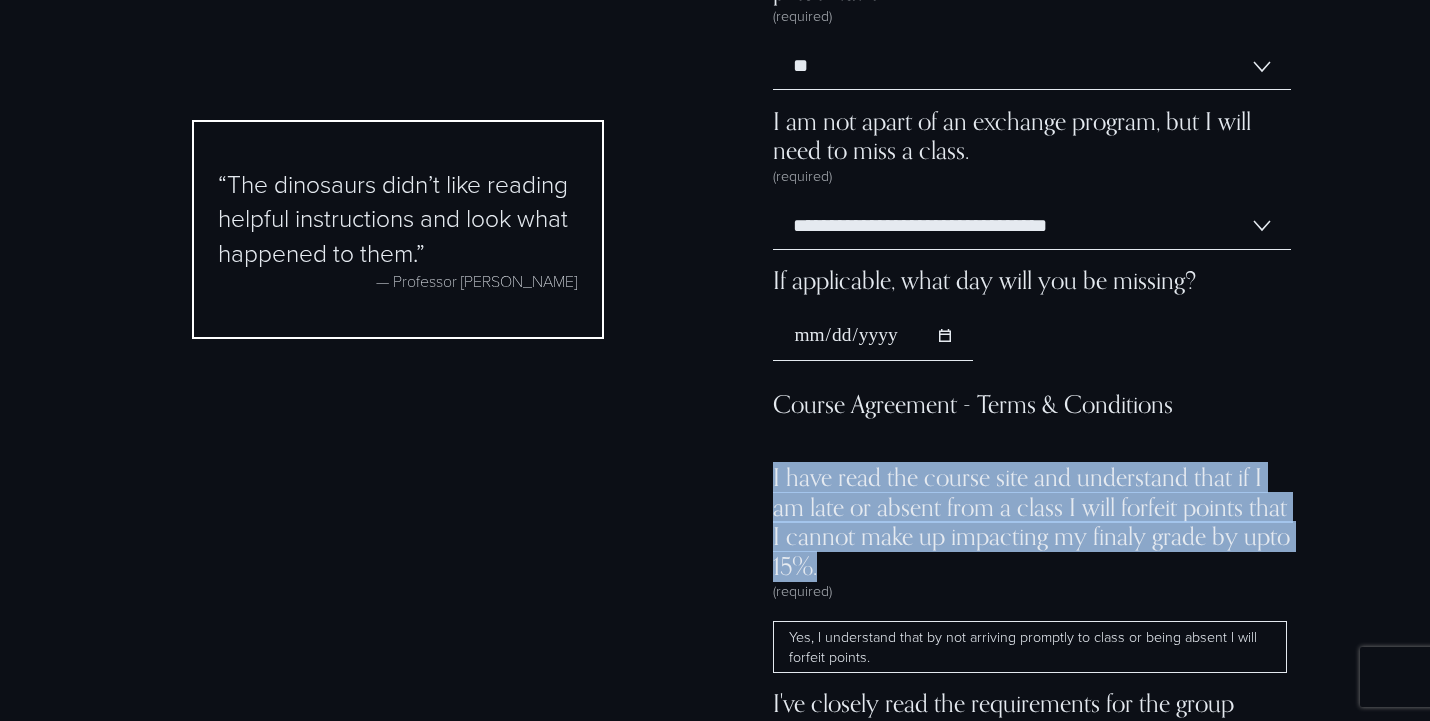 drag, startPoint x: 874, startPoint y: 519, endPoint x: 772, endPoint y: 429, distance: 136.0294 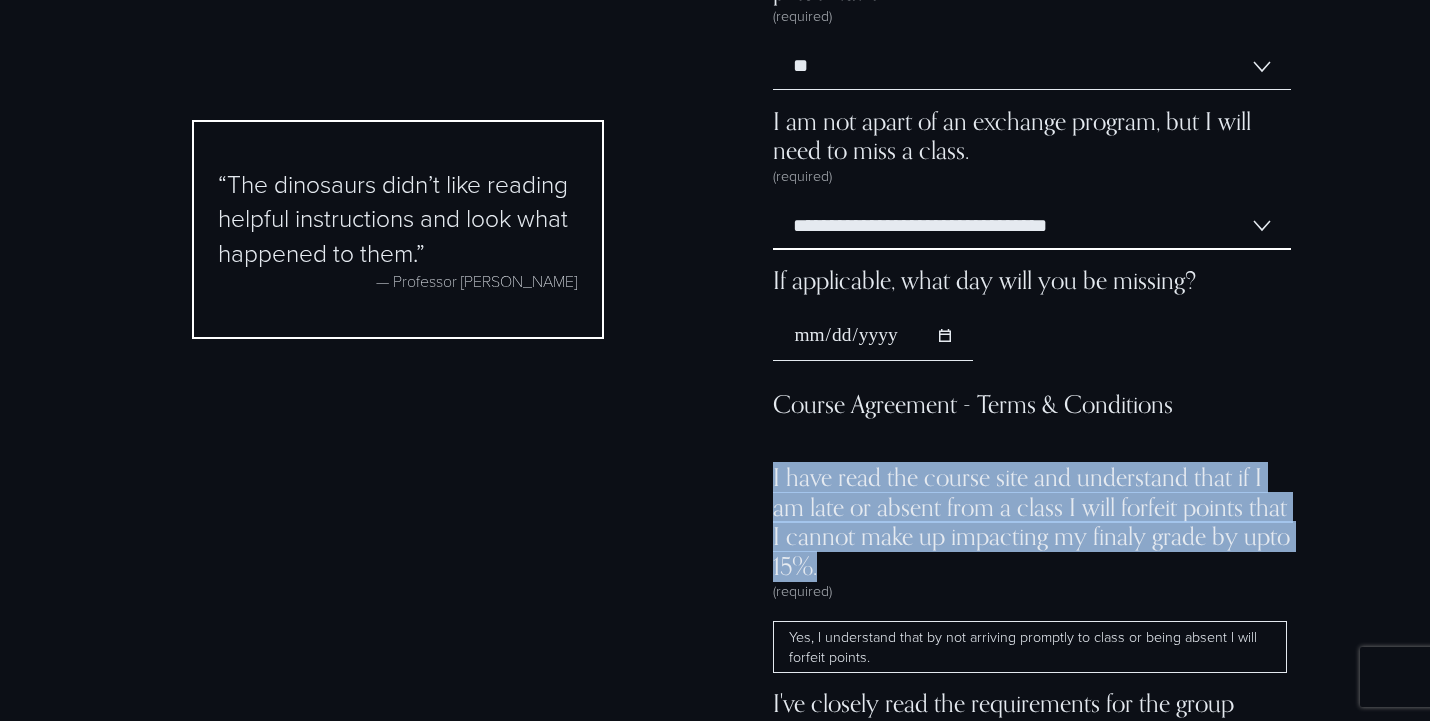 click on "**********" at bounding box center (1032, 226) 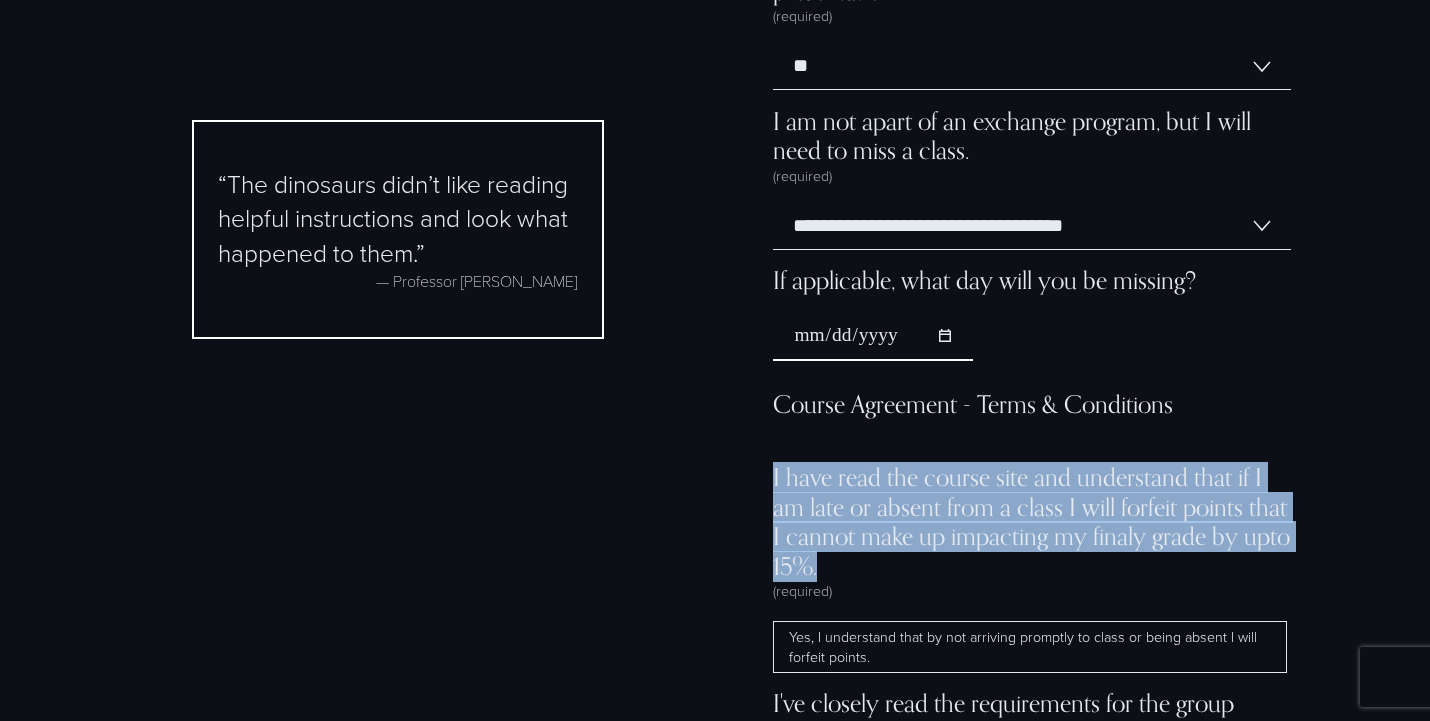 click on "**********" at bounding box center [873, 336] 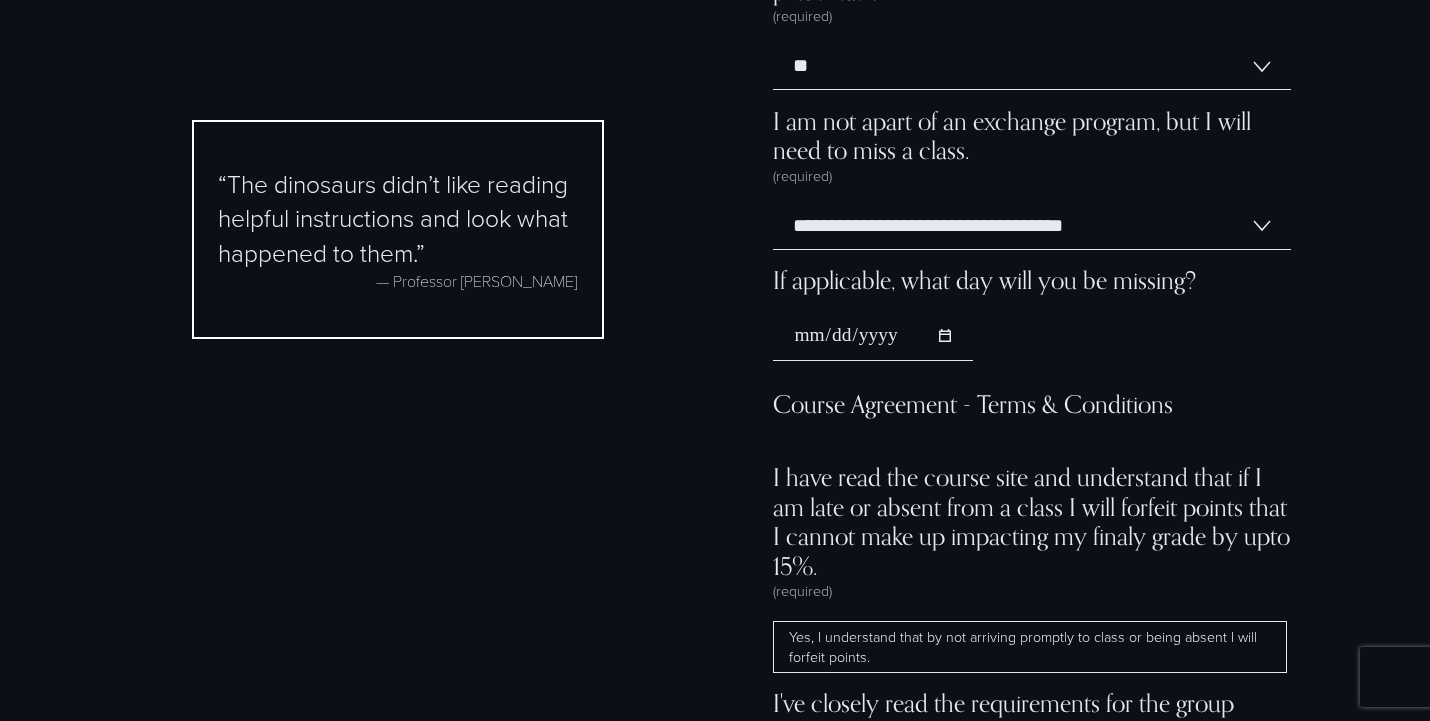 click on "**********" at bounding box center (1032, 527) 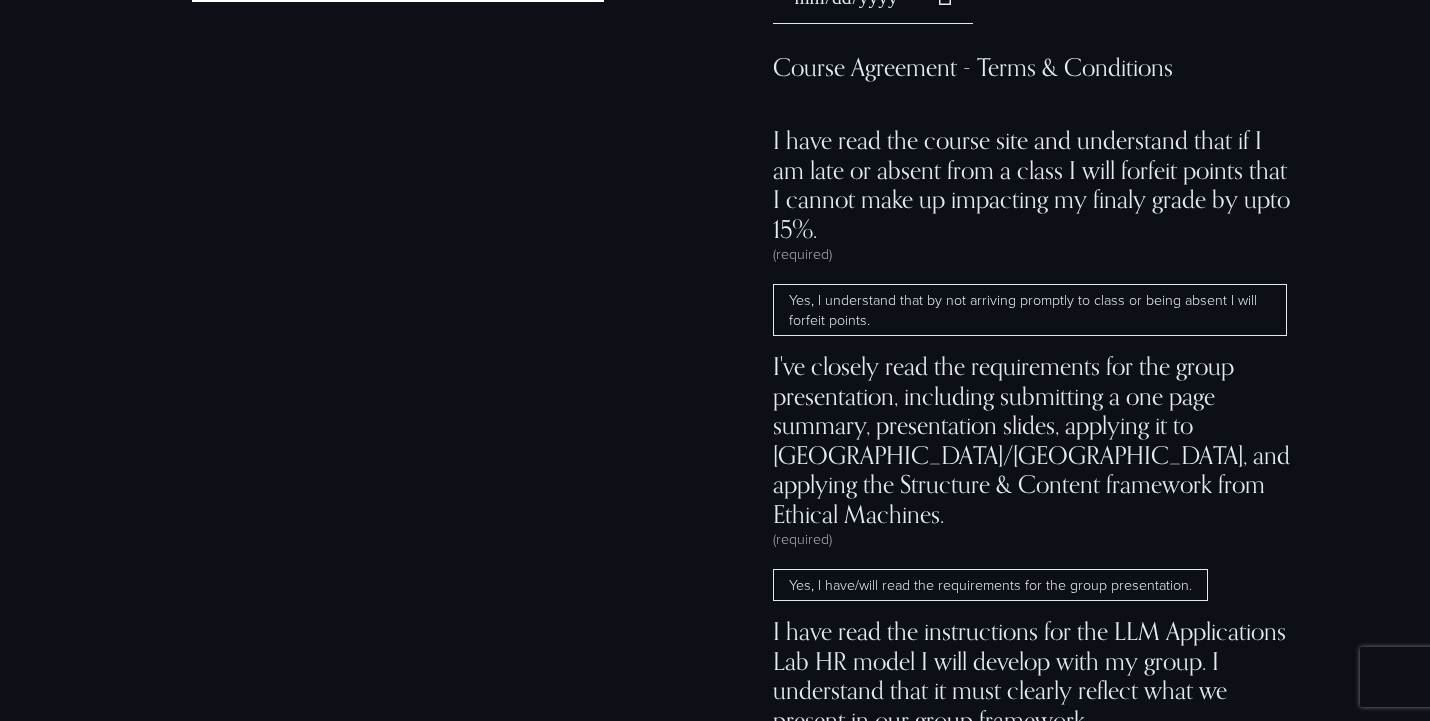scroll, scrollTop: 12710, scrollLeft: 0, axis: vertical 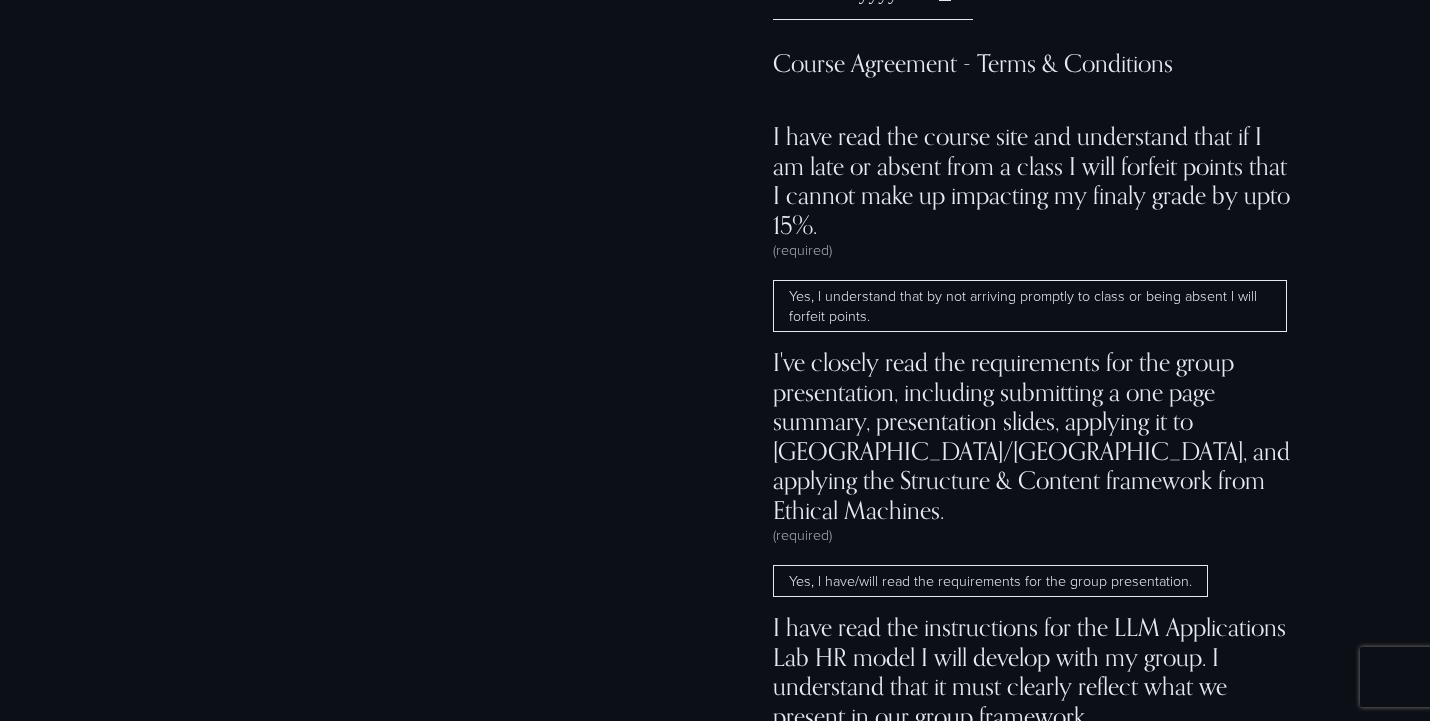 click on "Yes, I understand that by not arriving promptly to class or being absent I will forfeit points." at bounding box center [1030, 306] 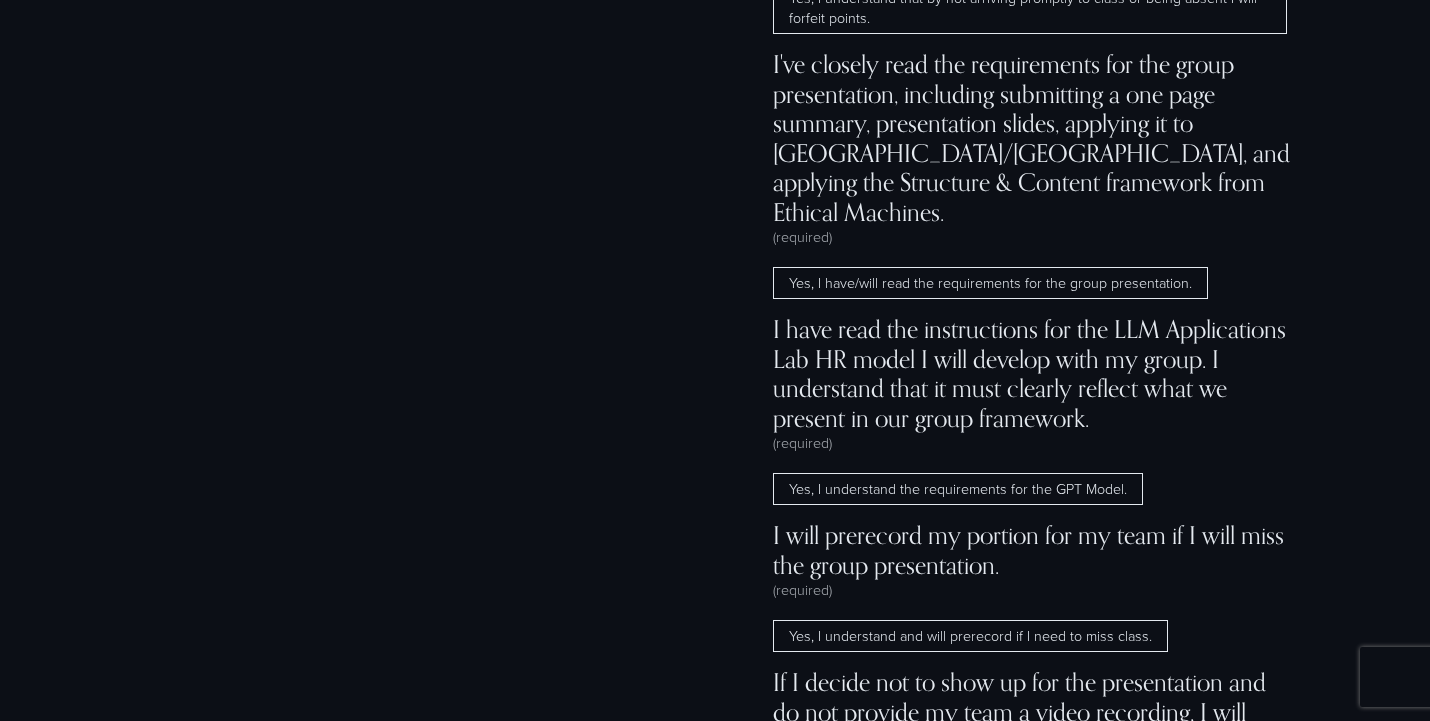 scroll, scrollTop: 13032, scrollLeft: 0, axis: vertical 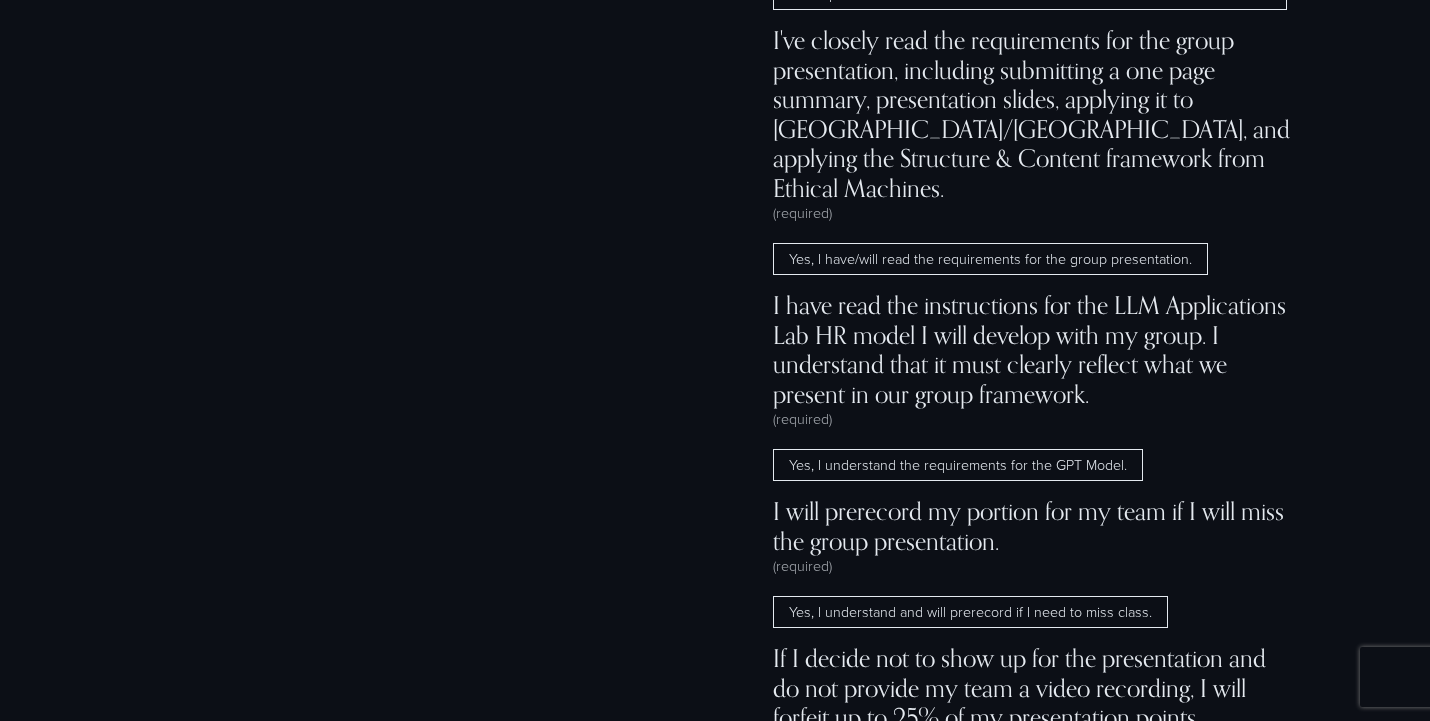 click on "Yes, I understand the requirements for the GPT Model." at bounding box center [958, 465] 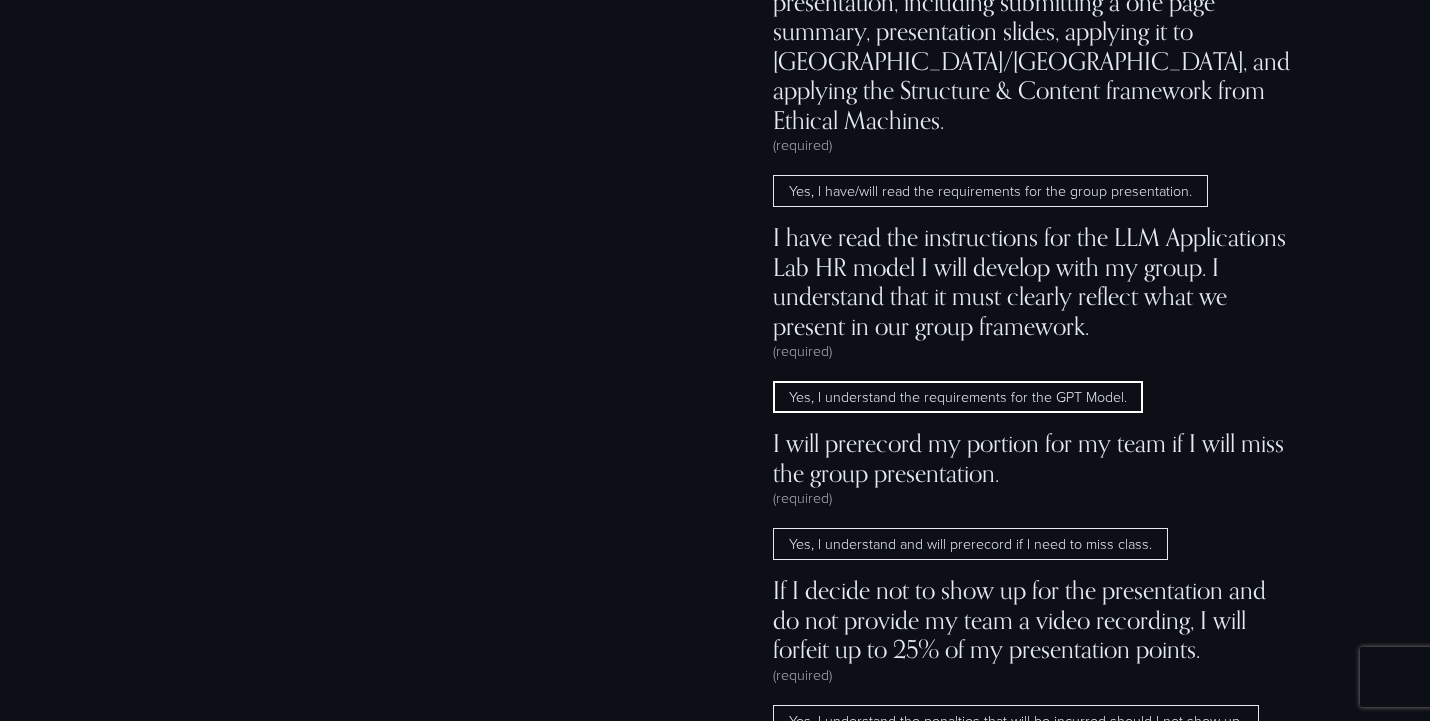 scroll, scrollTop: 13187, scrollLeft: 0, axis: vertical 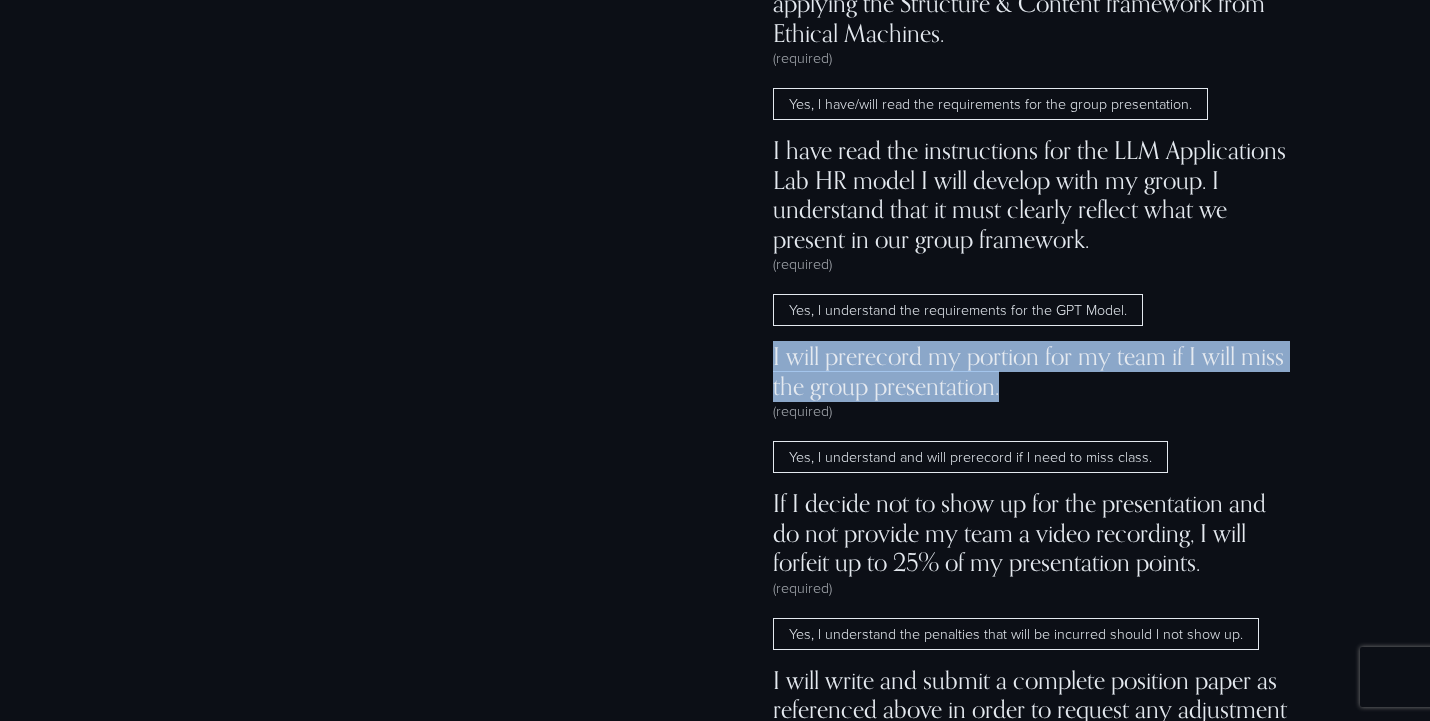 drag, startPoint x: 1019, startPoint y: 316, endPoint x: 774, endPoint y: 287, distance: 246.71036 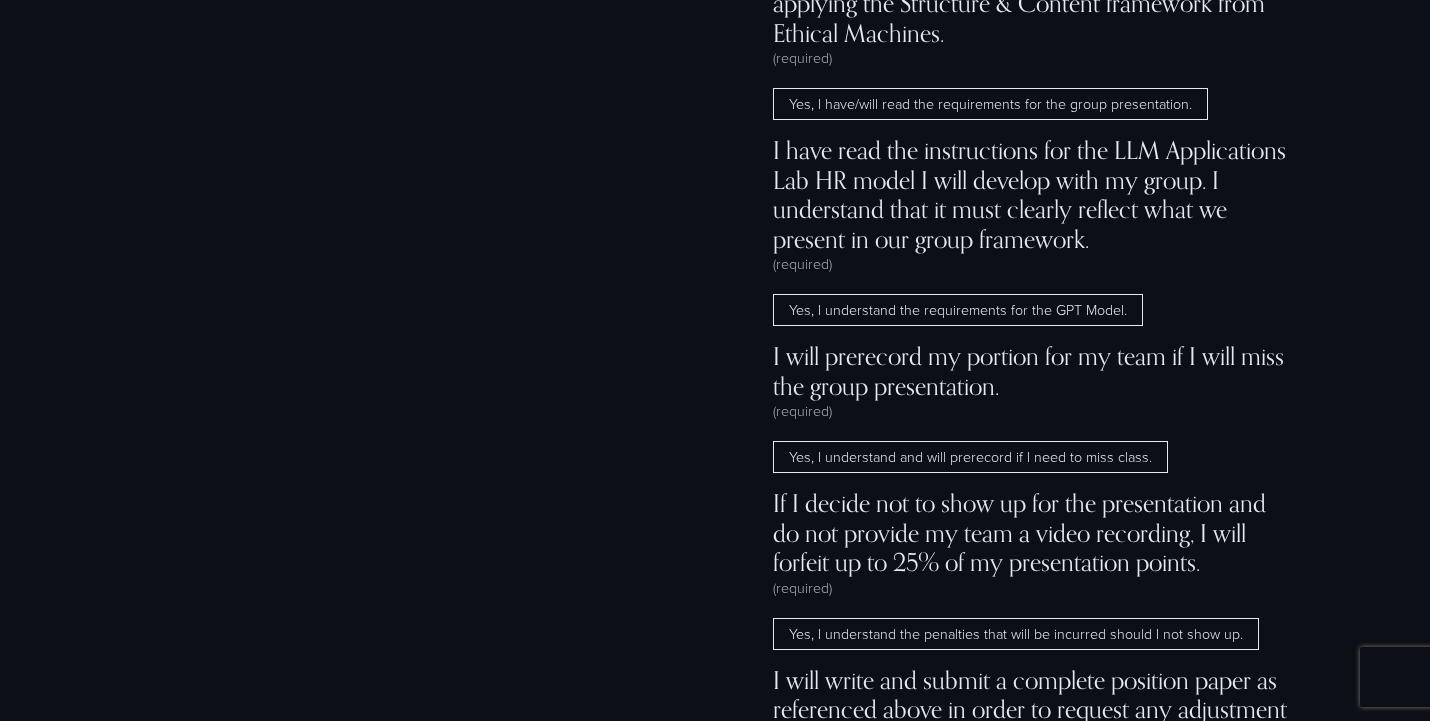 click on "I will prerecord my portion for my team if I will miss the group presentation. (required) Yes, I understand and will prerecord if I need to miss class." at bounding box center (1032, 407) 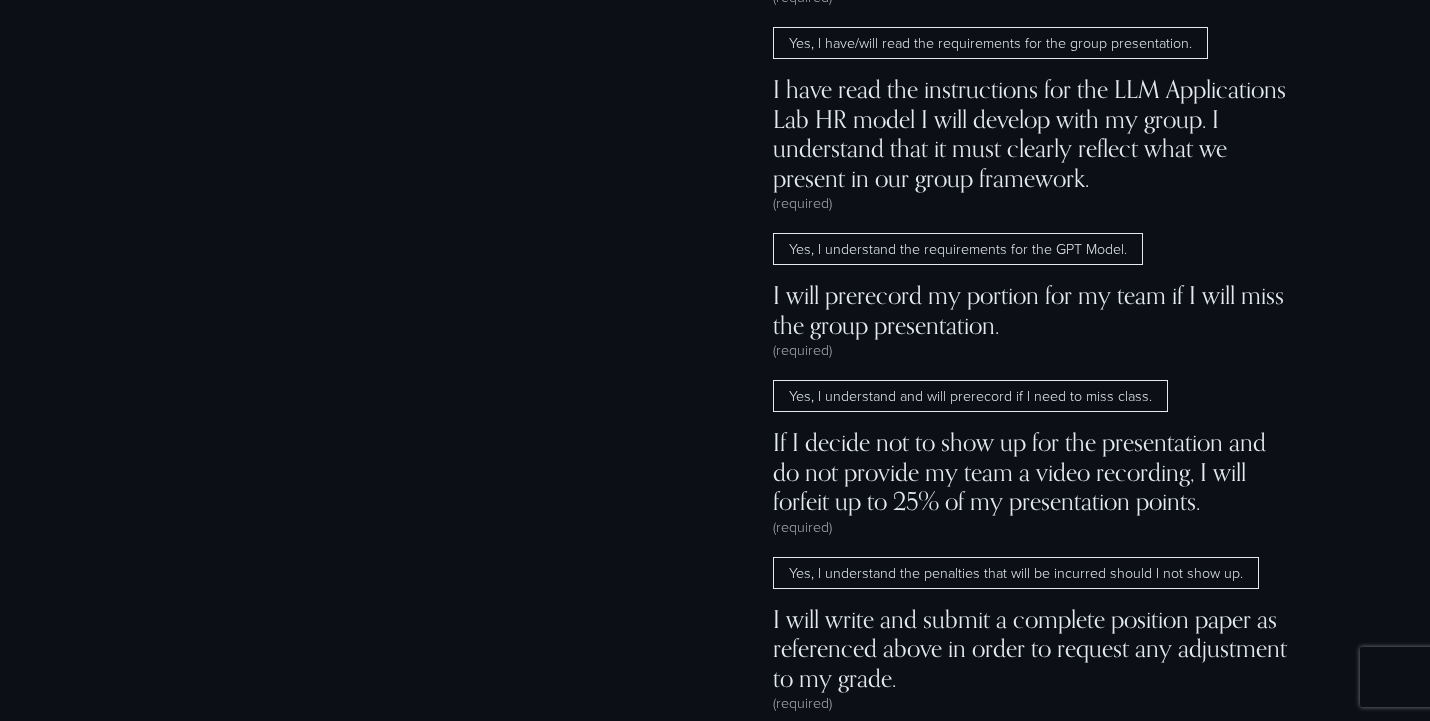 scroll, scrollTop: 13281, scrollLeft: 0, axis: vertical 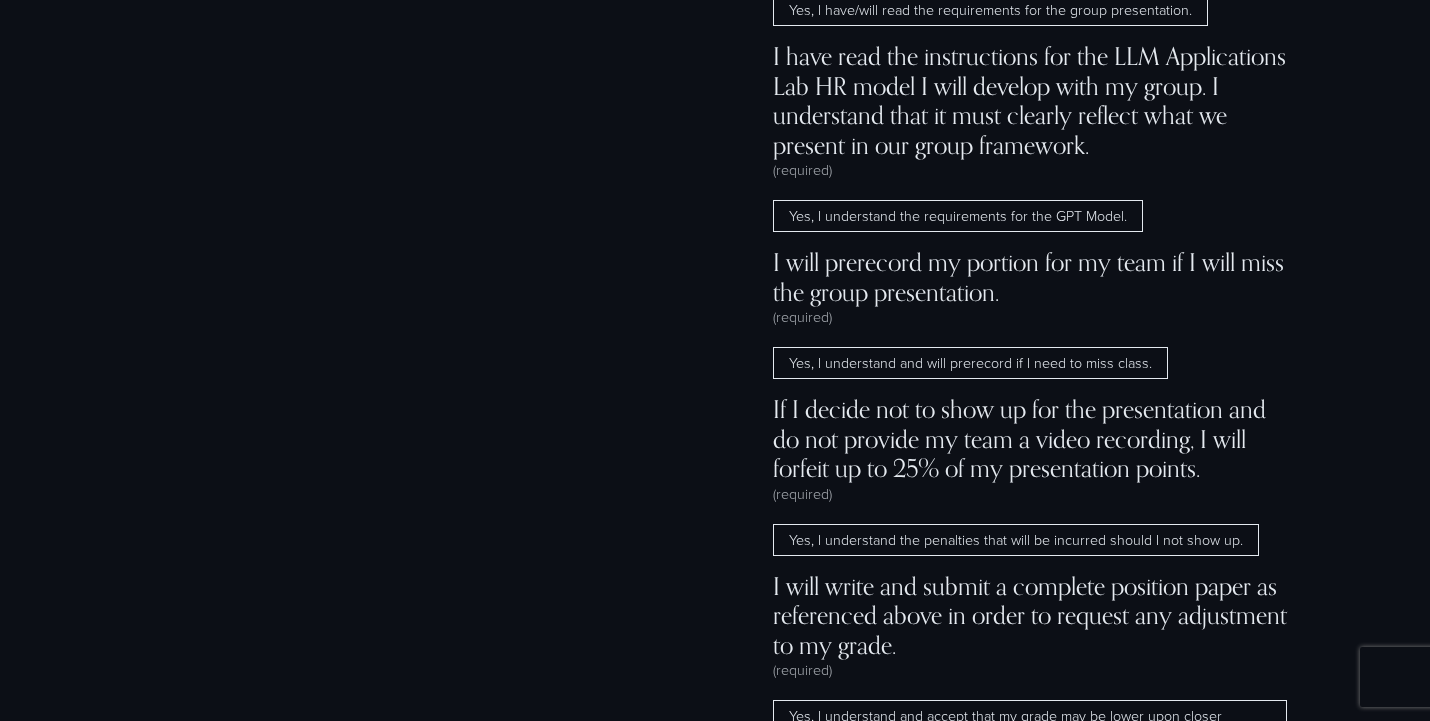 click on "Yes, I understand the penalties that will be incurred should I not show up." at bounding box center (1016, 540) 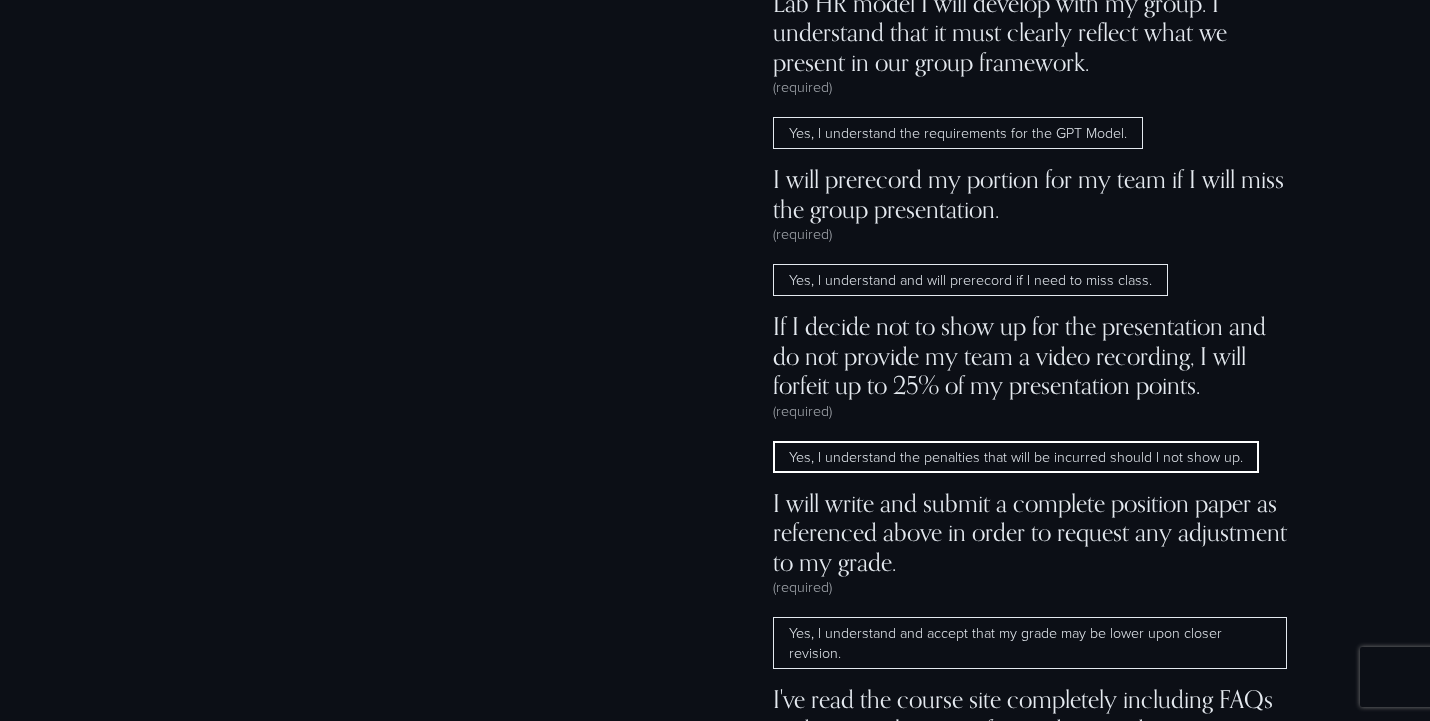 scroll, scrollTop: 13606, scrollLeft: 0, axis: vertical 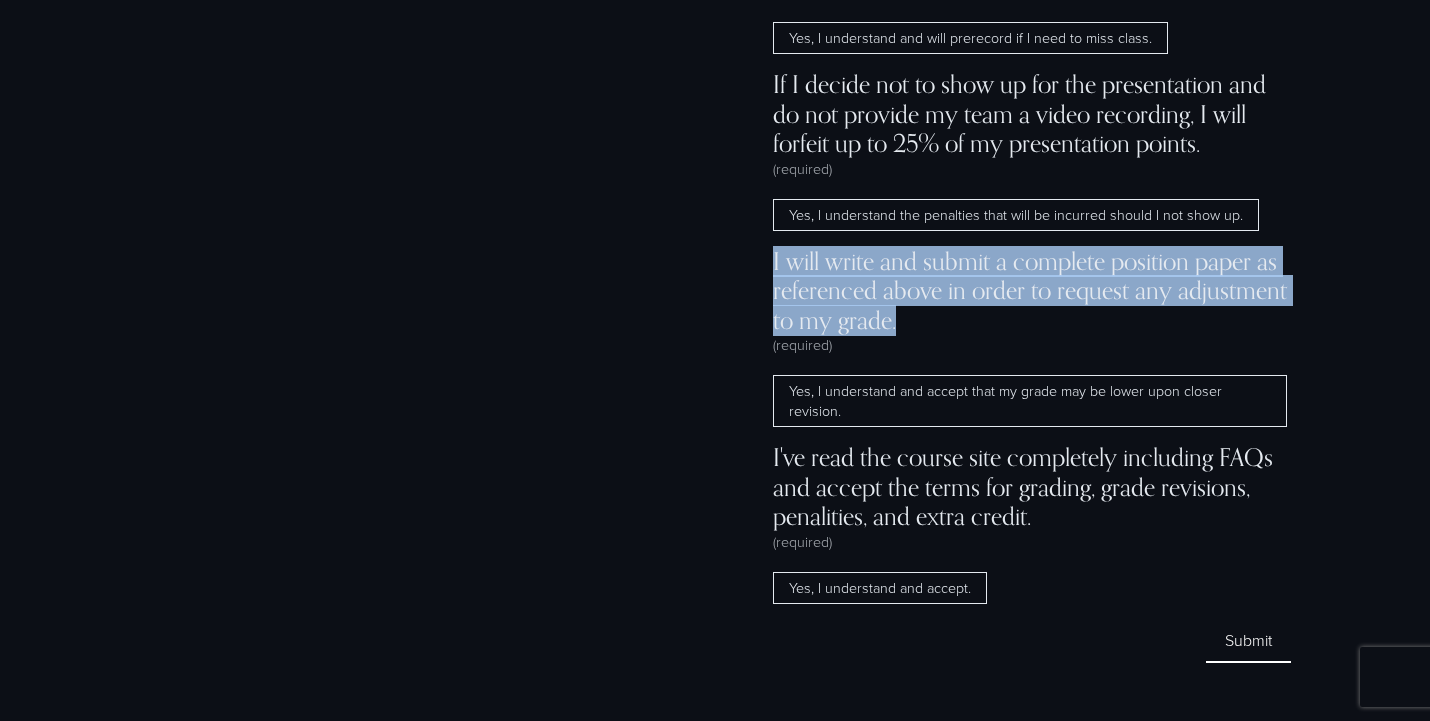 drag, startPoint x: 945, startPoint y: 253, endPoint x: 766, endPoint y: 199, distance: 186.96791 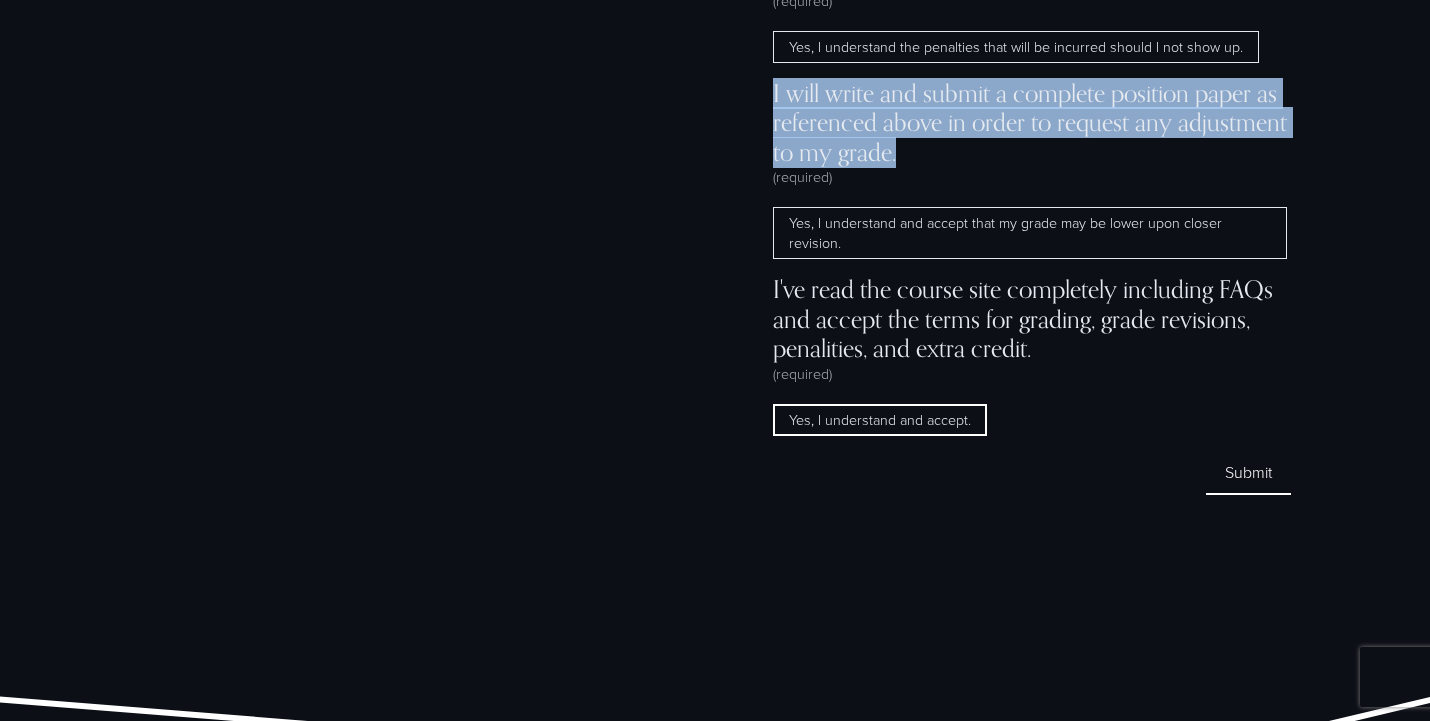 scroll, scrollTop: 13981, scrollLeft: 0, axis: vertical 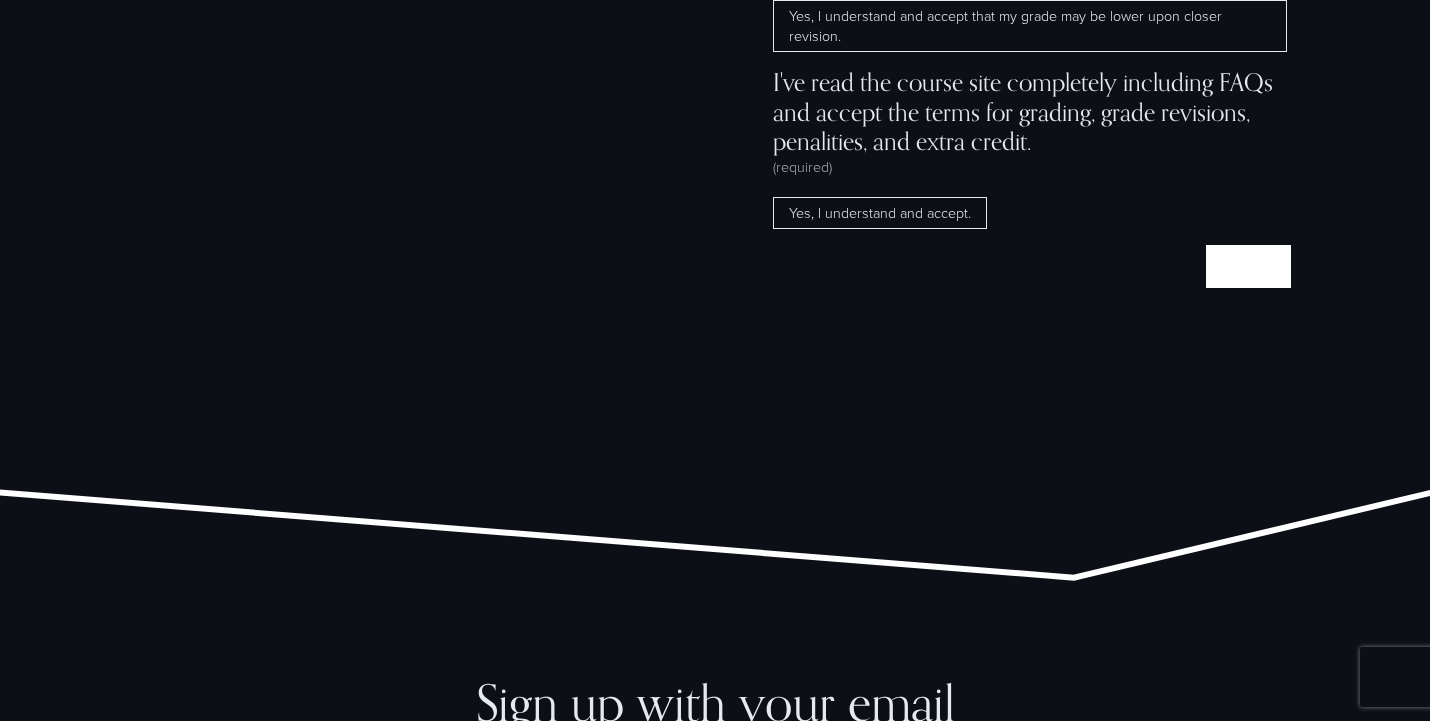 click on "Submit Submit" at bounding box center (1248, 266) 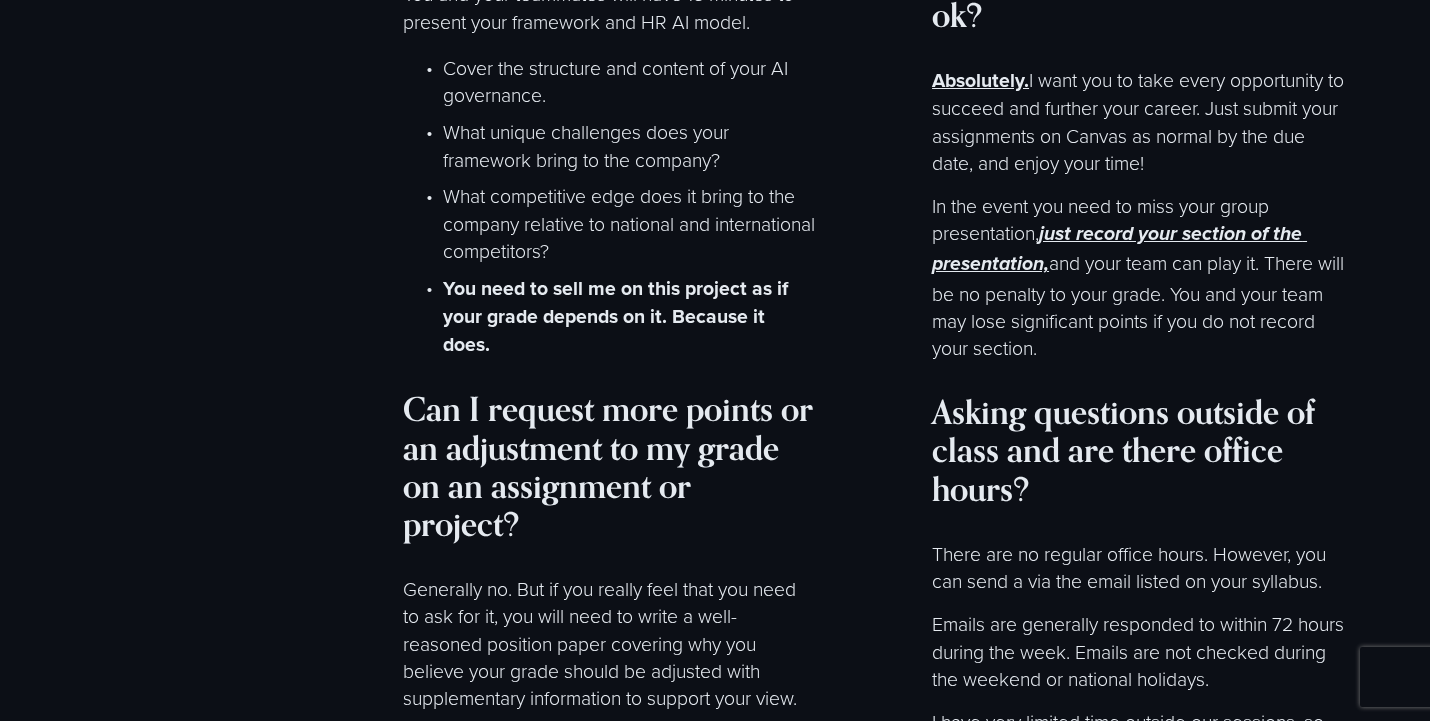 scroll, scrollTop: 9553, scrollLeft: 0, axis: vertical 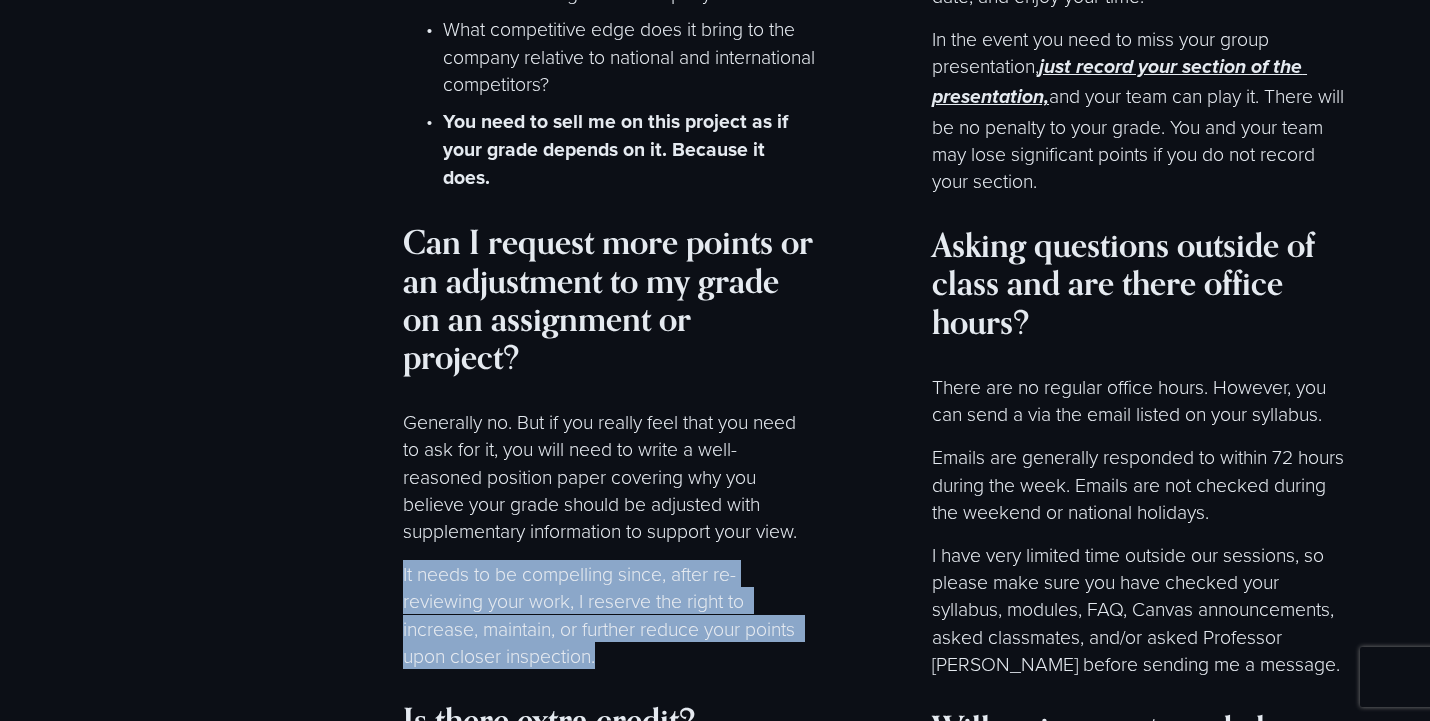 drag, startPoint x: 608, startPoint y: 574, endPoint x: 391, endPoint y: 493, distance: 231.6247 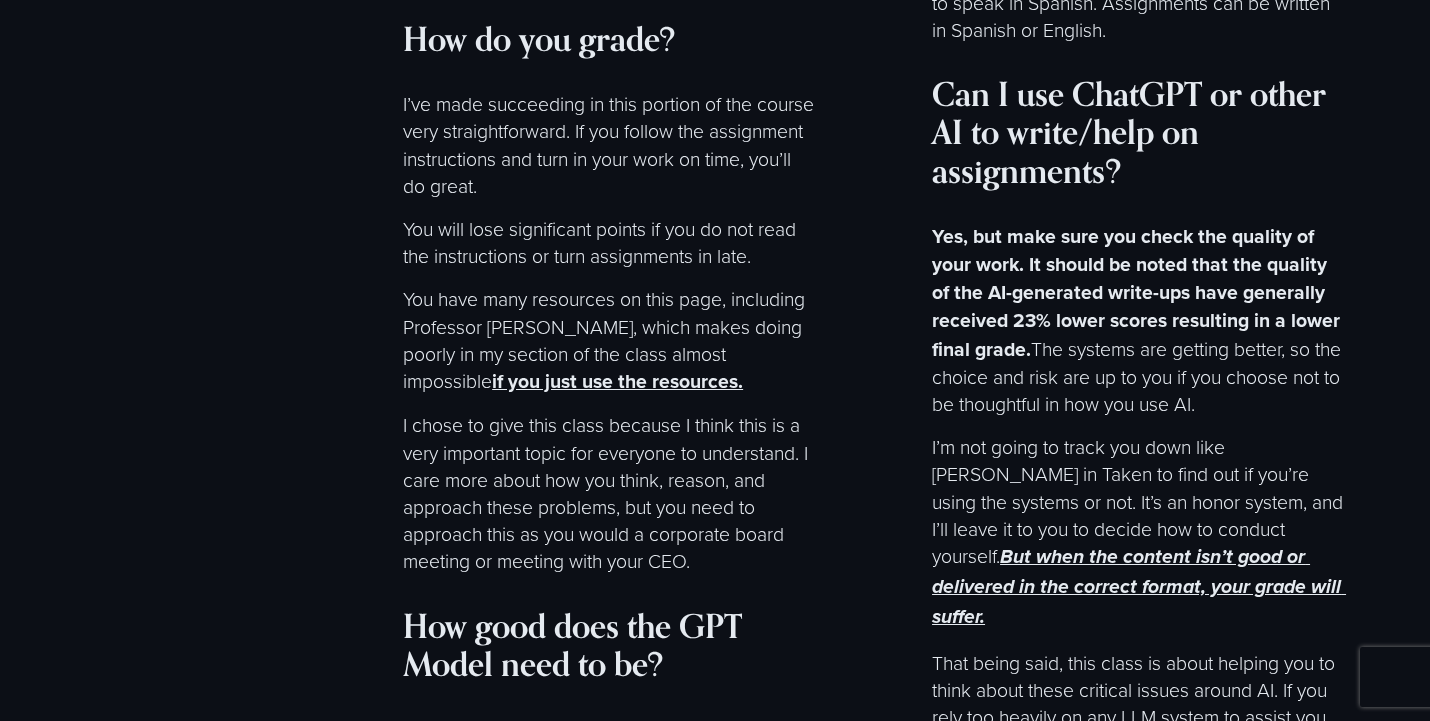 scroll, scrollTop: 10465, scrollLeft: 0, axis: vertical 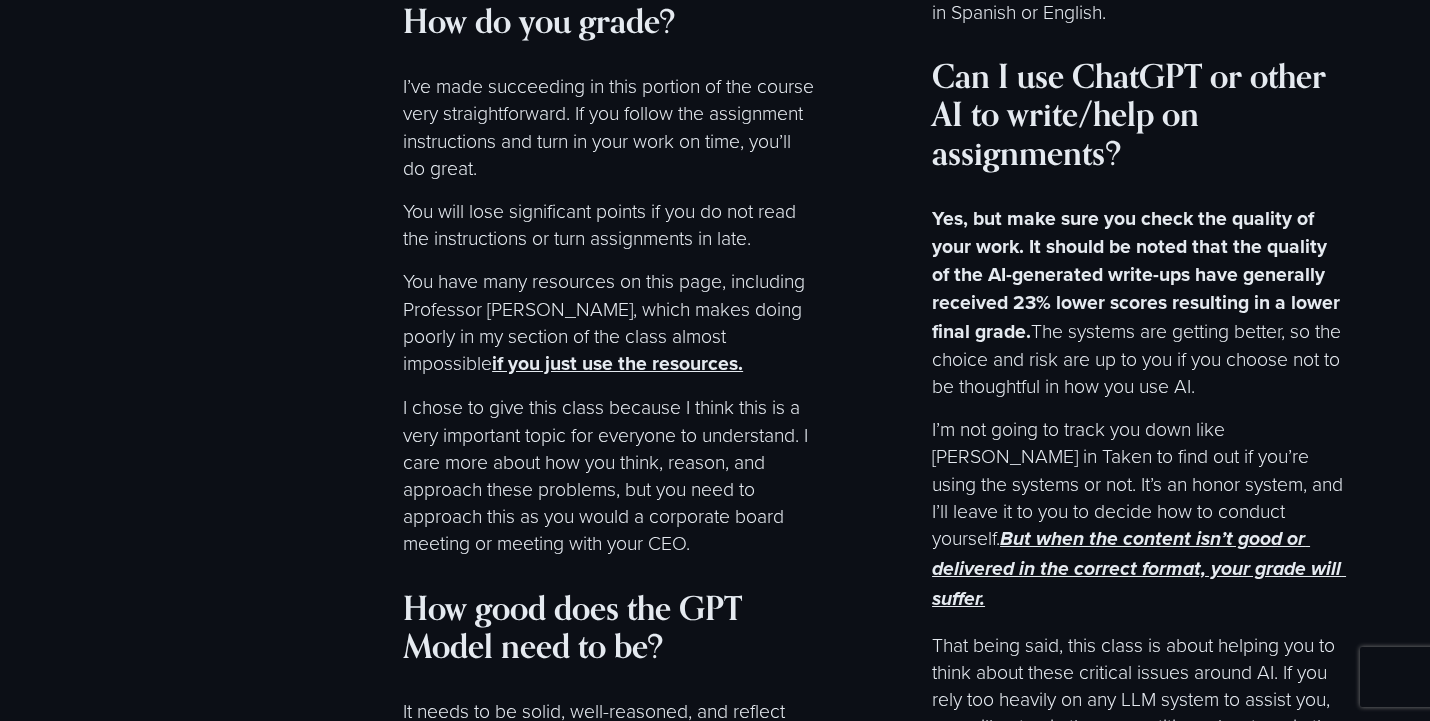 click on "if you just use the resources." at bounding box center [617, 363] 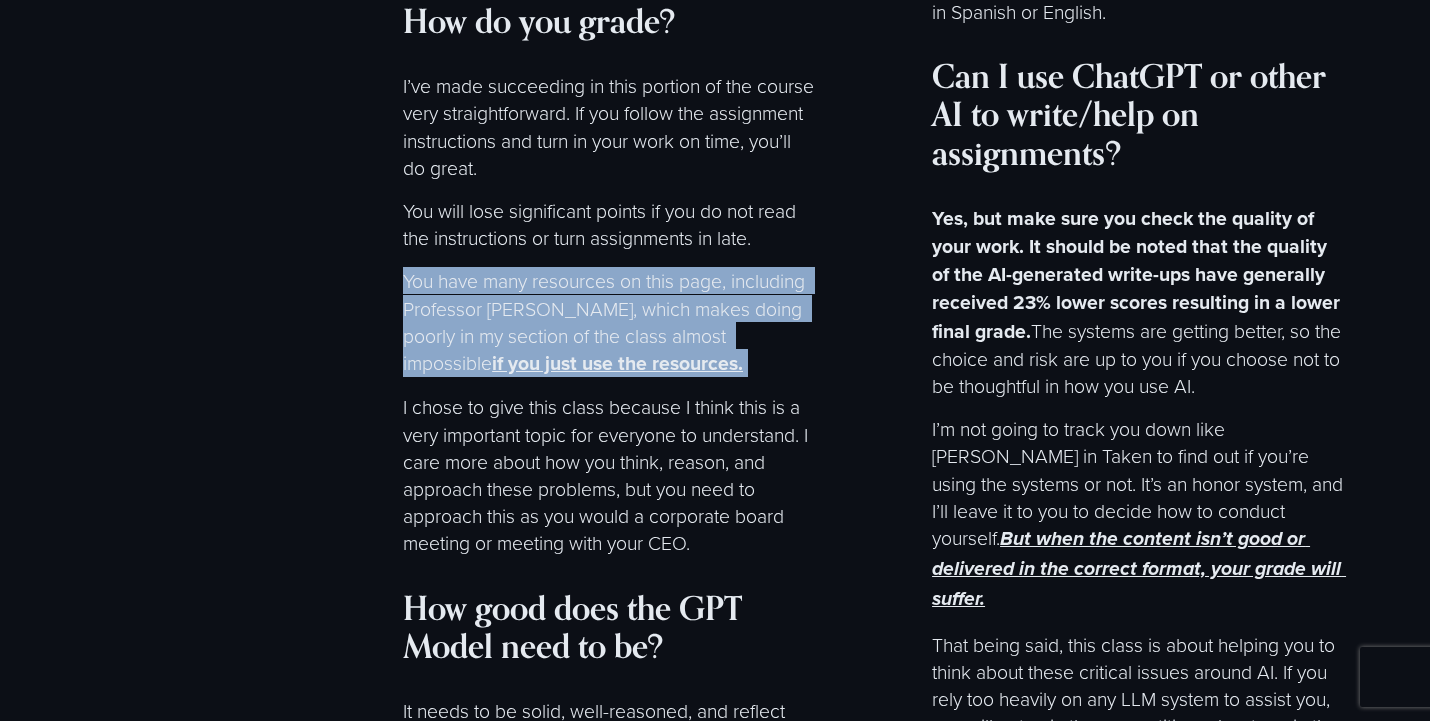 drag, startPoint x: 655, startPoint y: 291, endPoint x: 381, endPoint y: 195, distance: 290.33084 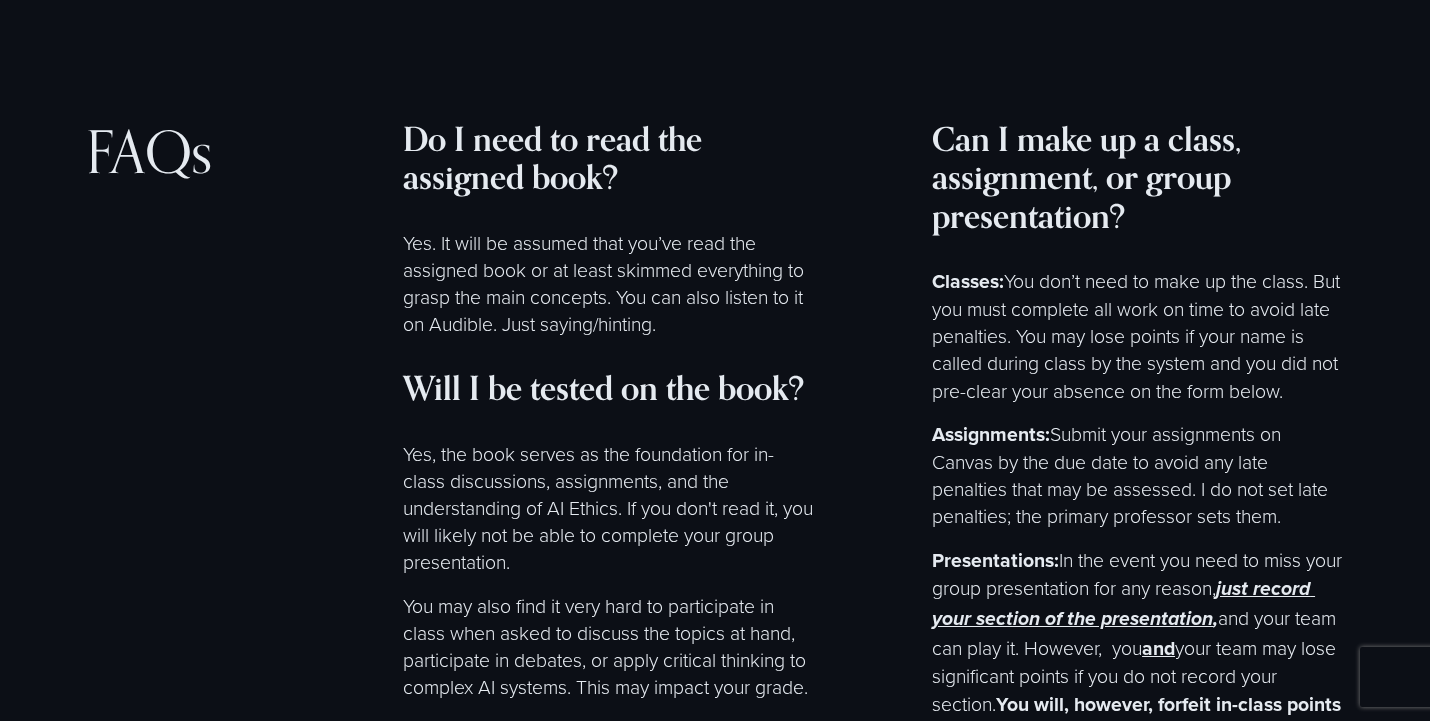 scroll, scrollTop: 8219, scrollLeft: 0, axis: vertical 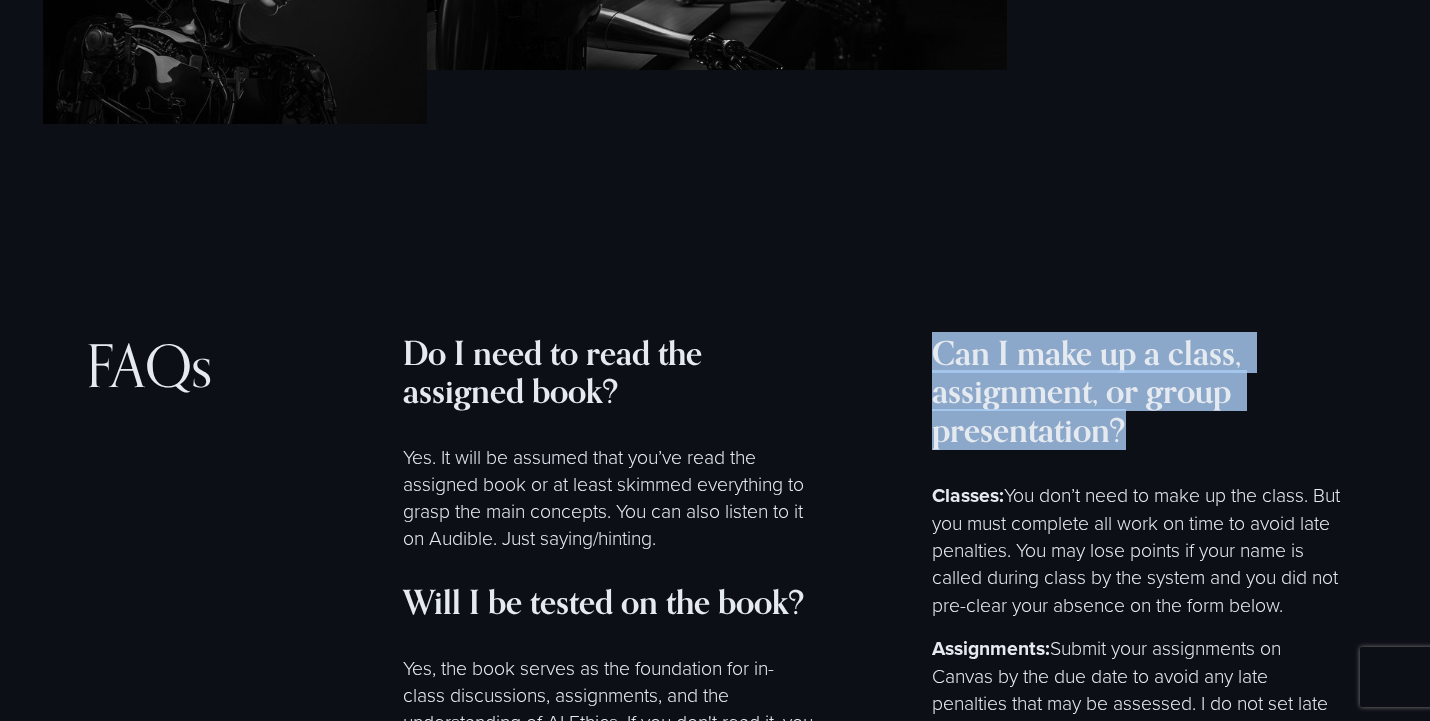 drag, startPoint x: 1136, startPoint y: 351, endPoint x: 913, endPoint y: 288, distance: 231.72829 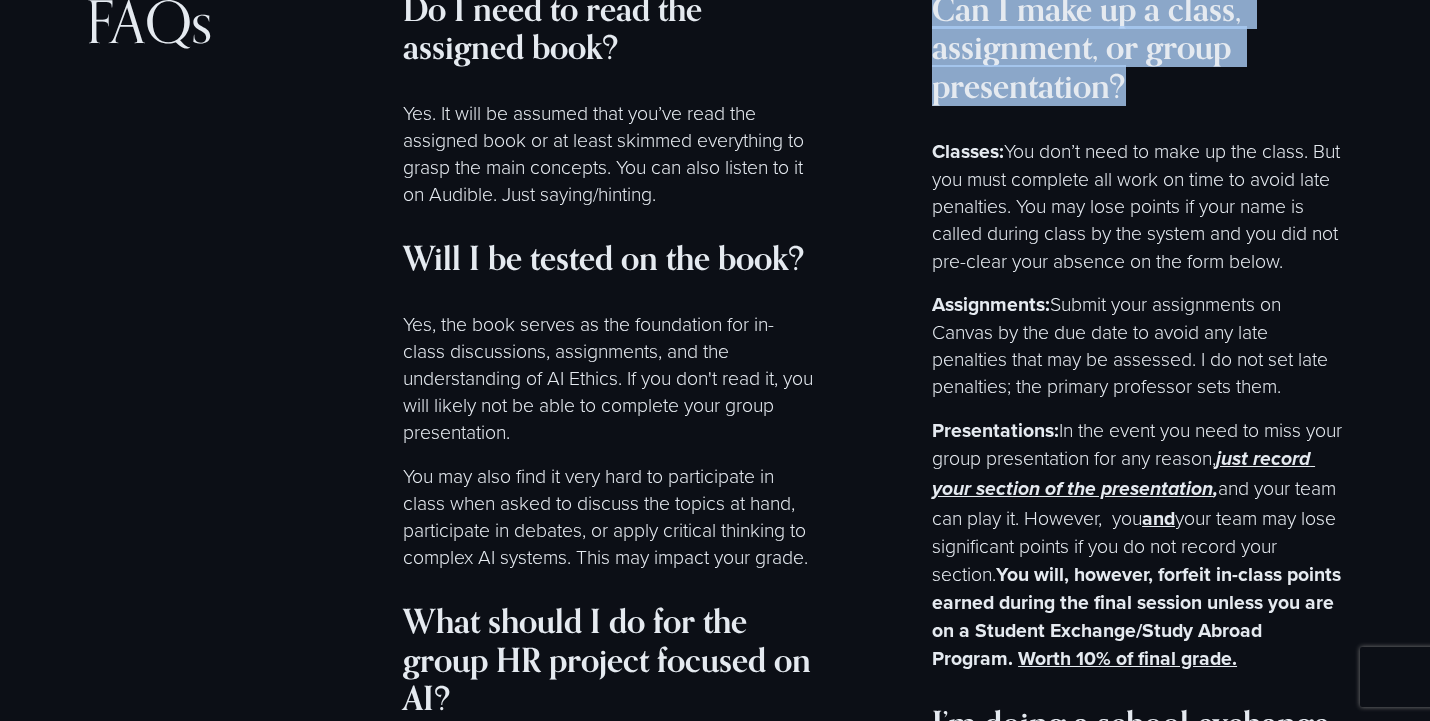 scroll, scrollTop: 8564, scrollLeft: 0, axis: vertical 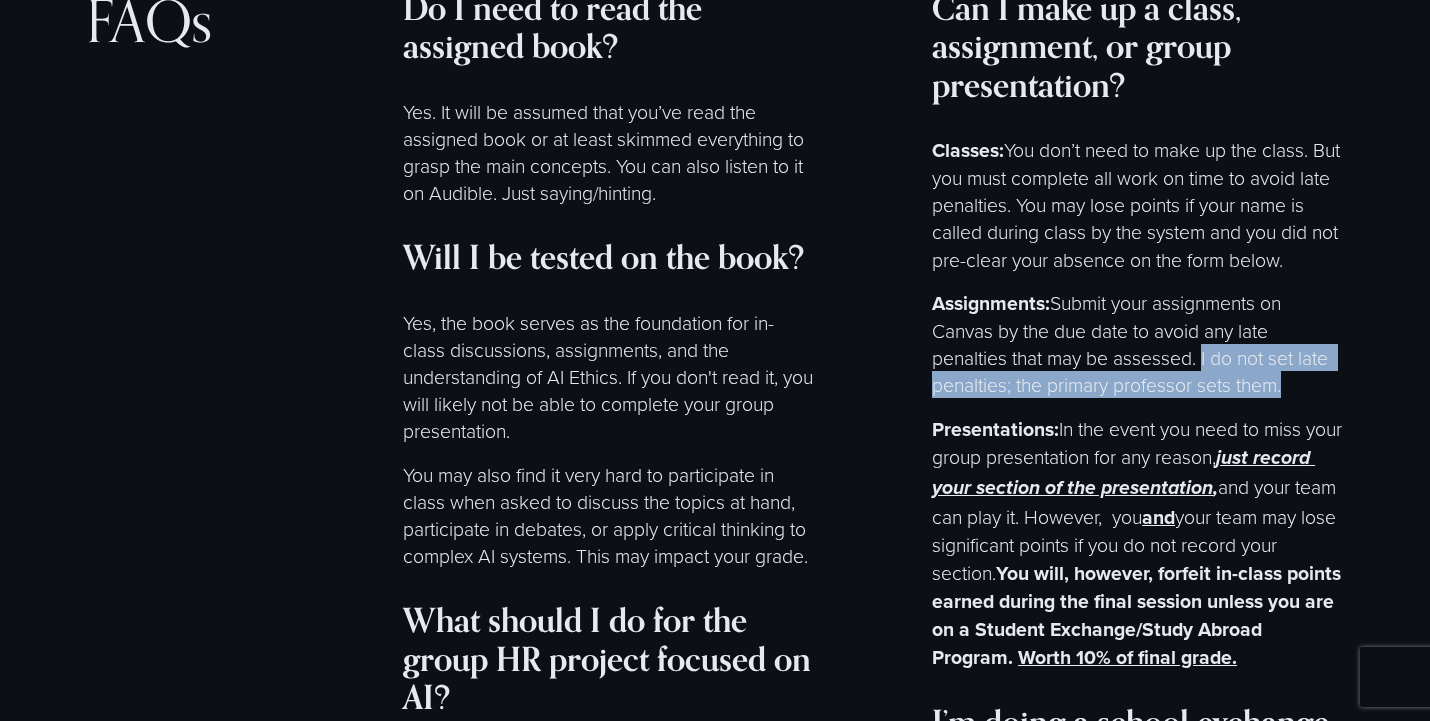 drag, startPoint x: 1285, startPoint y: 310, endPoint x: 1202, endPoint y: 285, distance: 86.683334 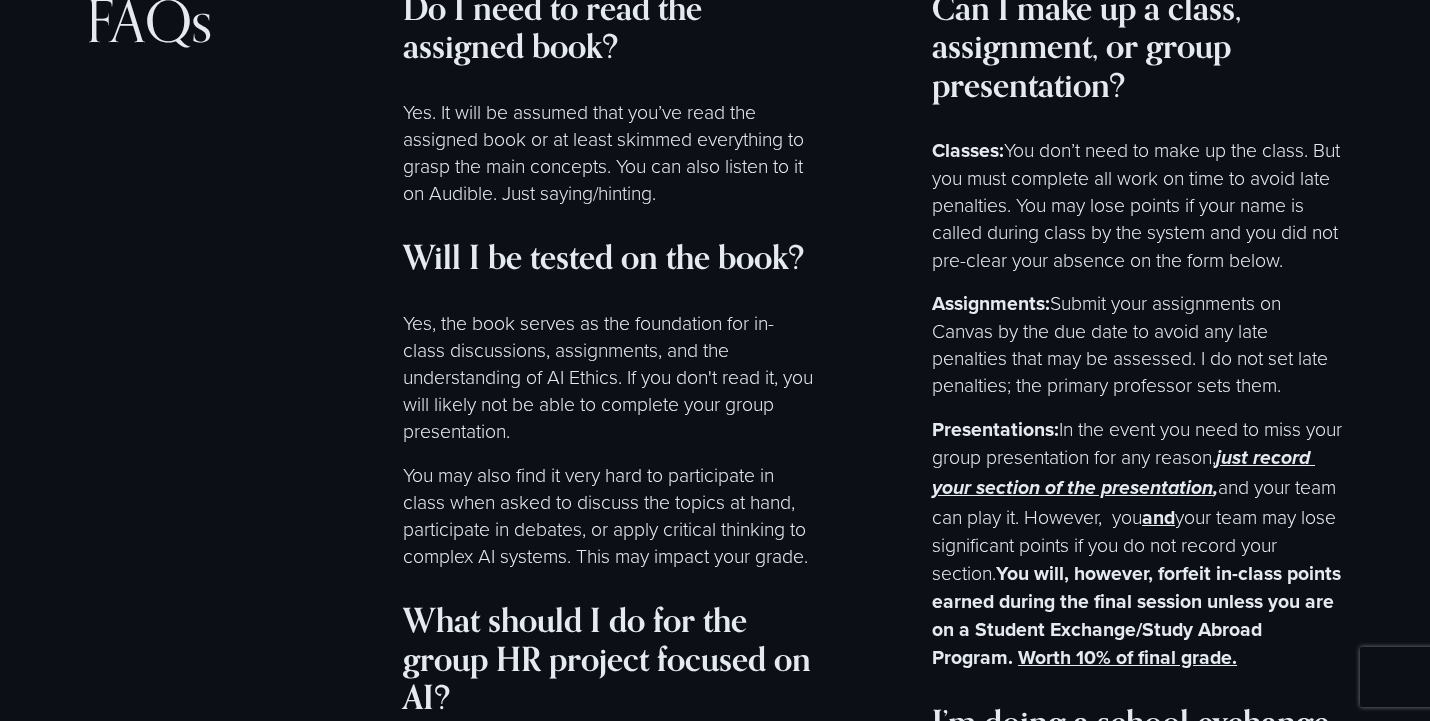 click on "Assignments:  Submit your assignments on Canvas by the due date to avoid any late penalties that may be assessed. I do not set late penalties; the primary professor sets them." at bounding box center [1138, 344] 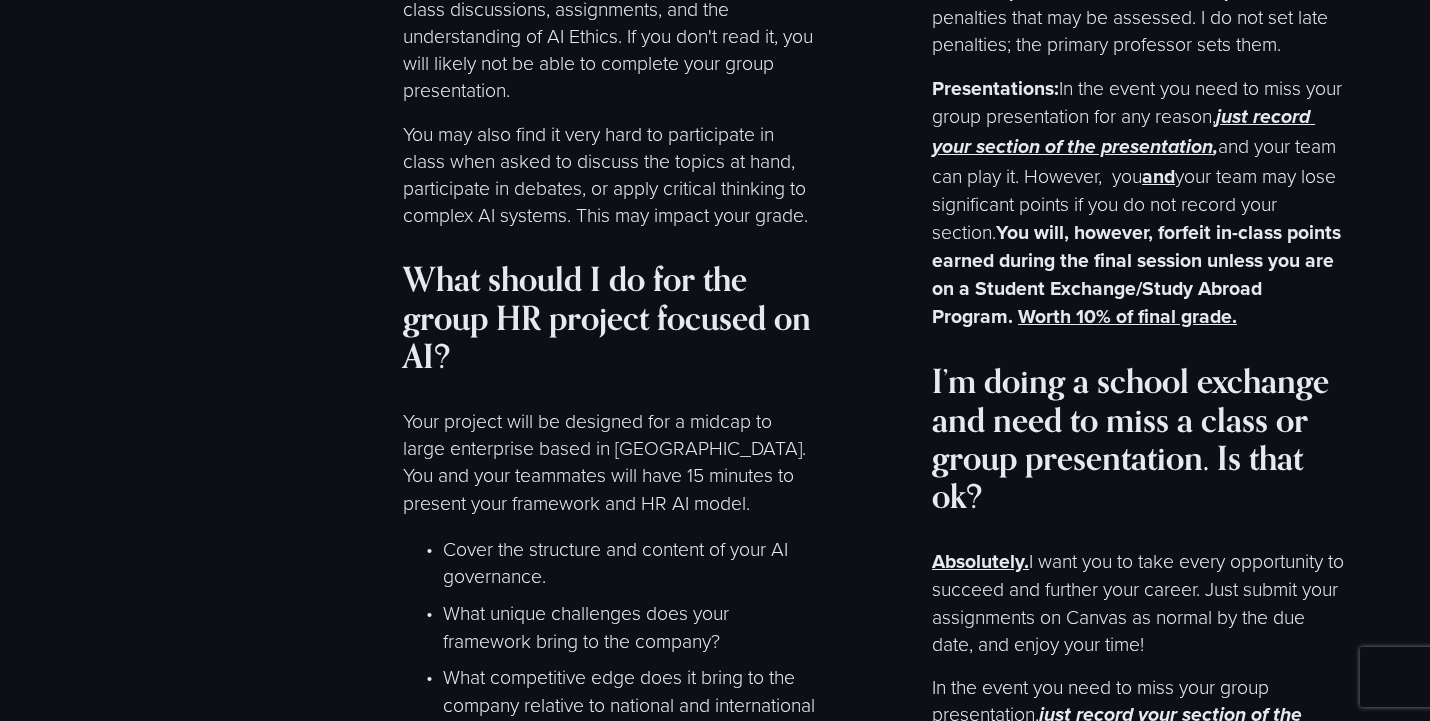 scroll, scrollTop: 8918, scrollLeft: 0, axis: vertical 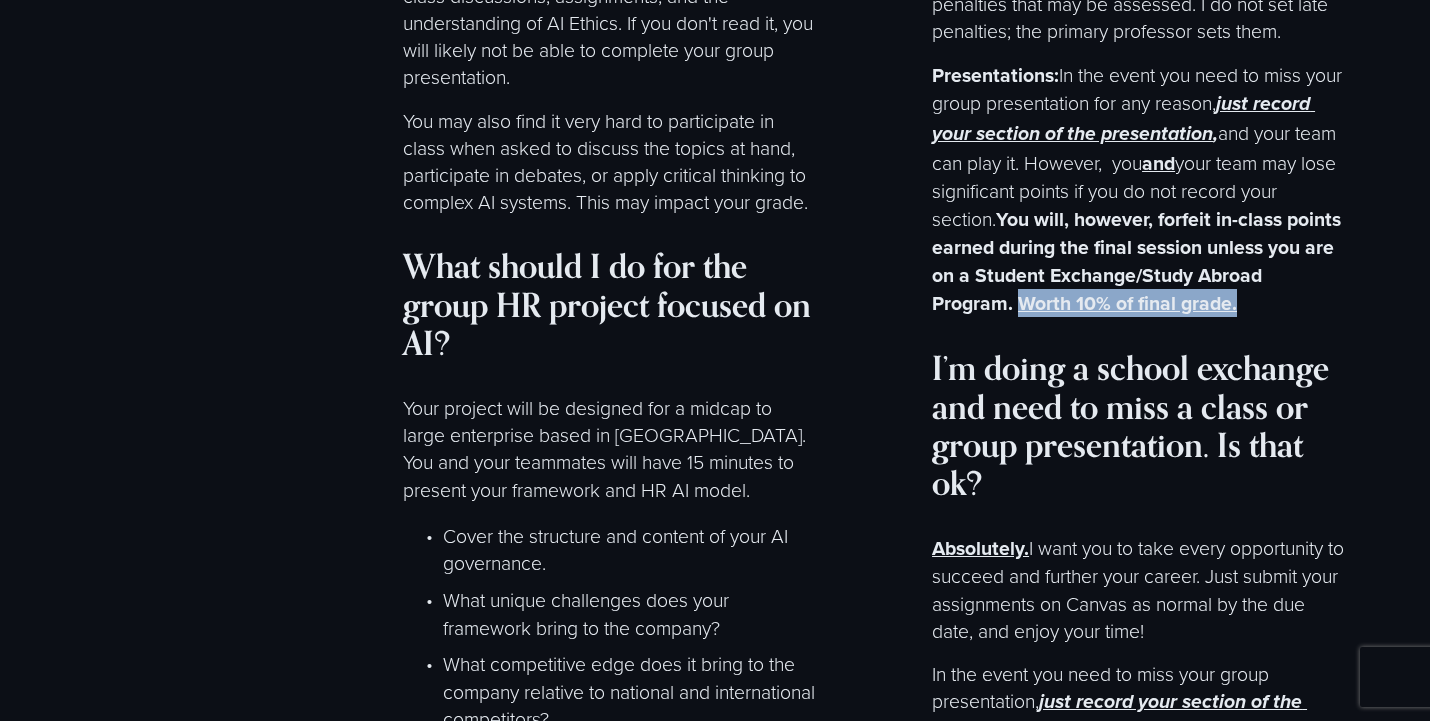 drag, startPoint x: 1321, startPoint y: 229, endPoint x: 1091, endPoint y: 219, distance: 230.21729 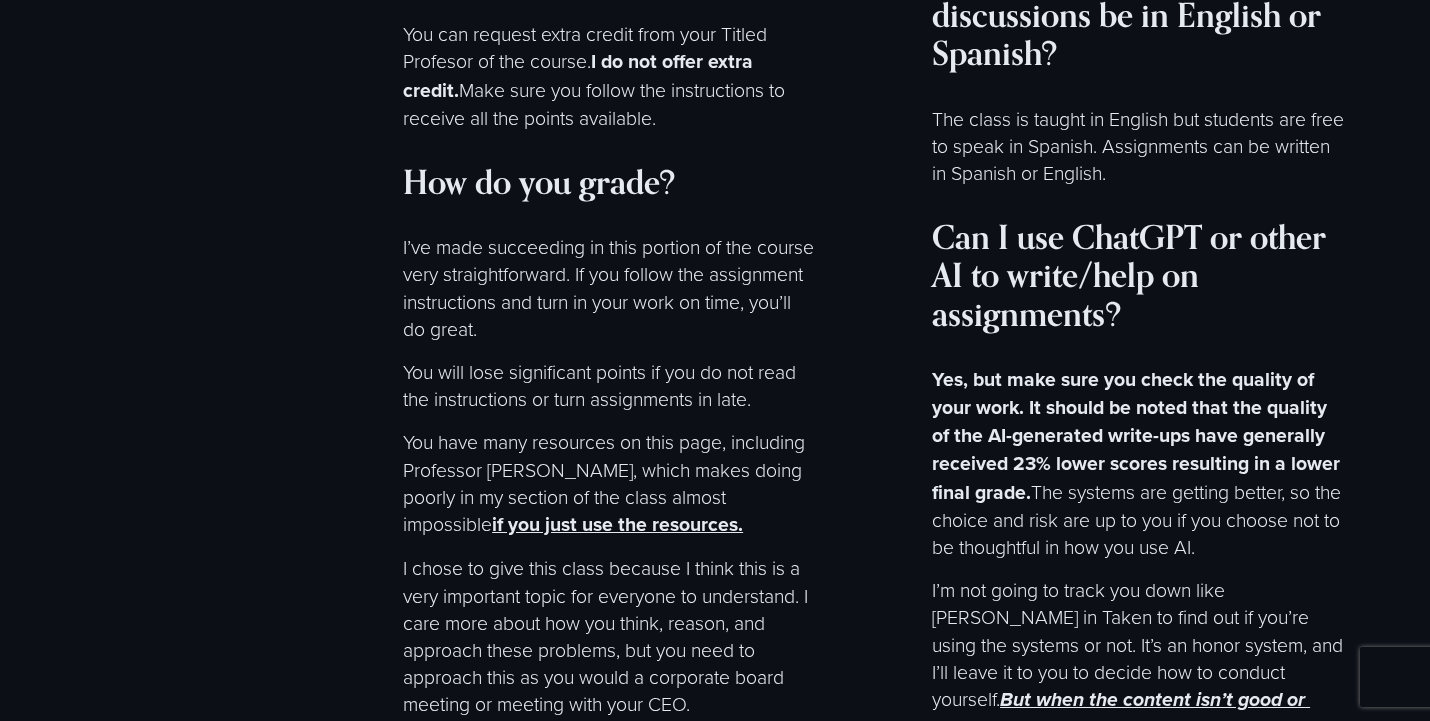 scroll, scrollTop: 10333, scrollLeft: 0, axis: vertical 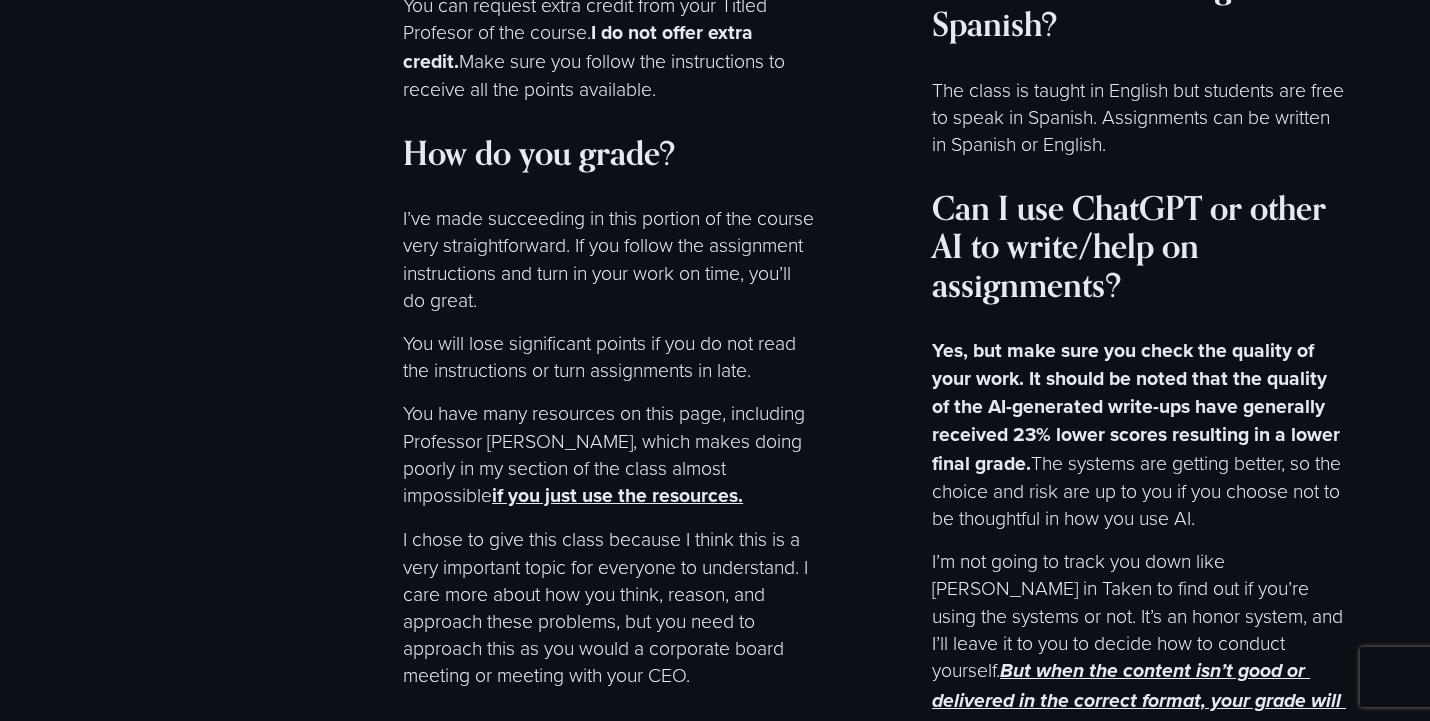 drag, startPoint x: 1273, startPoint y: 438, endPoint x: 934, endPoint y: 277, distance: 375.2892 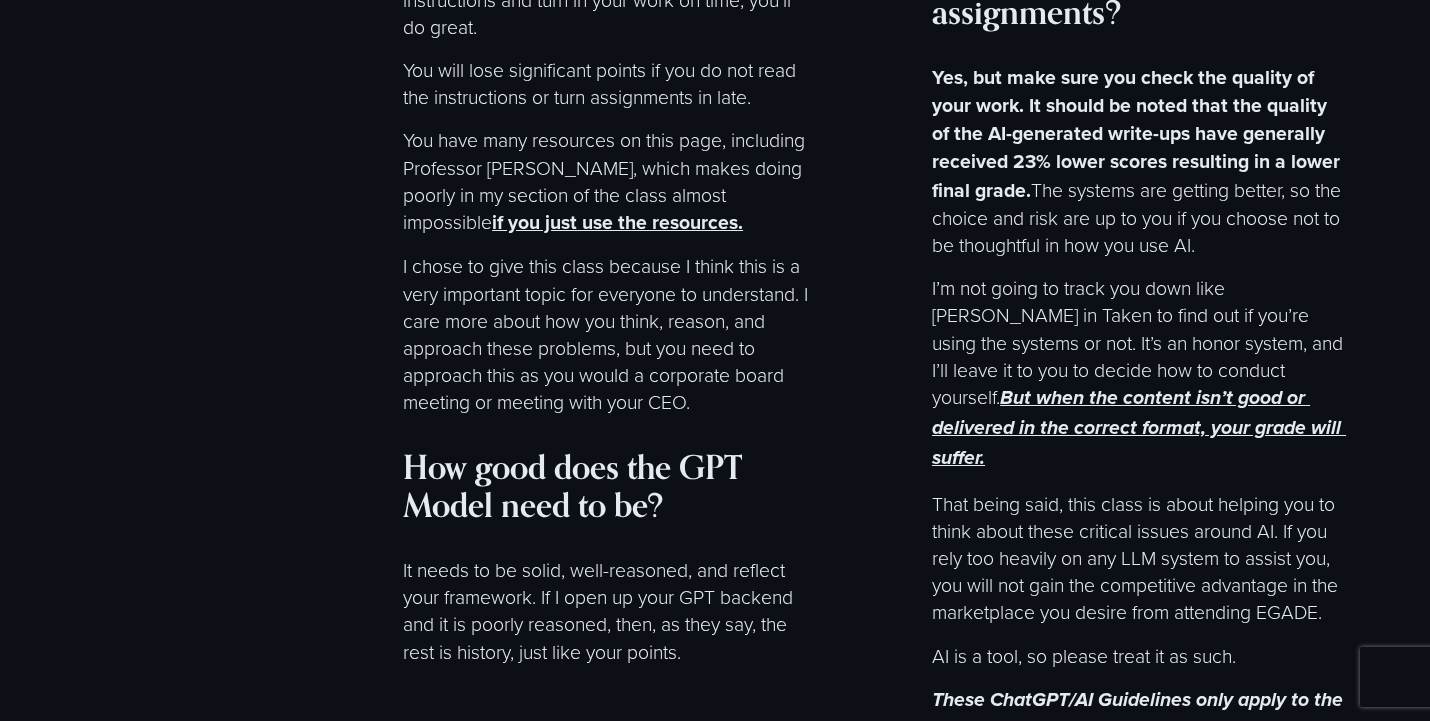 scroll, scrollTop: 10691, scrollLeft: 0, axis: vertical 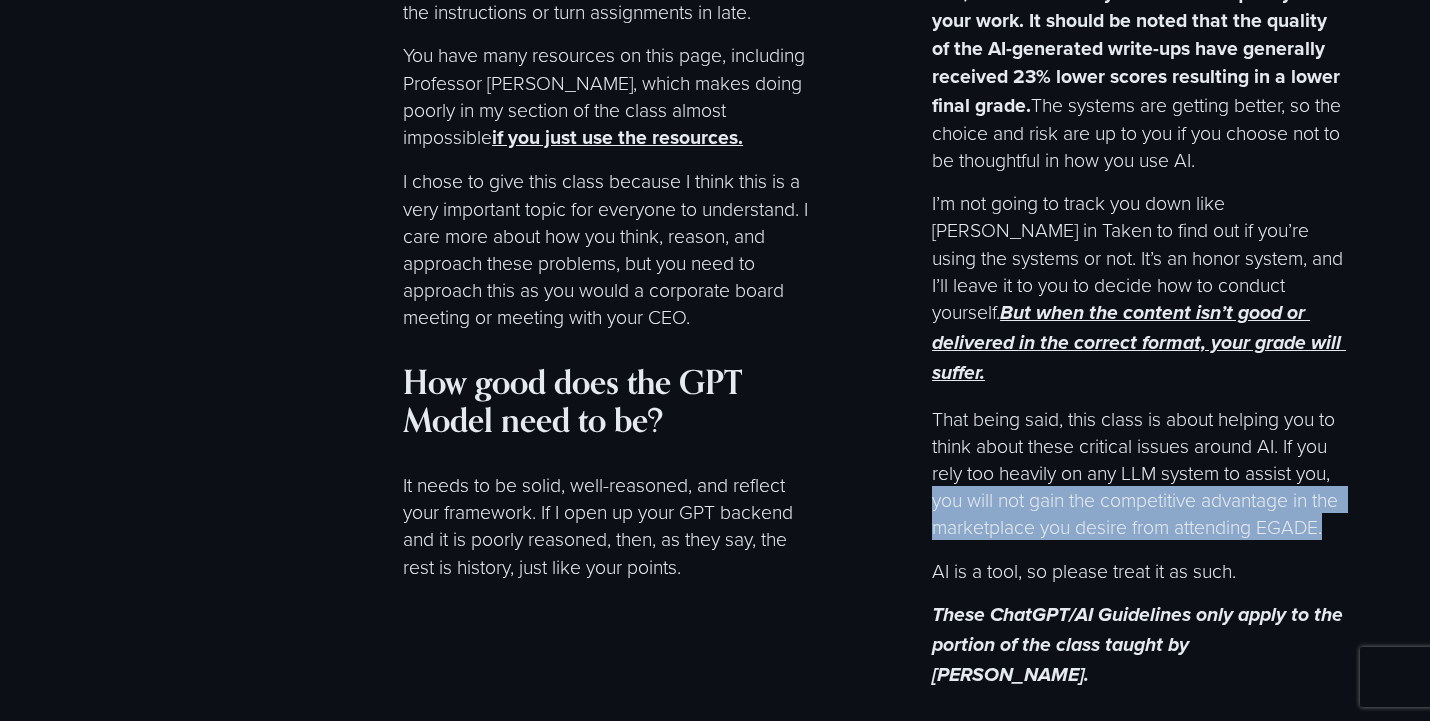 drag, startPoint x: 1115, startPoint y: 469, endPoint x: 884, endPoint y: 434, distance: 233.63647 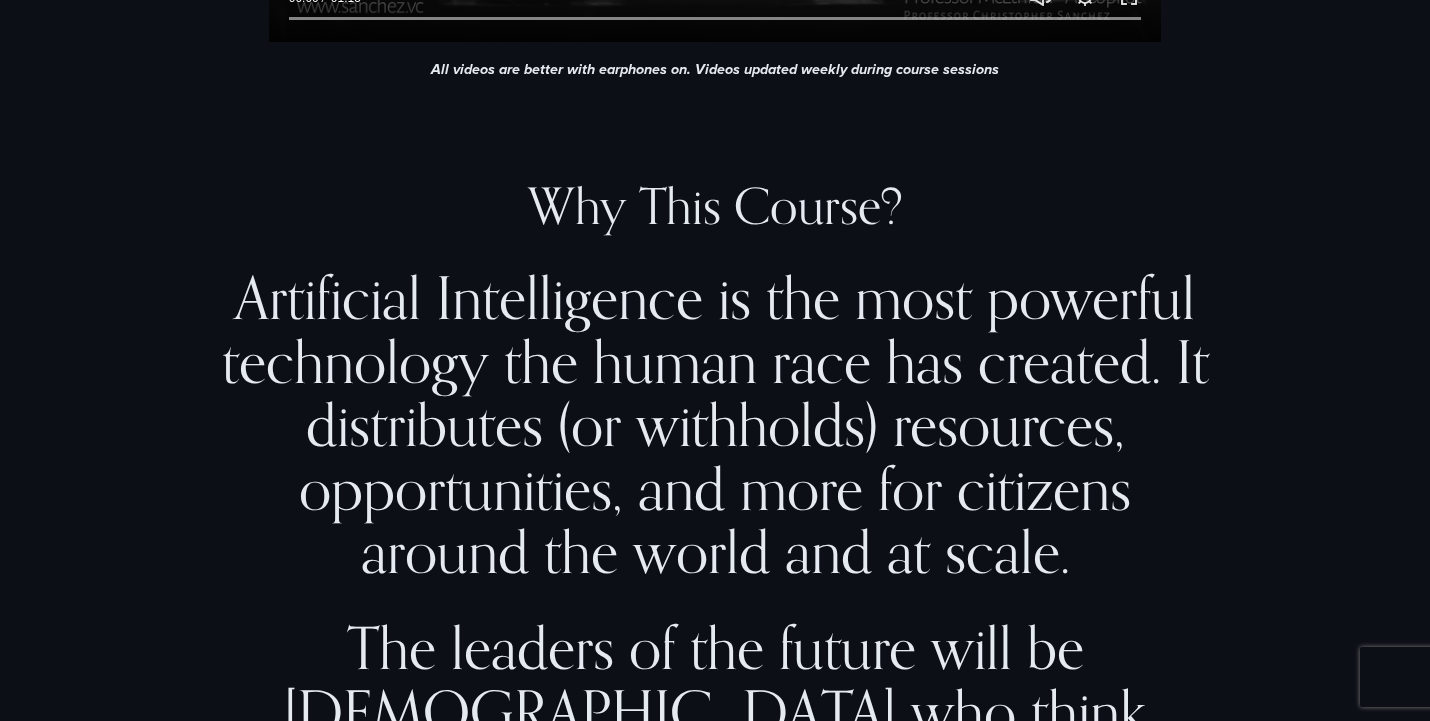 scroll, scrollTop: 941, scrollLeft: 0, axis: vertical 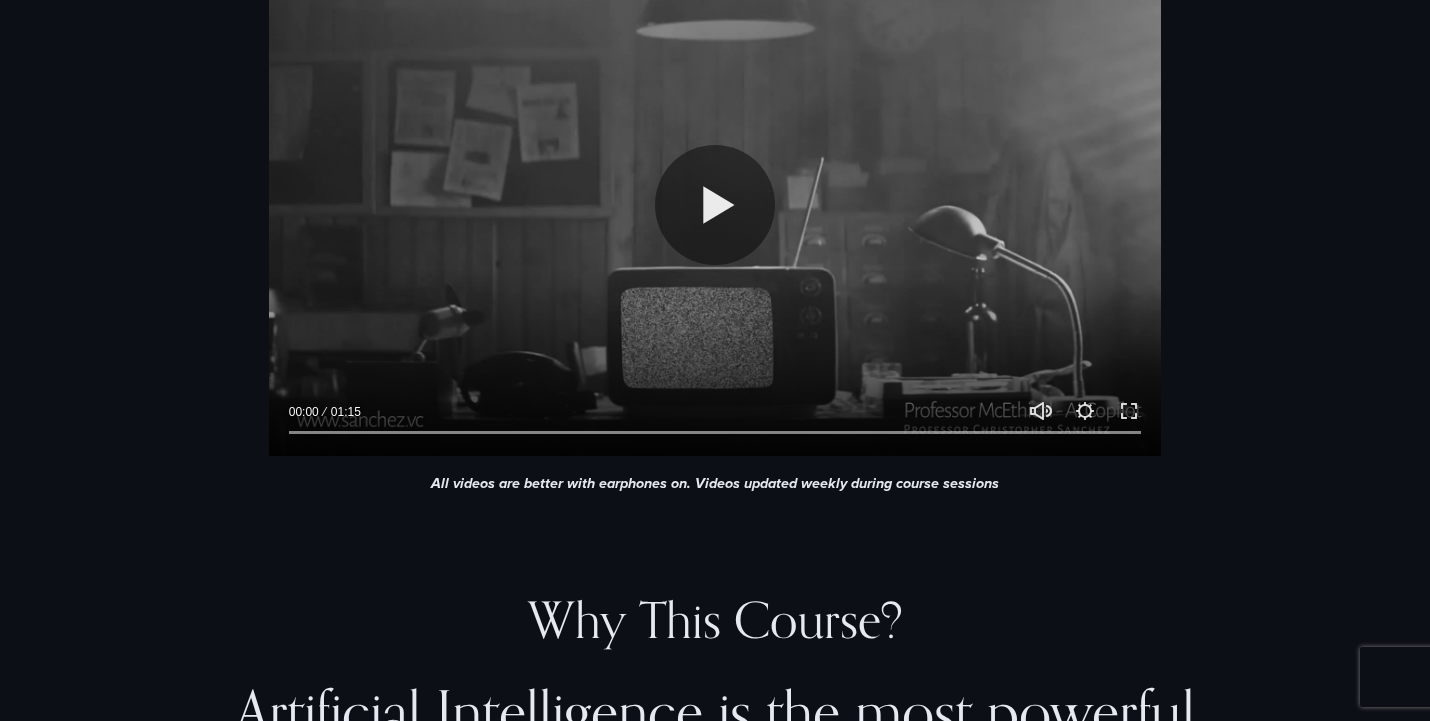 click at bounding box center (715, 205) 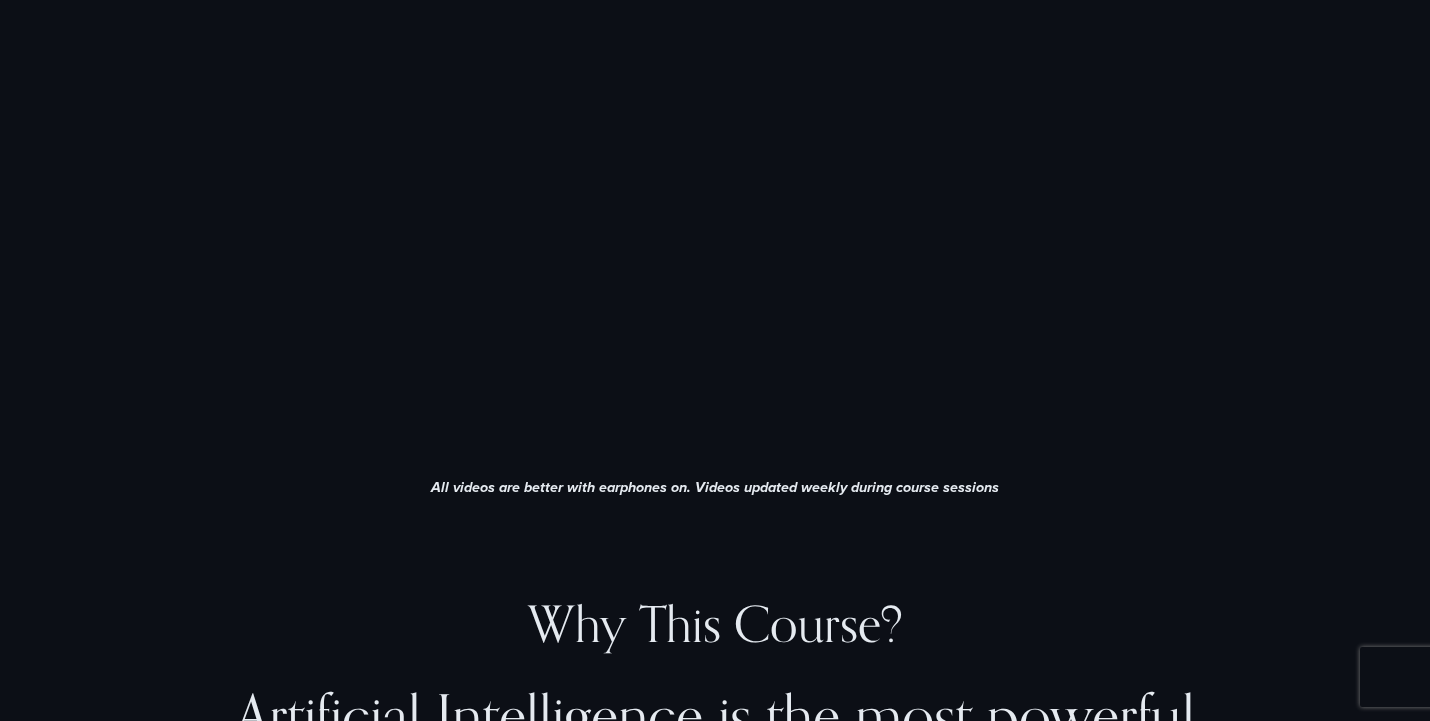 scroll, scrollTop: 922, scrollLeft: 0, axis: vertical 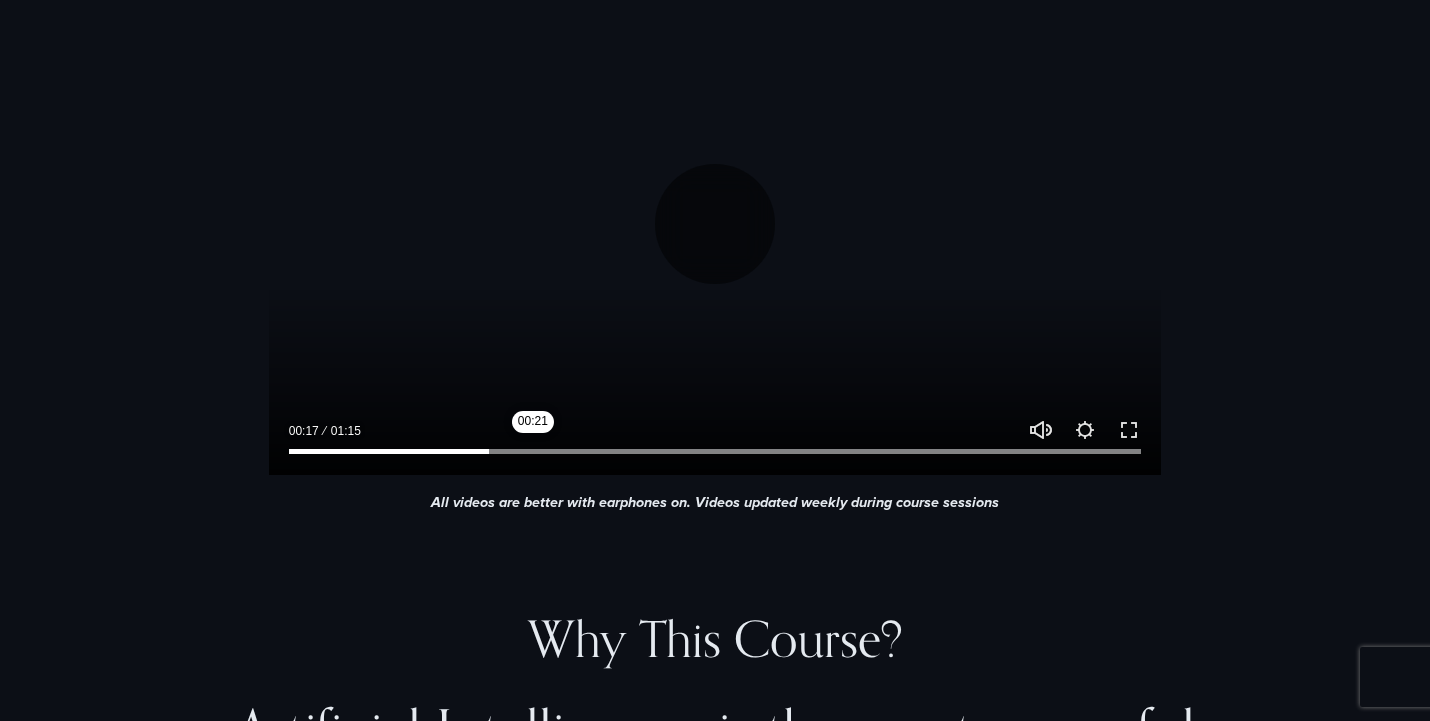 click at bounding box center [715, 452] 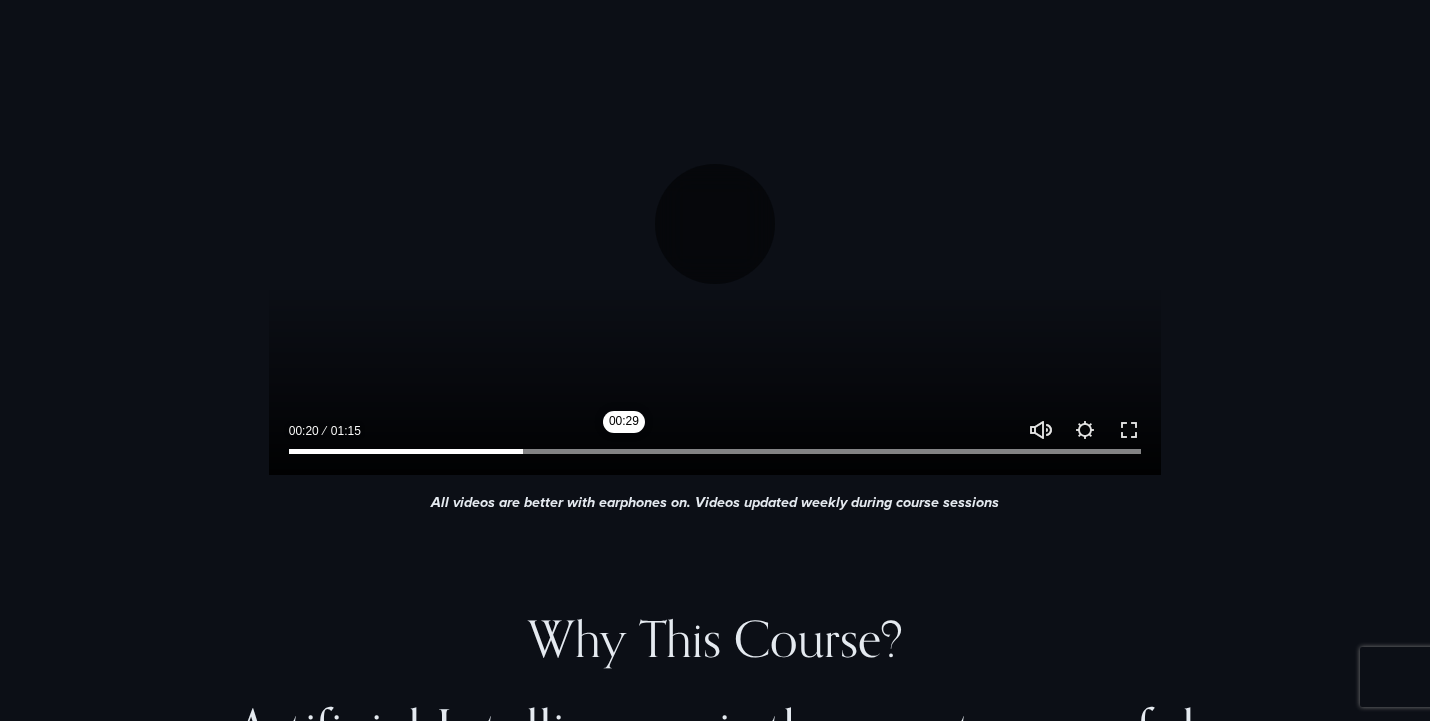 click at bounding box center (715, 452) 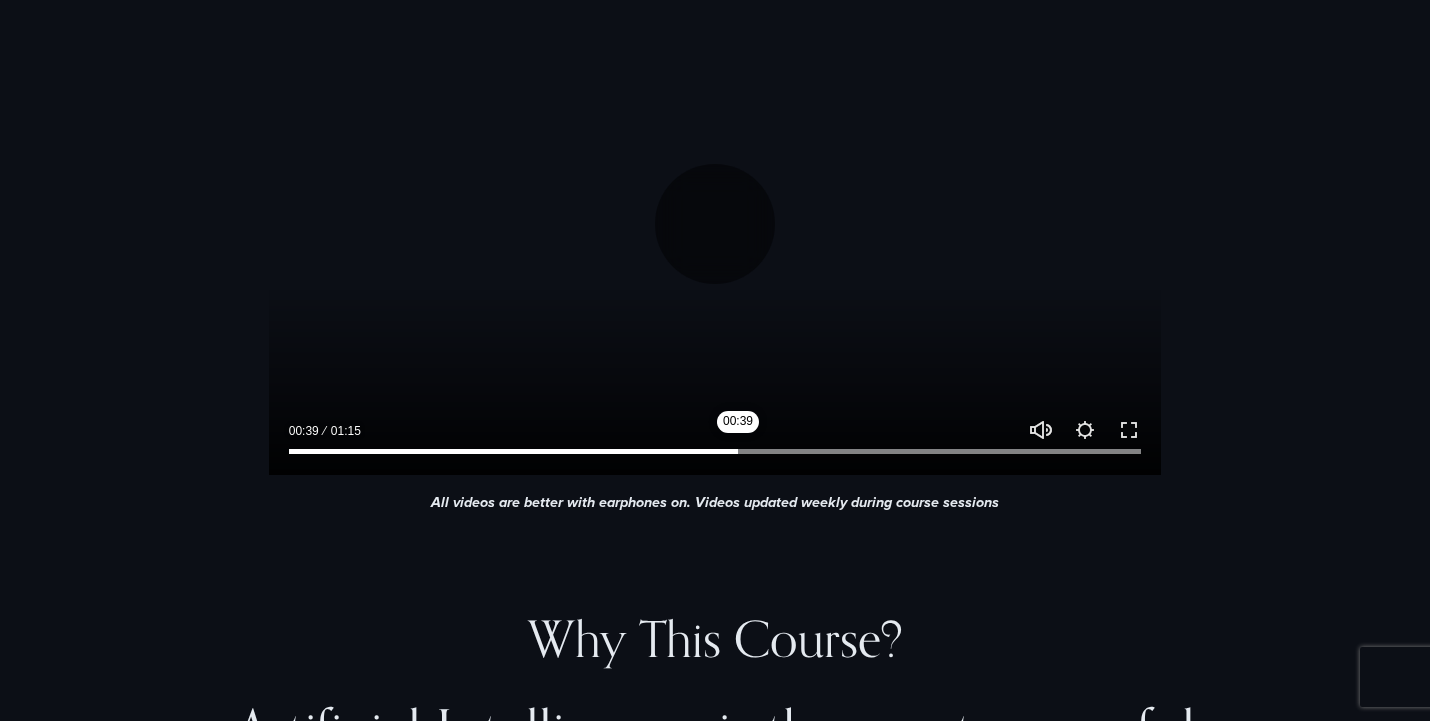 click at bounding box center [715, 452] 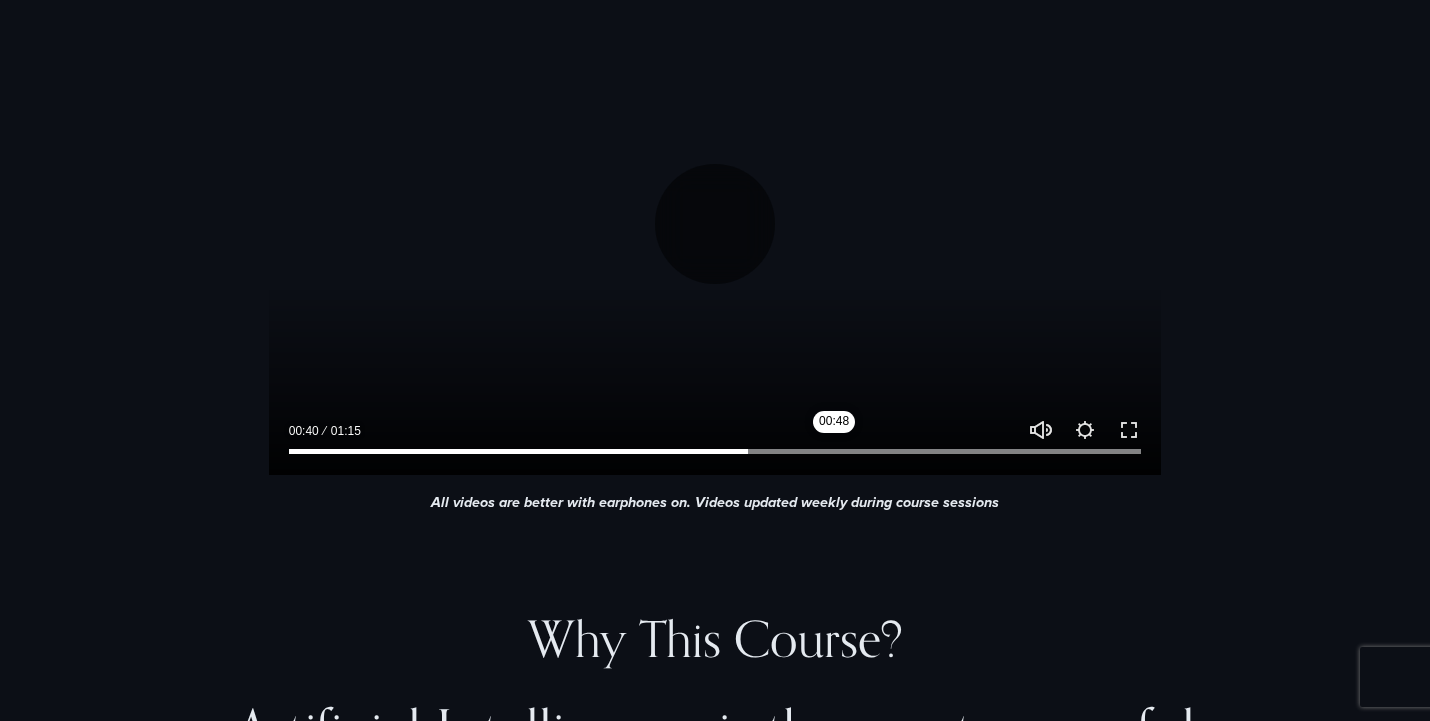 click at bounding box center (715, 452) 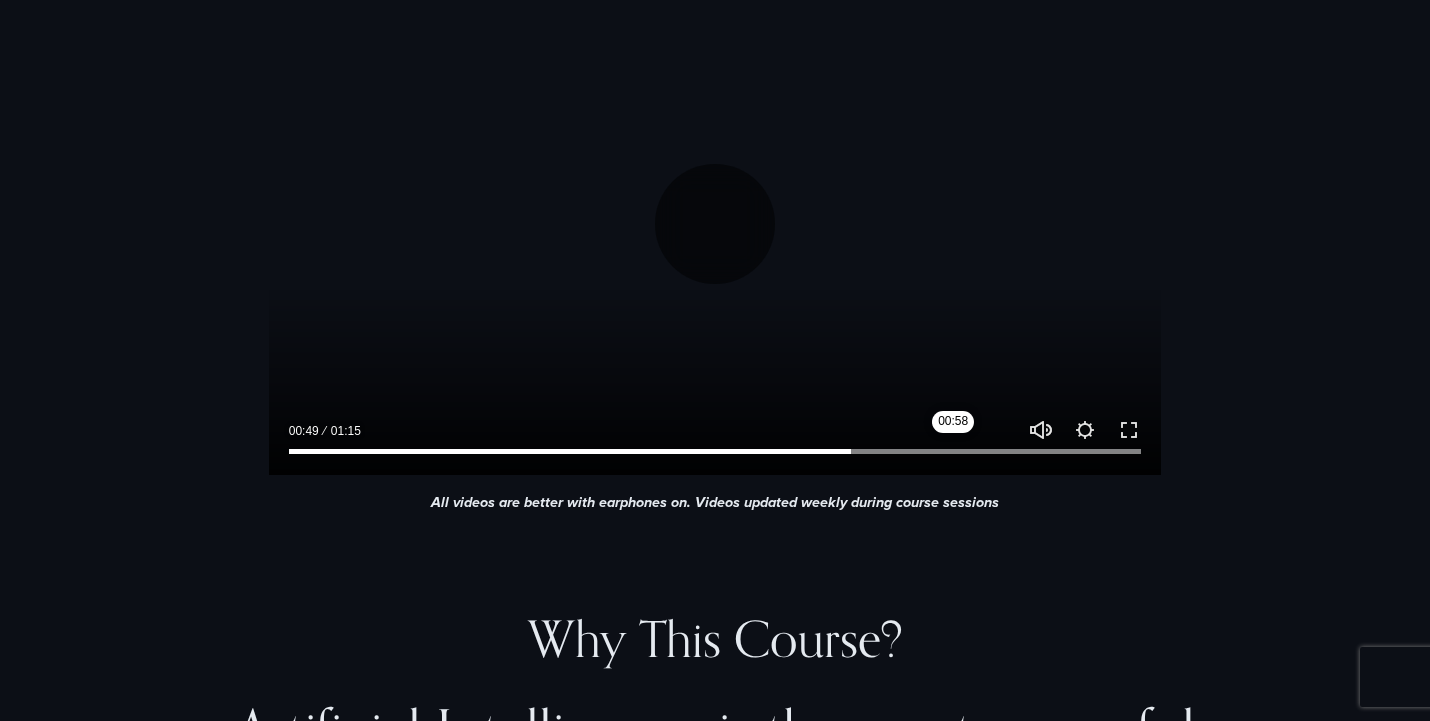 click at bounding box center (715, 452) 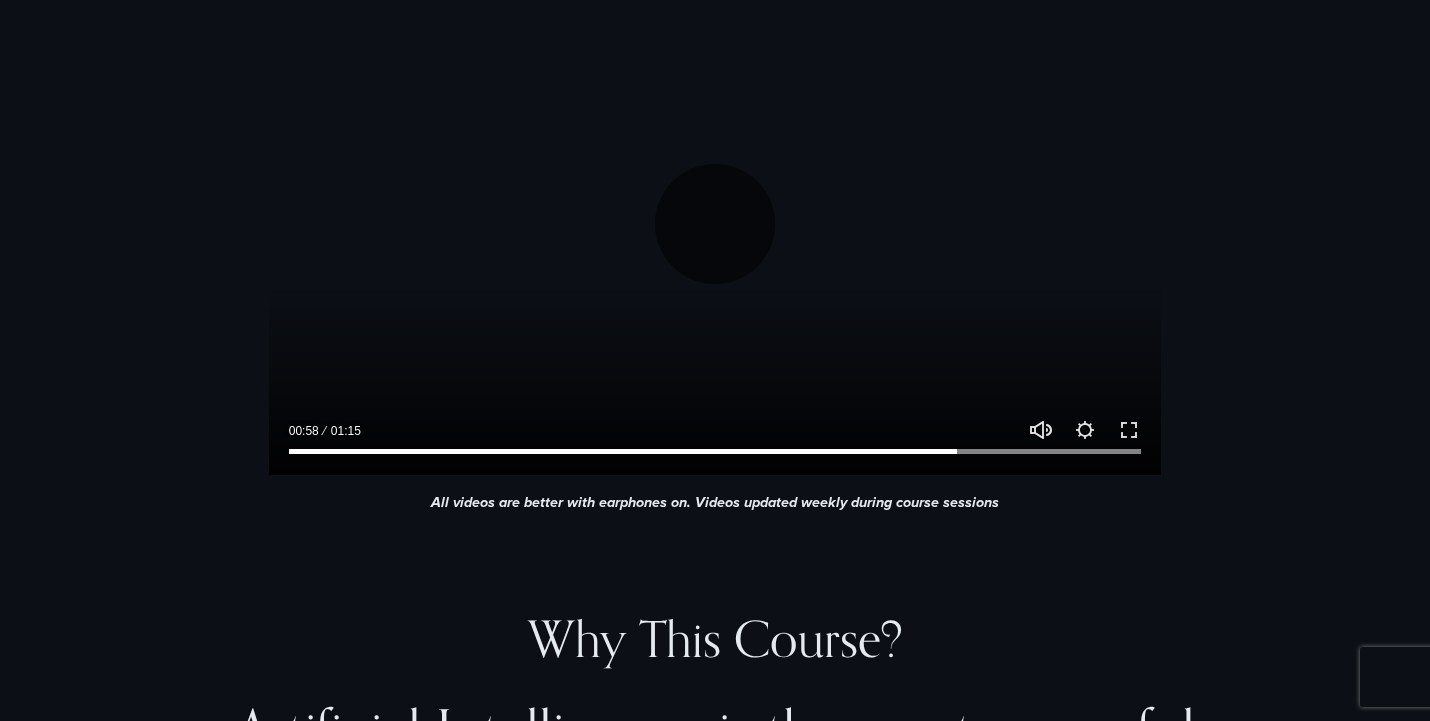 click at bounding box center [715, 446] 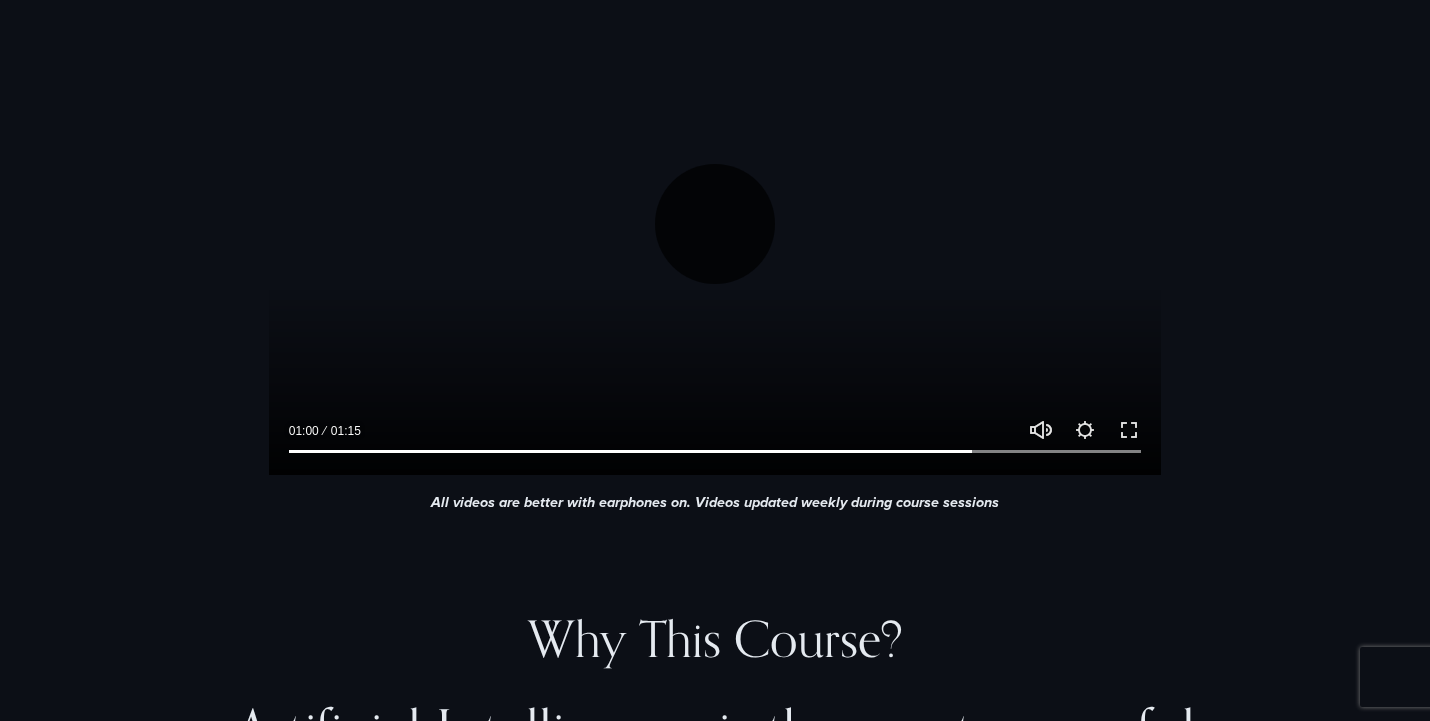 click on "Play" at bounding box center (715, 224) 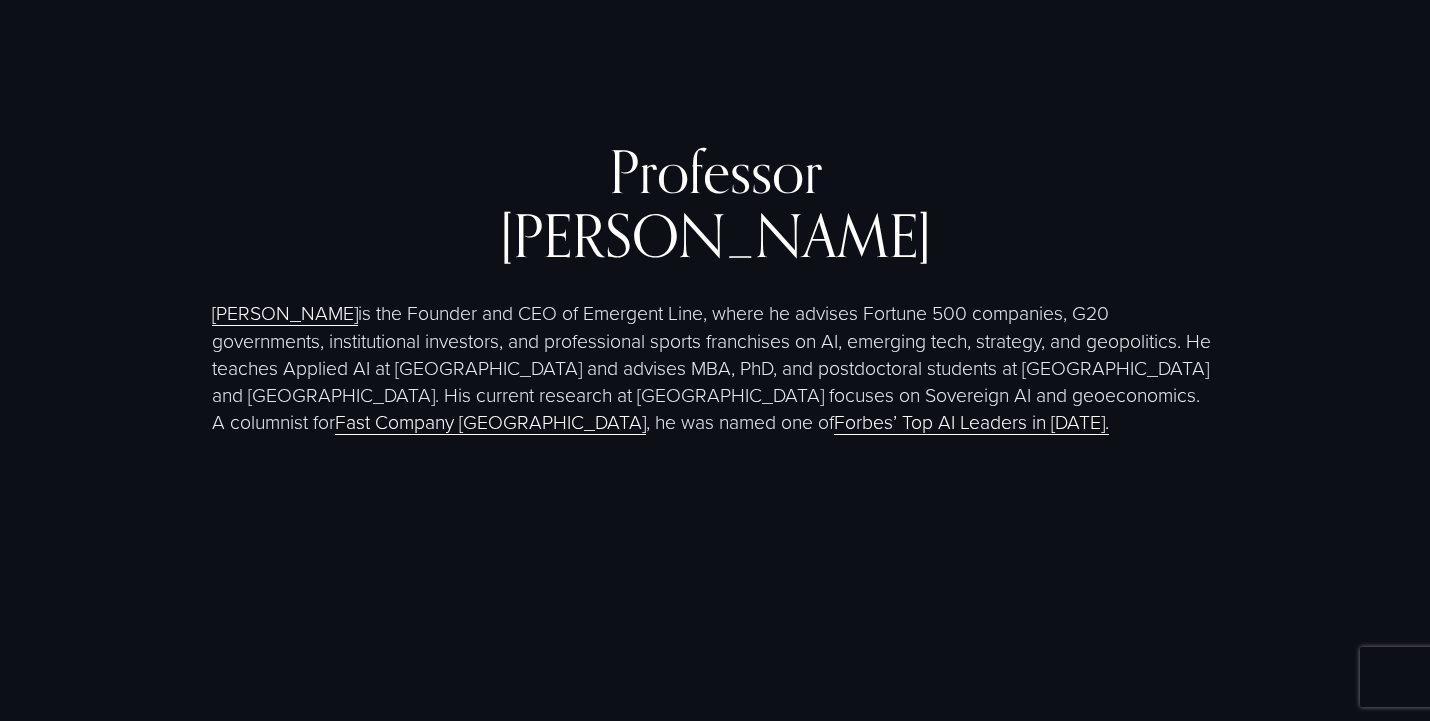 scroll, scrollTop: 3559, scrollLeft: 0, axis: vertical 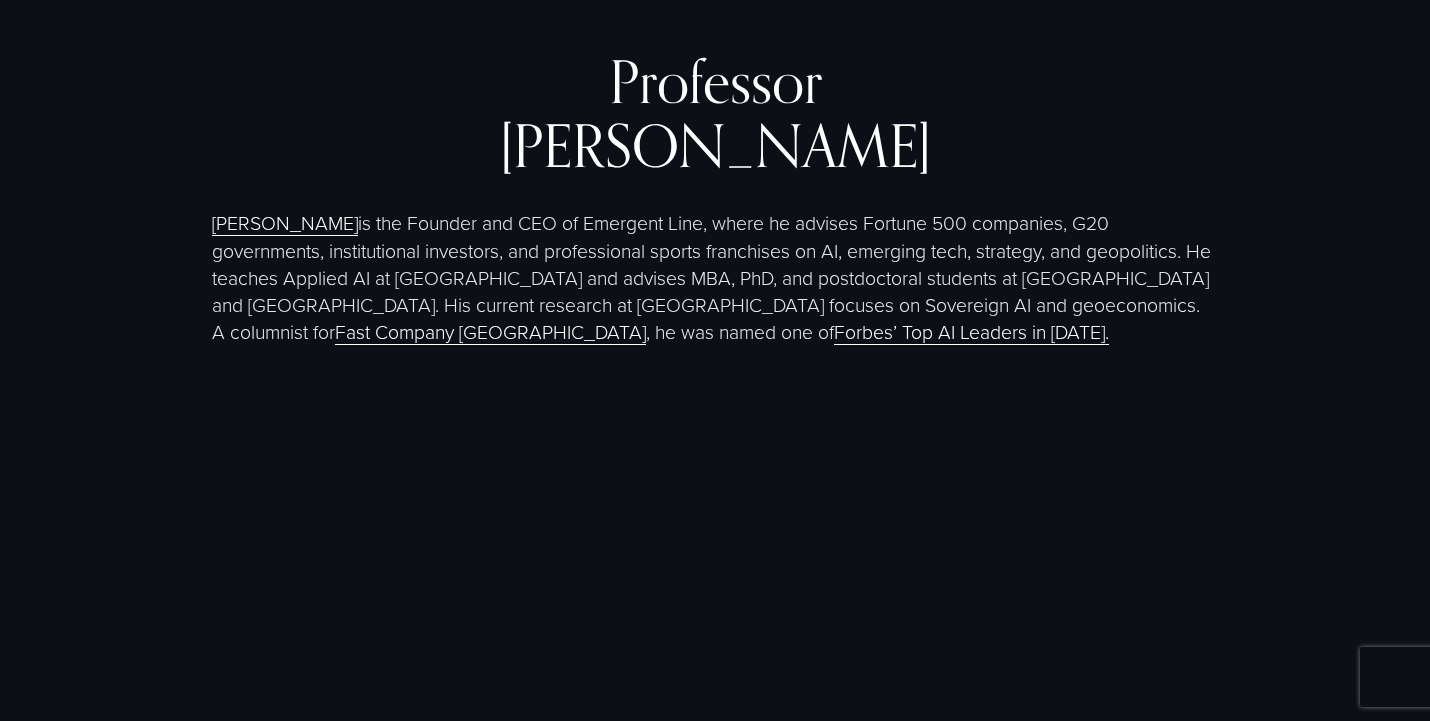 click on "Forbes’ Top AI Leaders in 2024." at bounding box center (971, 331) 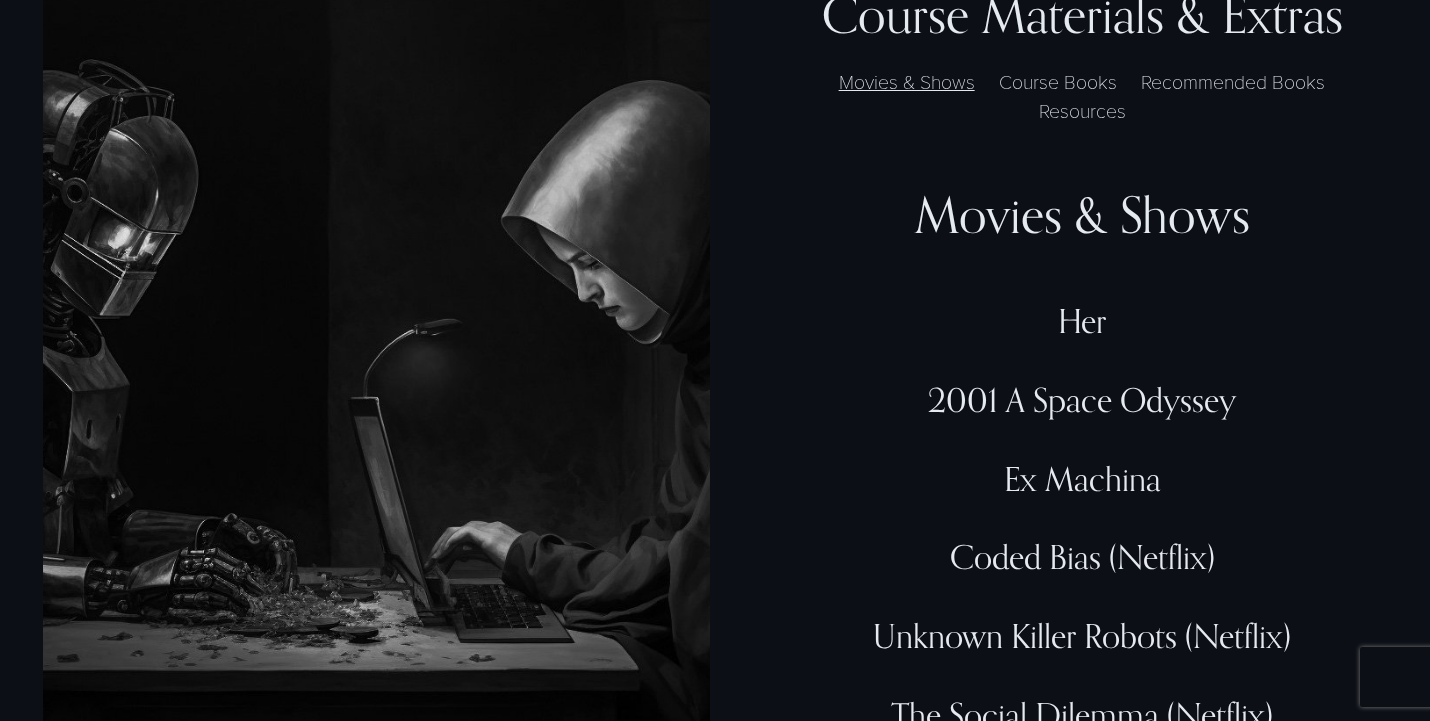 scroll, scrollTop: 4738, scrollLeft: 0, axis: vertical 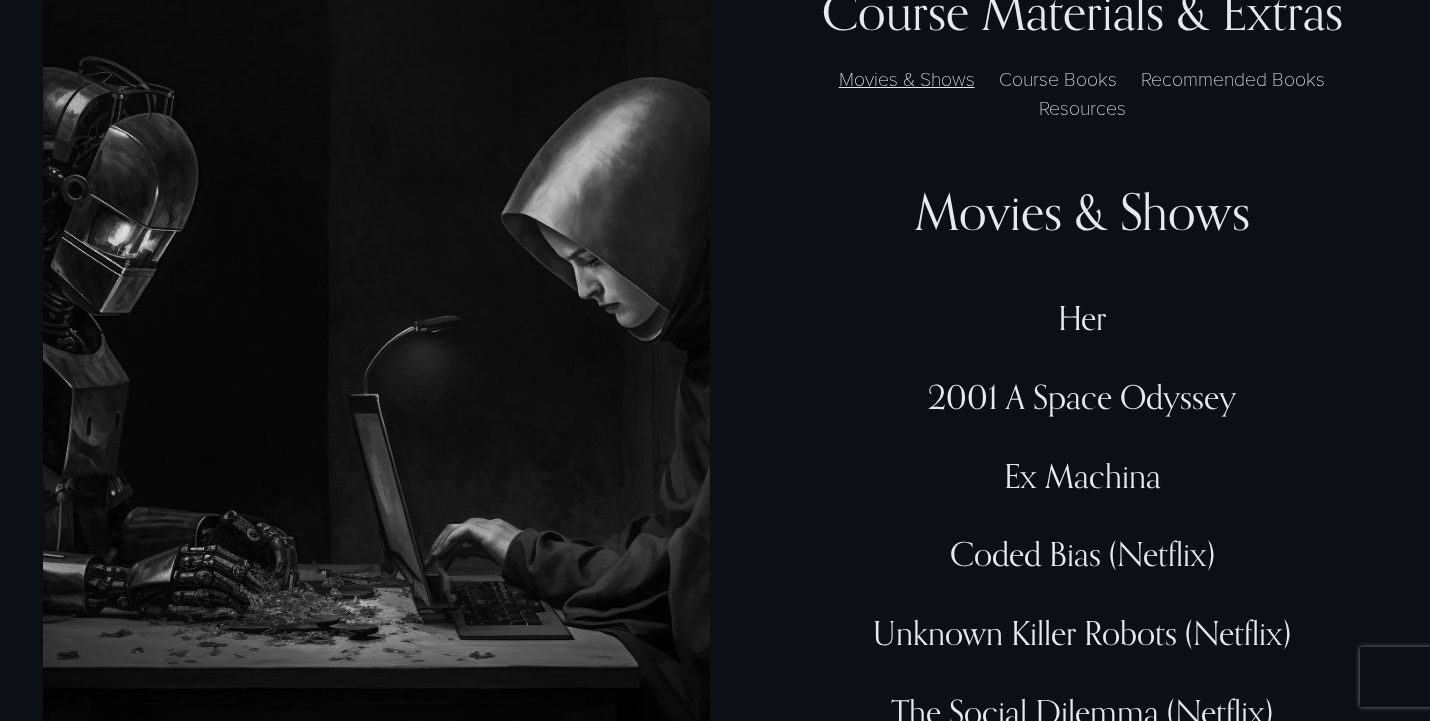 click on "Course Books" at bounding box center (1057, 78) 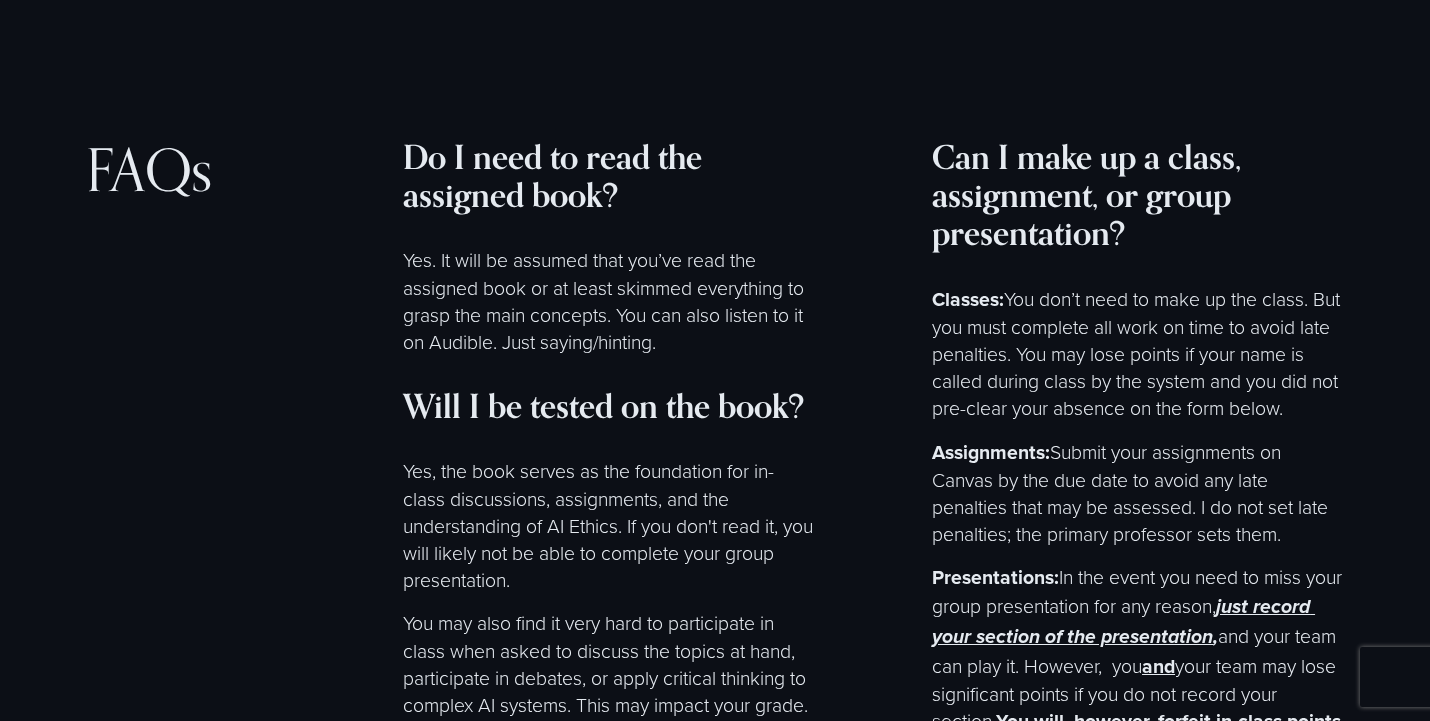 scroll, scrollTop: 8422, scrollLeft: 0, axis: vertical 